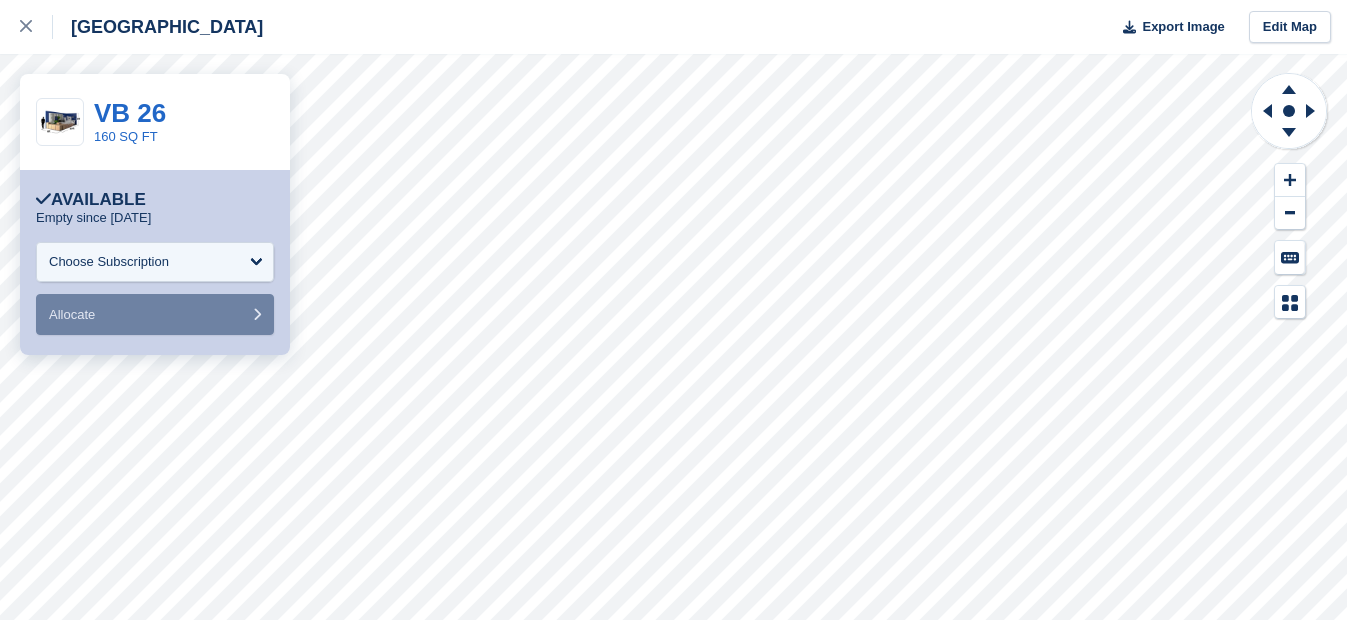 scroll, scrollTop: 0, scrollLeft: 0, axis: both 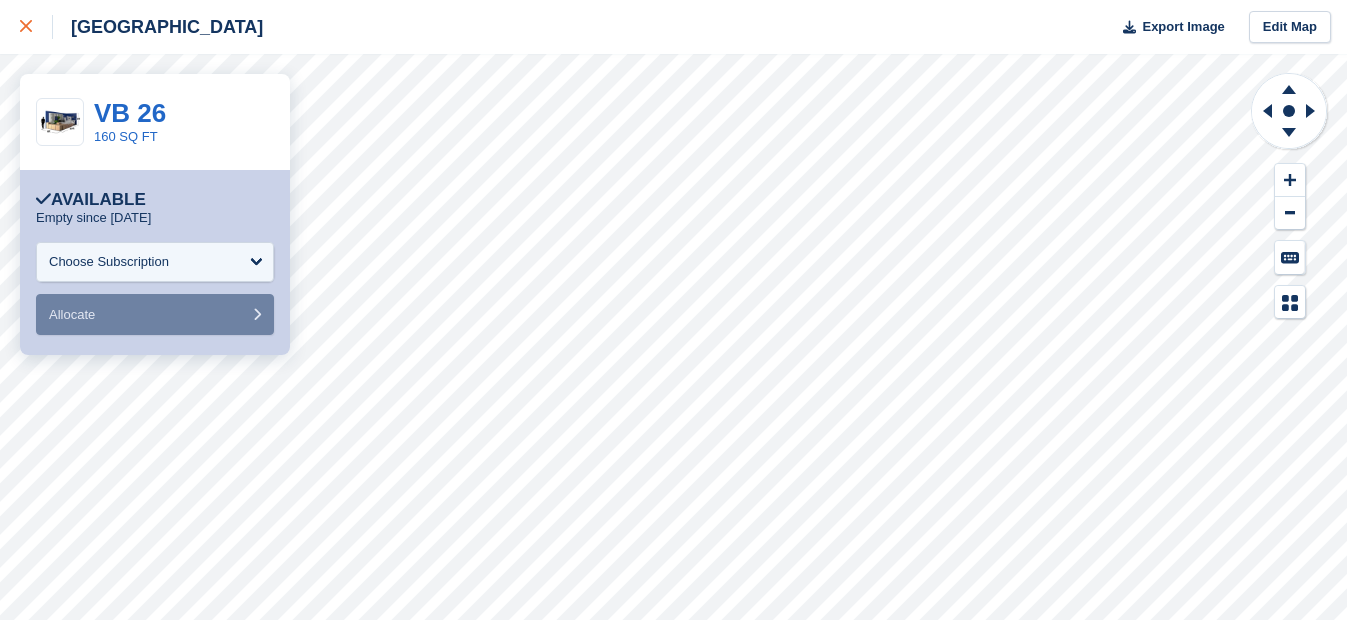 click at bounding box center (36, 27) 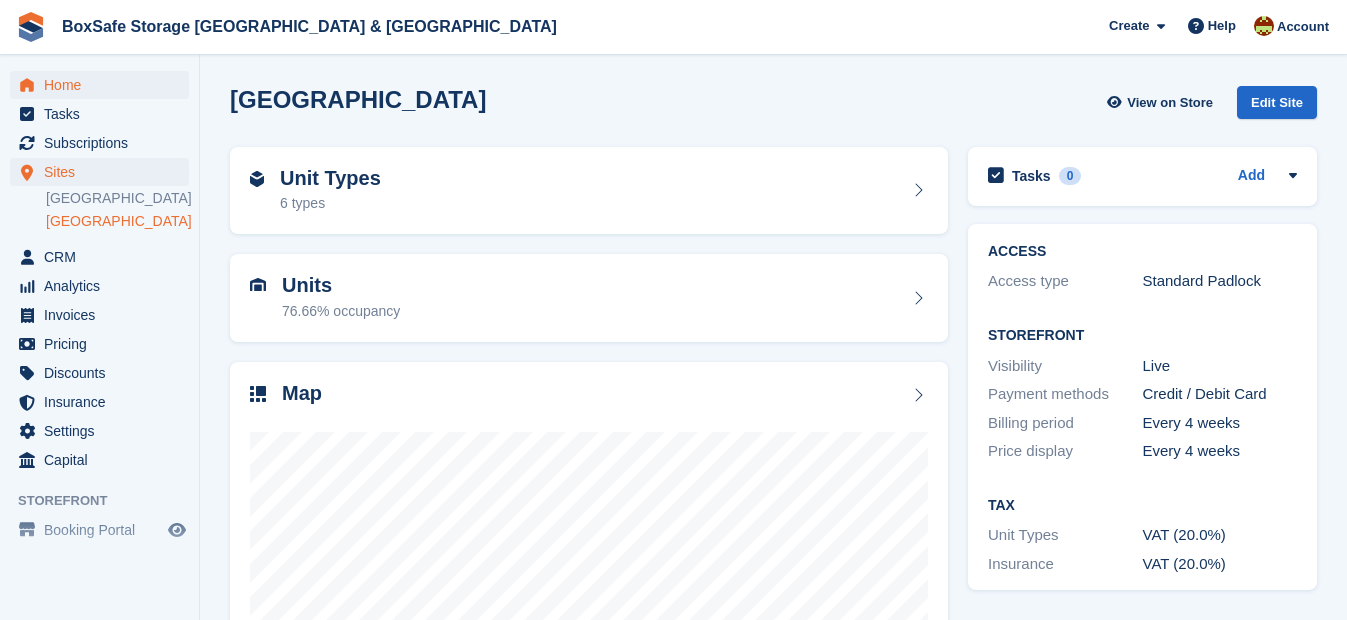 scroll, scrollTop: 0, scrollLeft: 0, axis: both 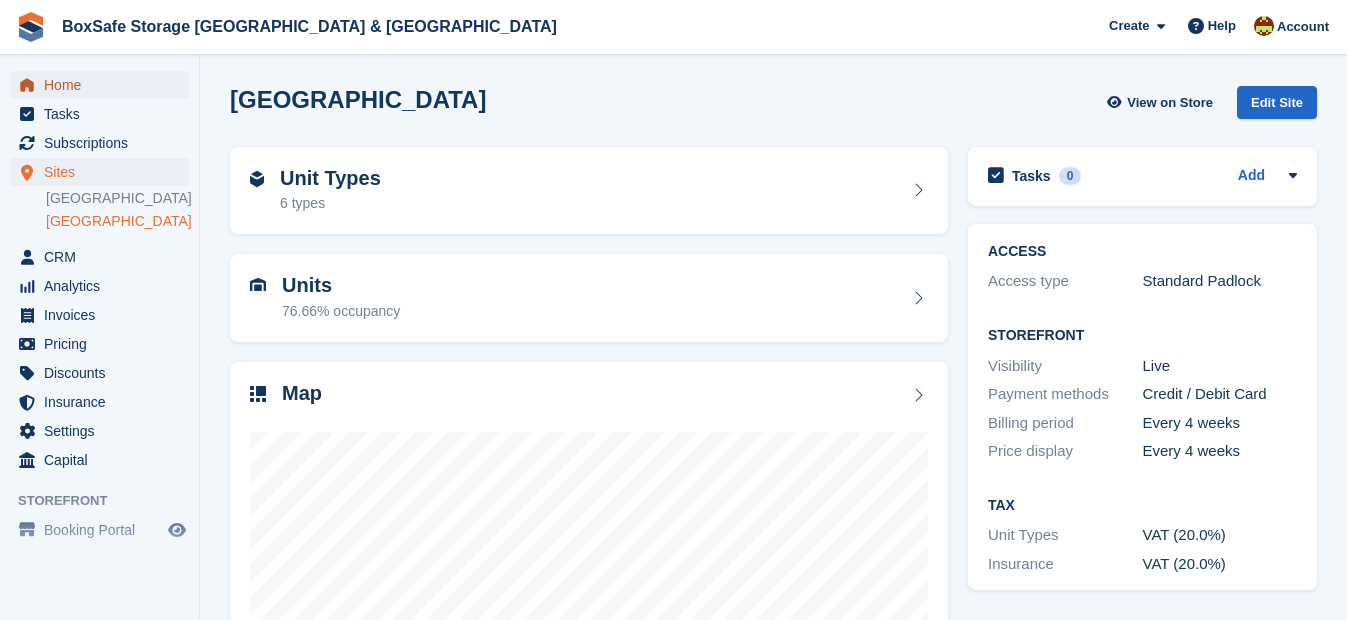click on "Home" at bounding box center [104, 85] 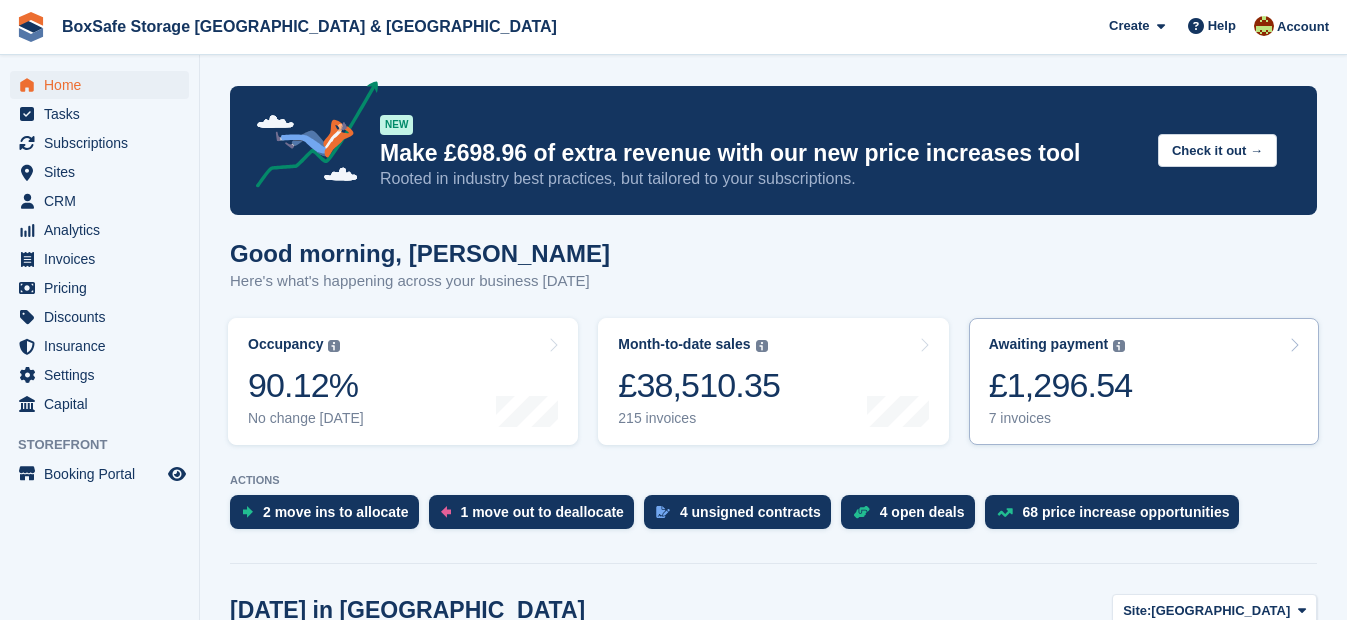 click on "£1,296.54" at bounding box center (1061, 385) 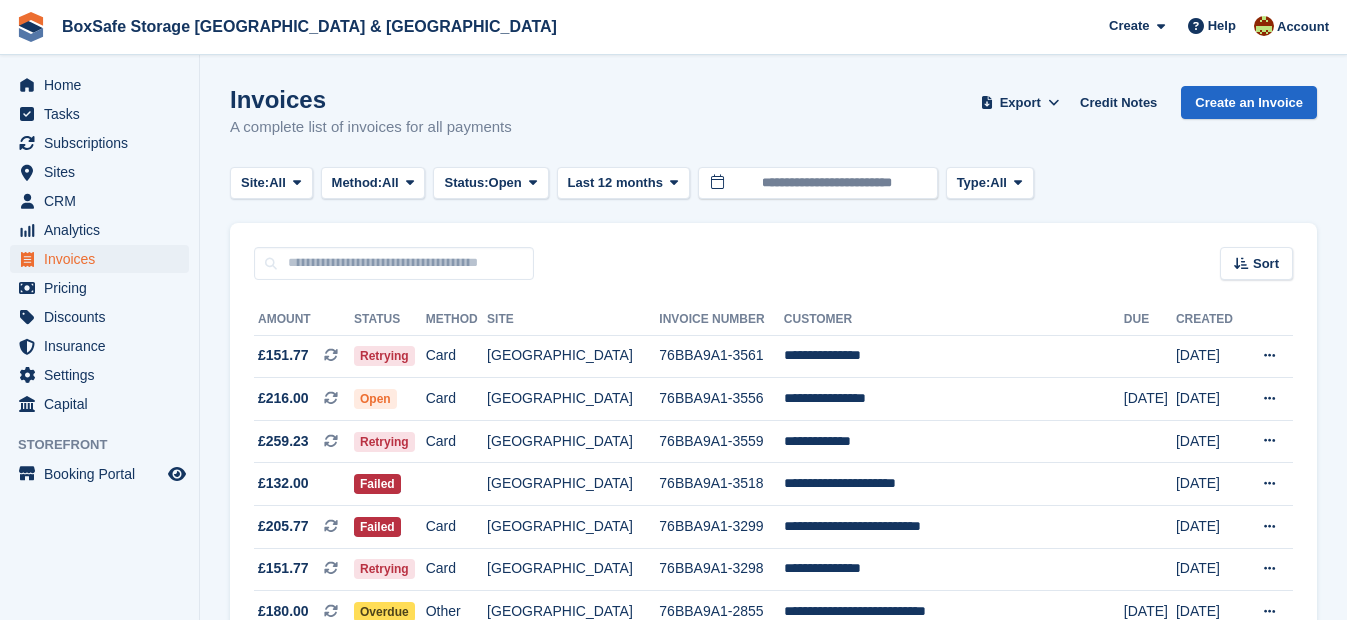 scroll, scrollTop: 0, scrollLeft: 0, axis: both 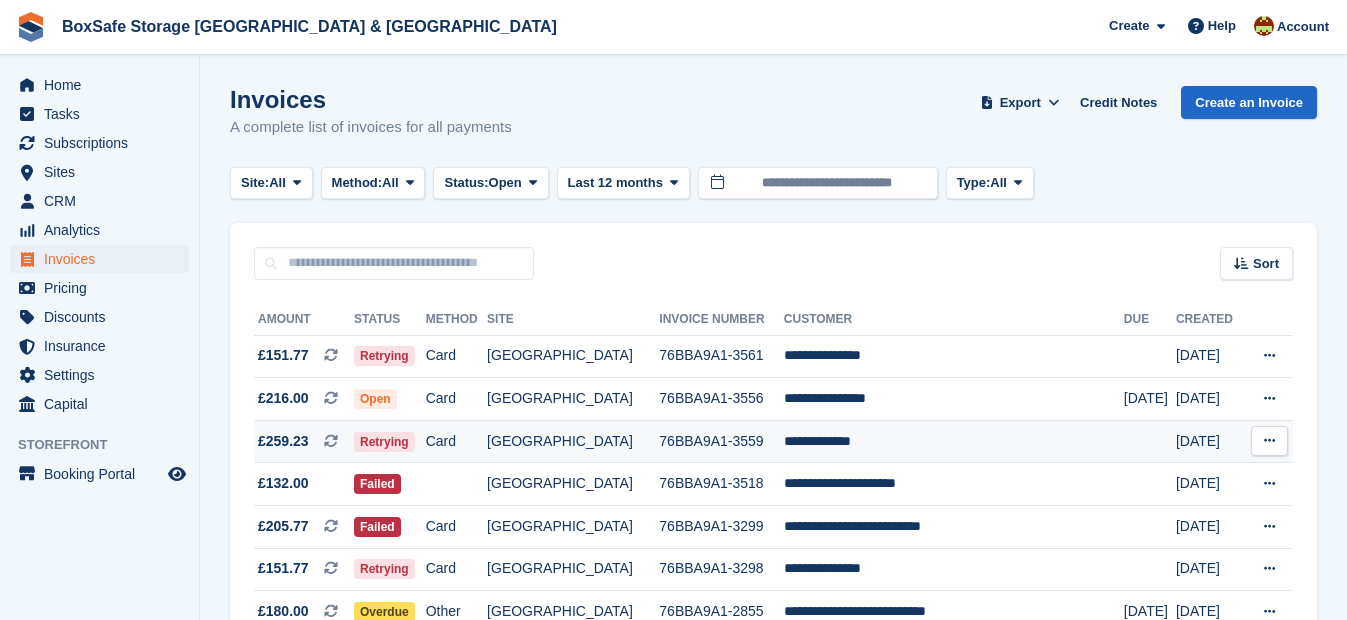 click on "**********" at bounding box center (954, 441) 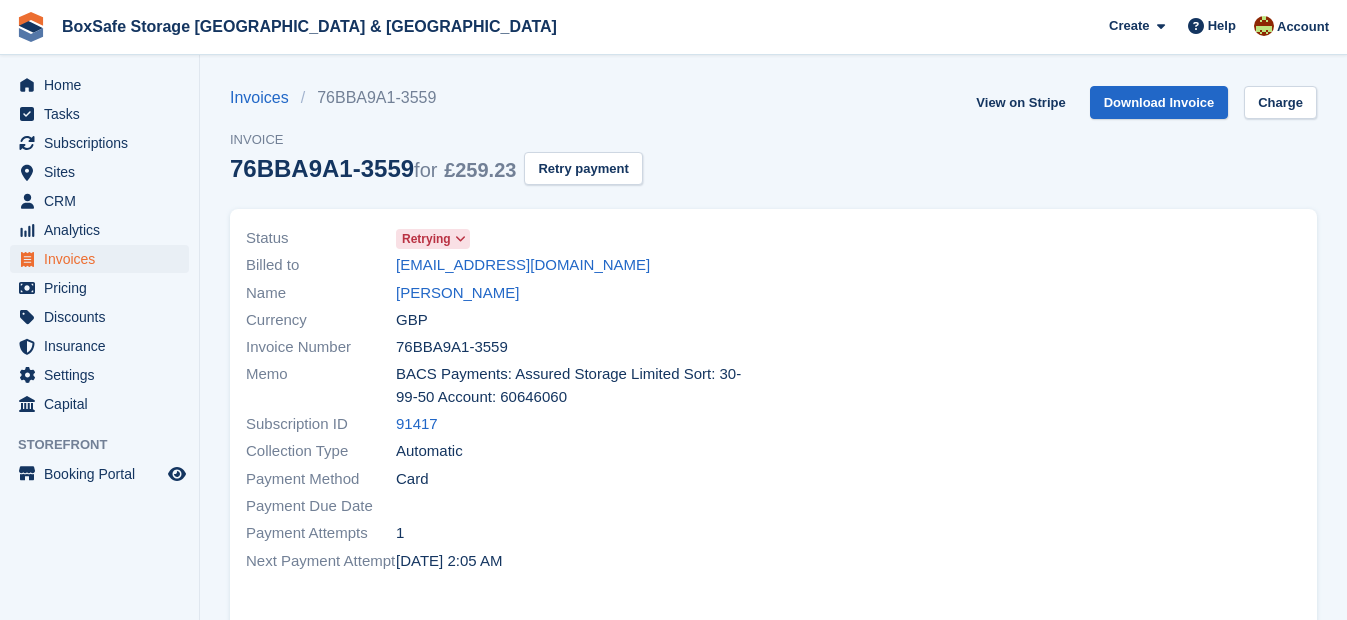 scroll, scrollTop: 0, scrollLeft: 0, axis: both 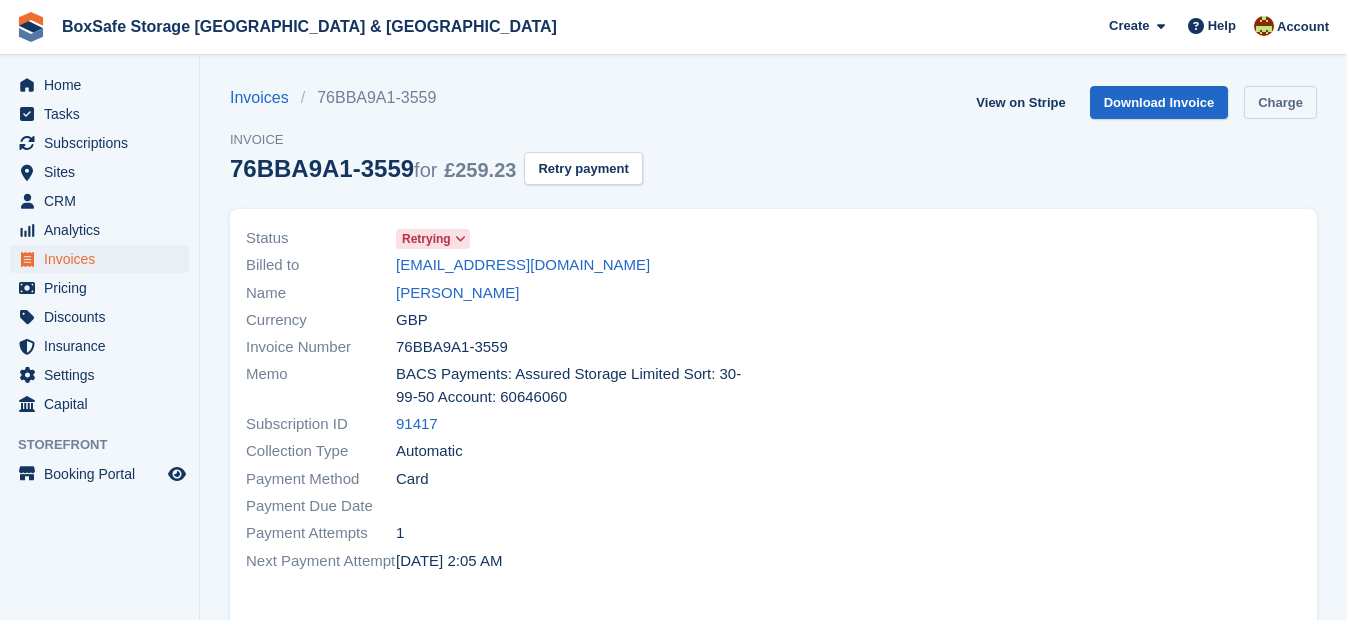 click on "Charge" at bounding box center (1280, 102) 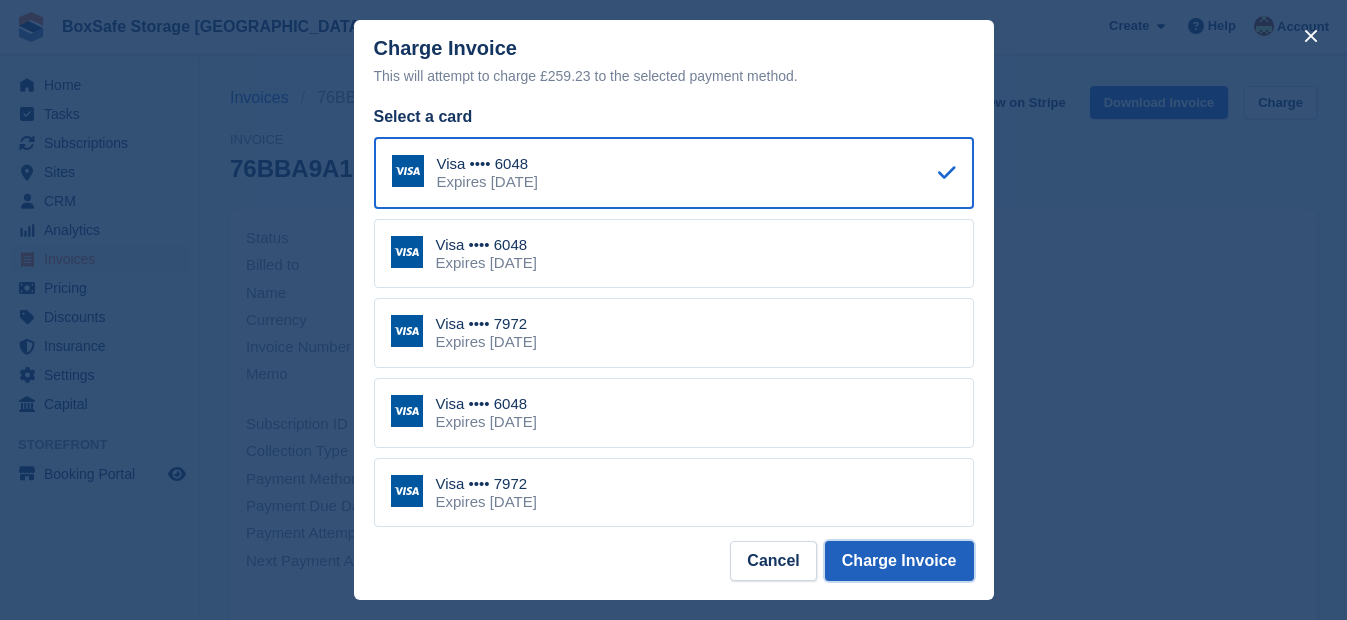 click on "Charge Invoice" at bounding box center (899, 561) 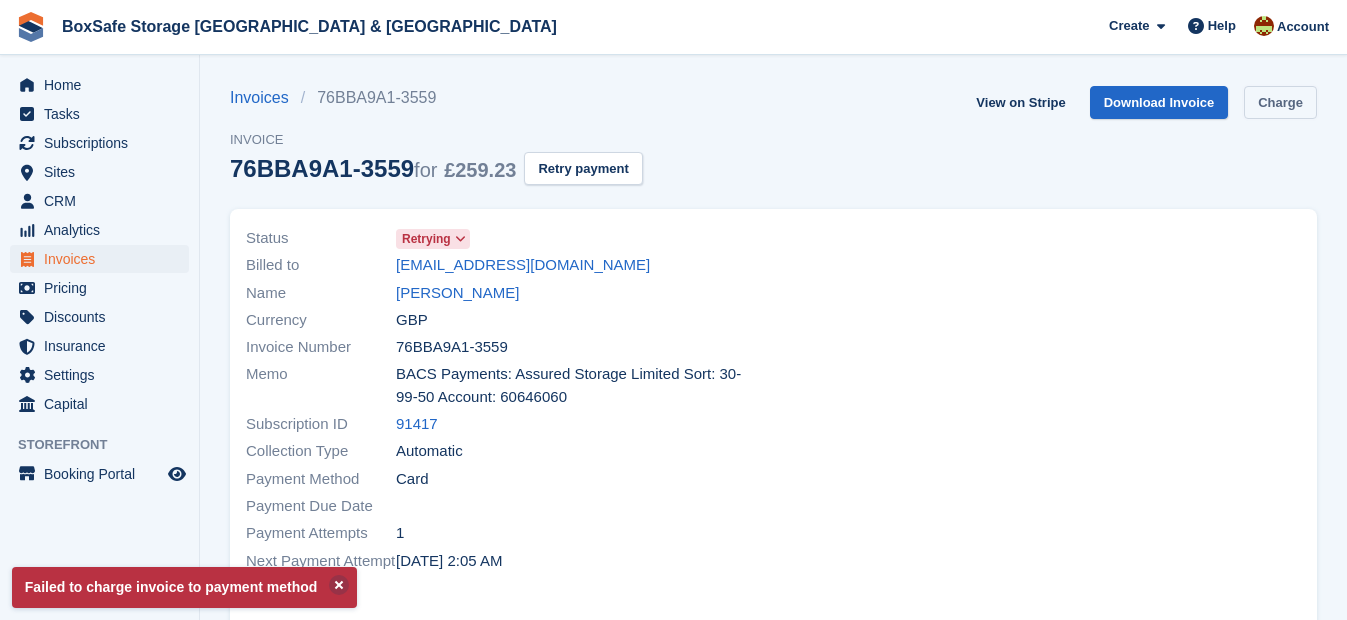 click on "Charge" at bounding box center [1280, 102] 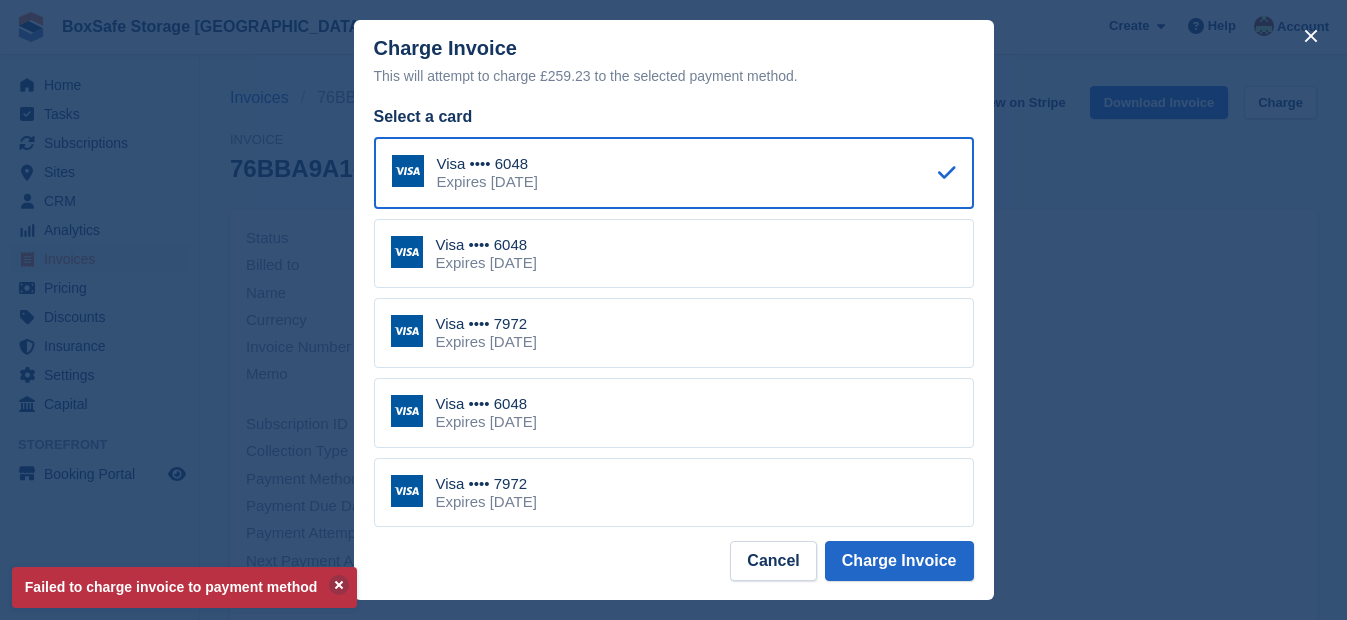click on "Visa •••• 7972
Expires June 2026" at bounding box center (674, 333) 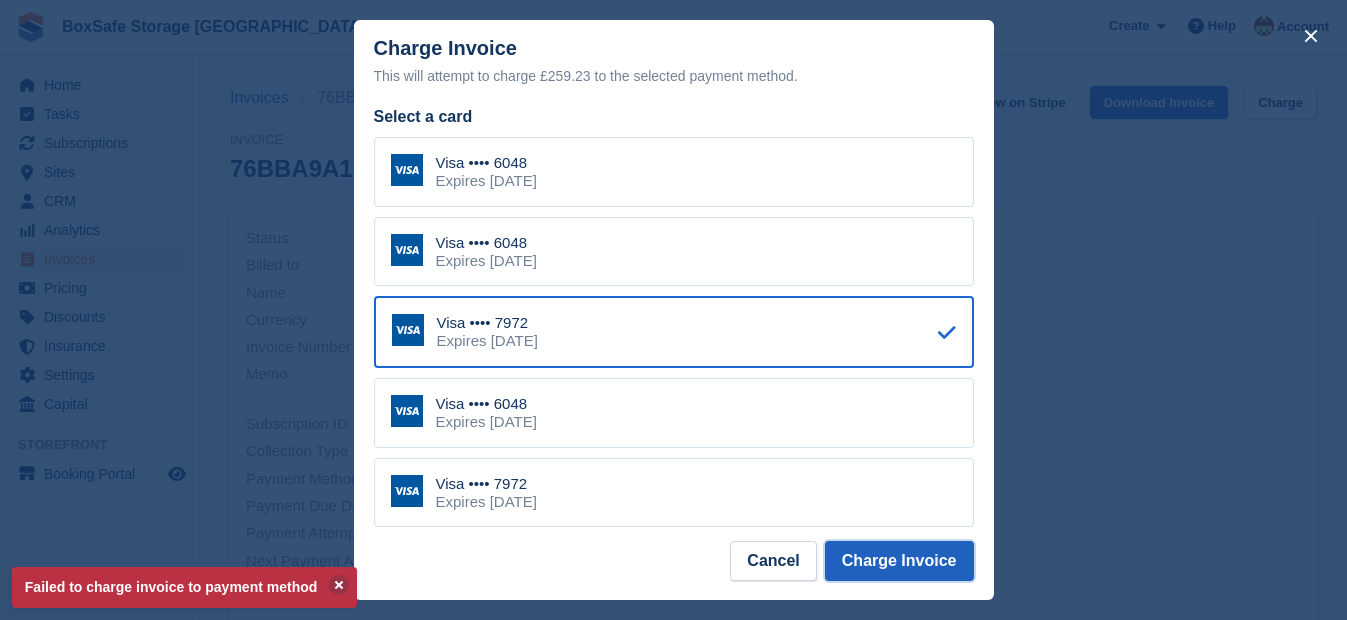 click on "Charge Invoice" at bounding box center [899, 561] 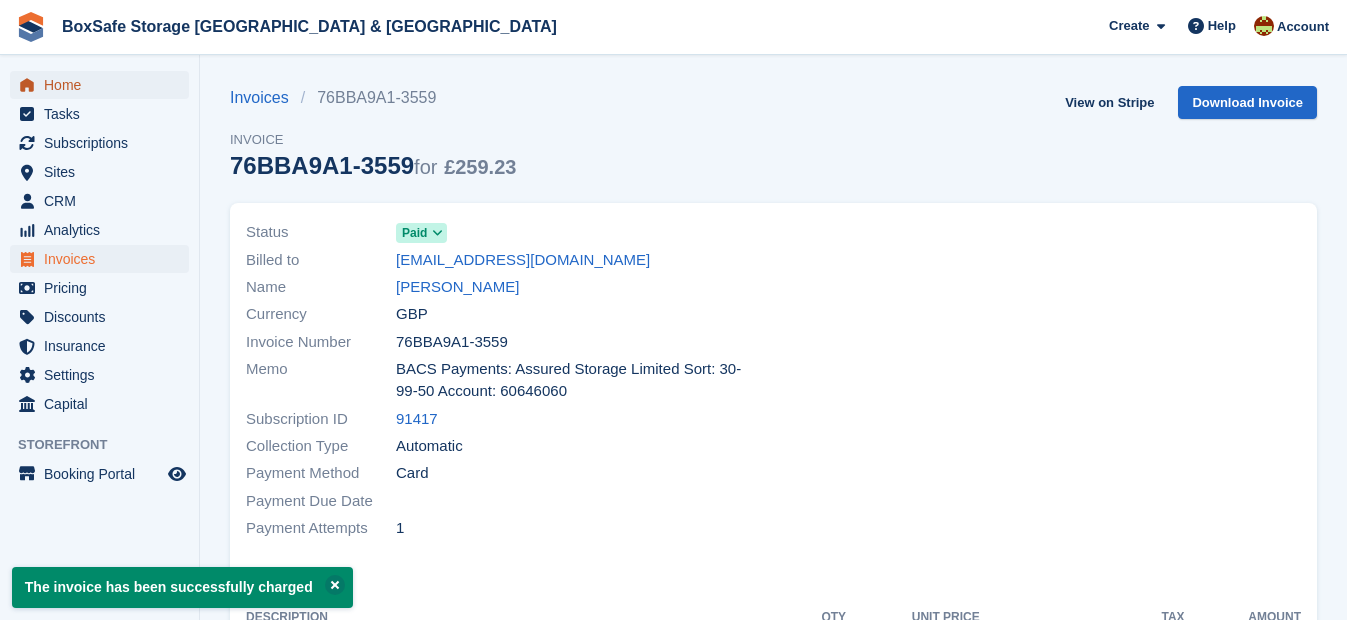 click on "Home" at bounding box center (104, 85) 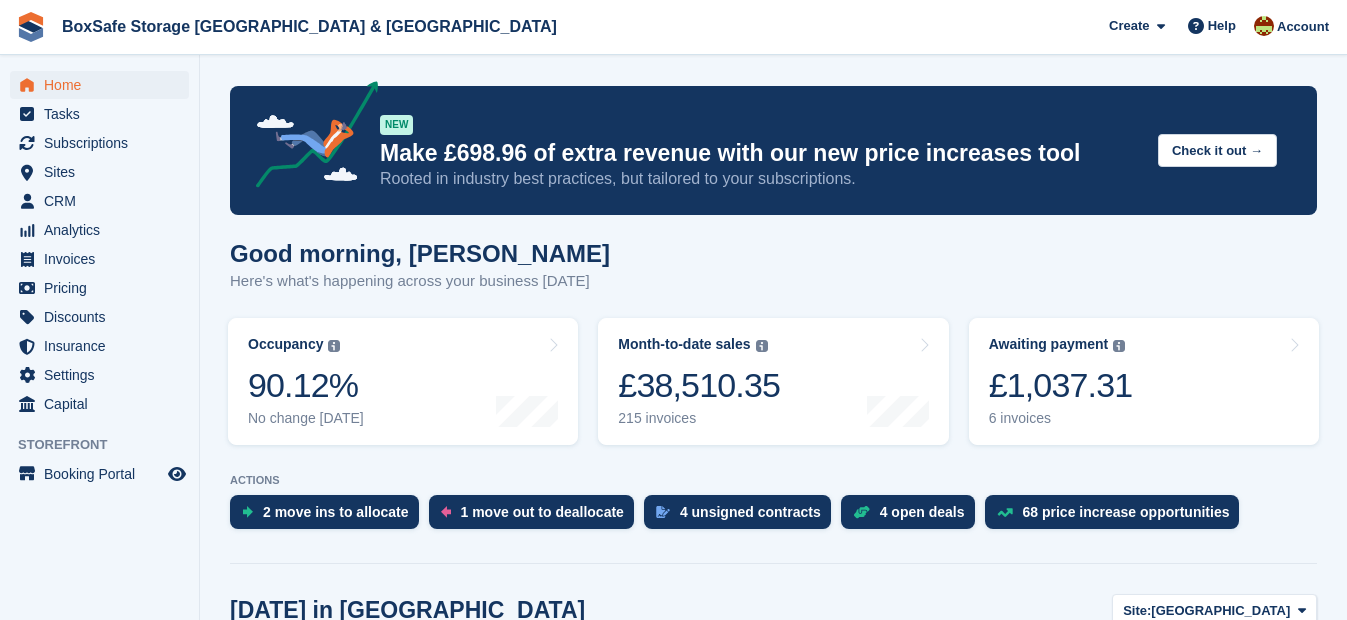 scroll, scrollTop: 0, scrollLeft: 0, axis: both 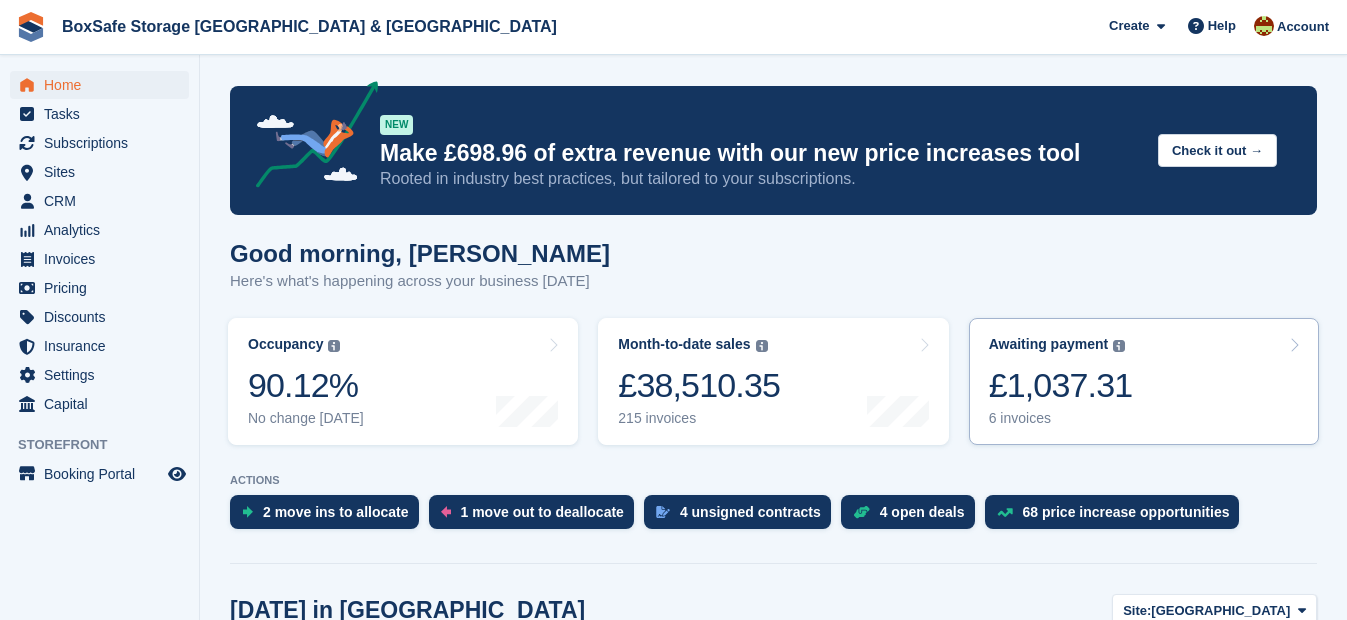 click on "Awaiting payment
The total outstanding balance on all open invoices.
£1,037.31
6 invoices" at bounding box center (1144, 381) 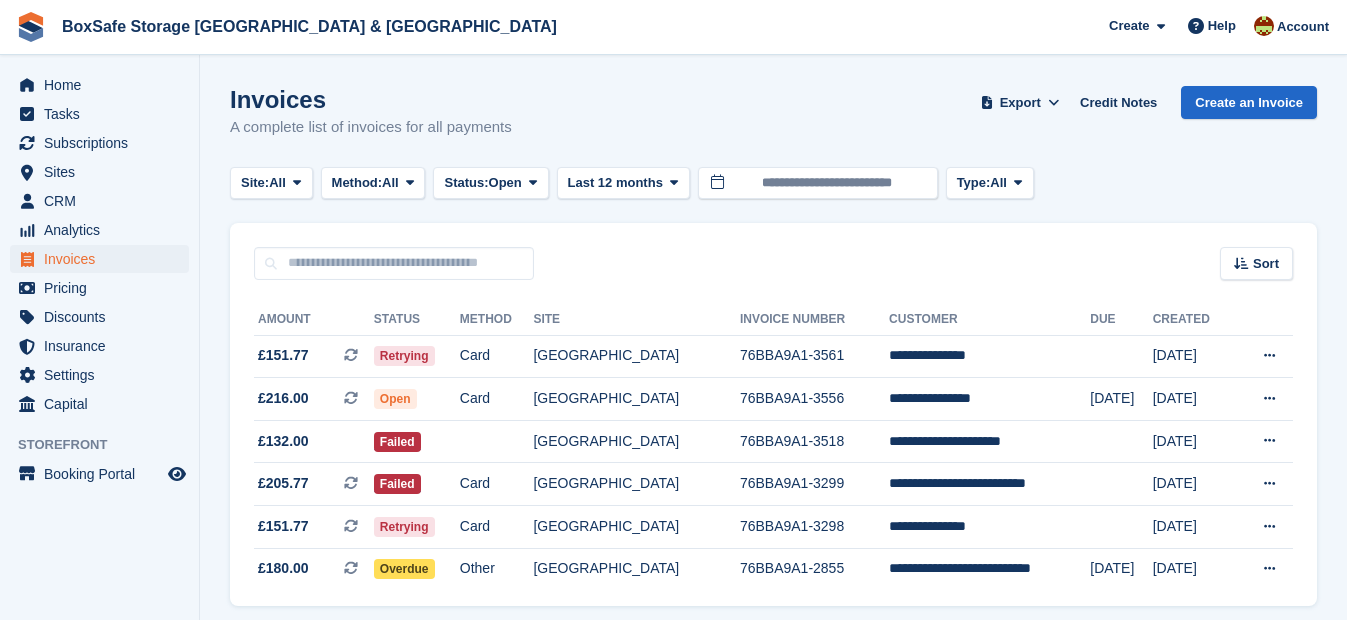 scroll, scrollTop: 0, scrollLeft: 0, axis: both 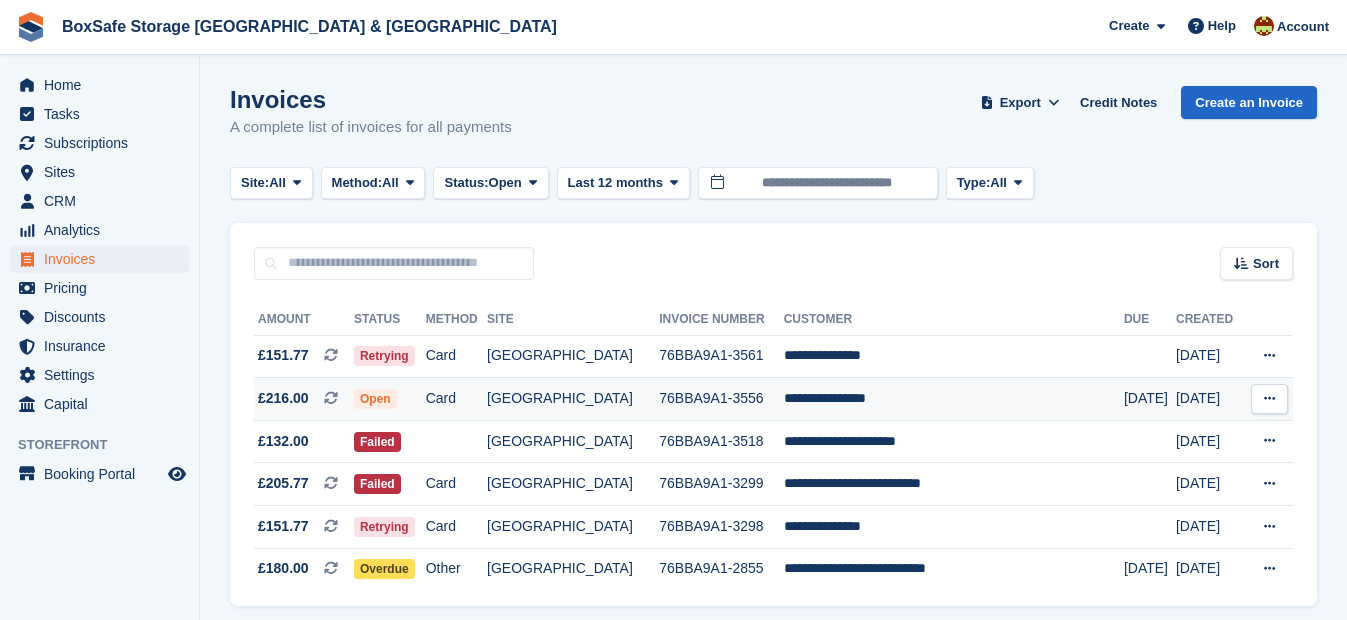 click on "**********" at bounding box center [954, 399] 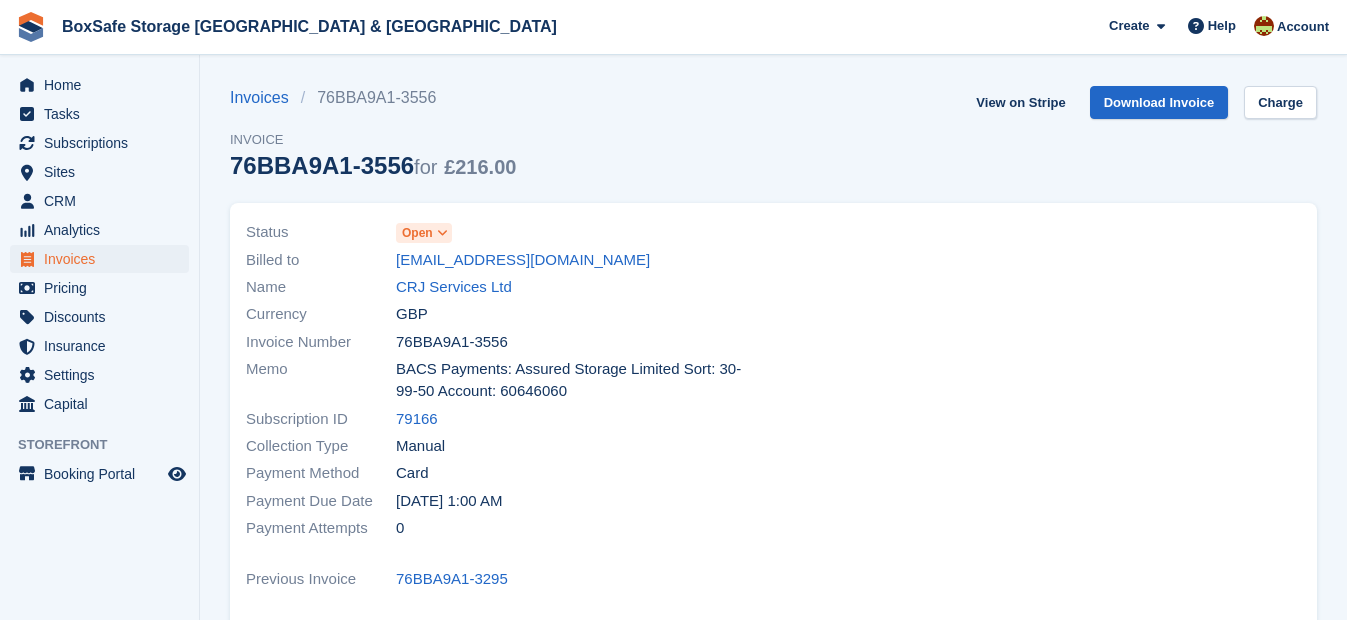 scroll, scrollTop: 0, scrollLeft: 0, axis: both 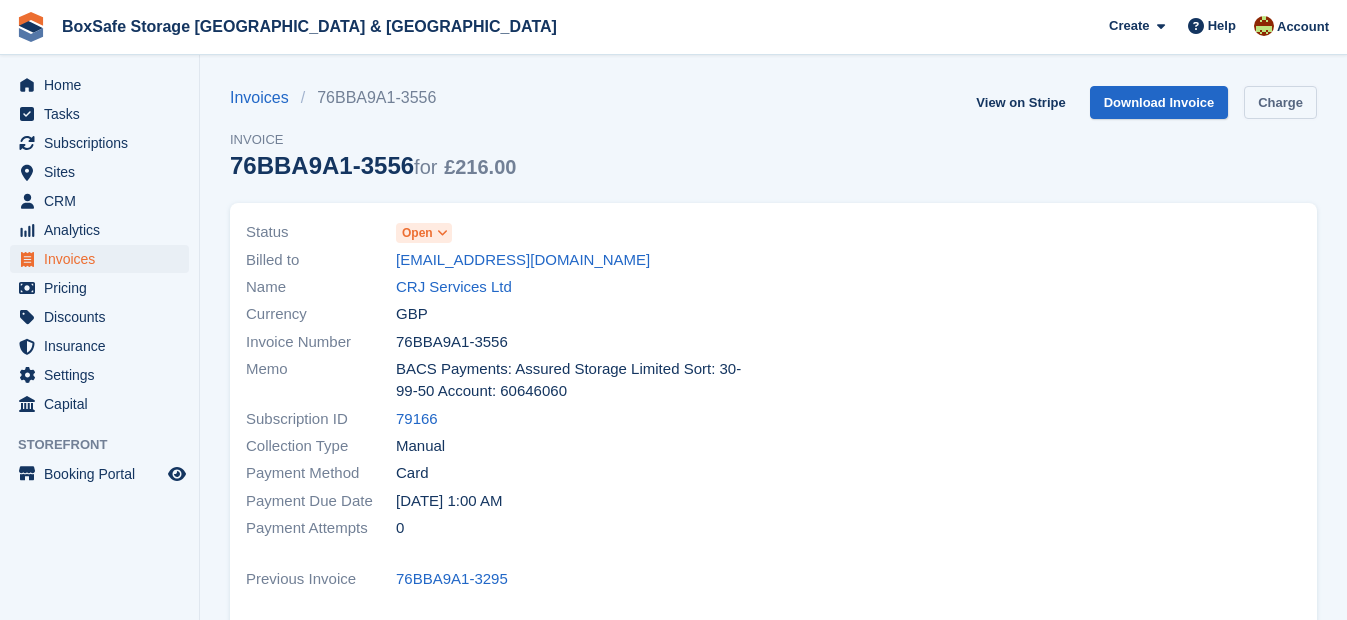 click on "Charge" at bounding box center (1280, 102) 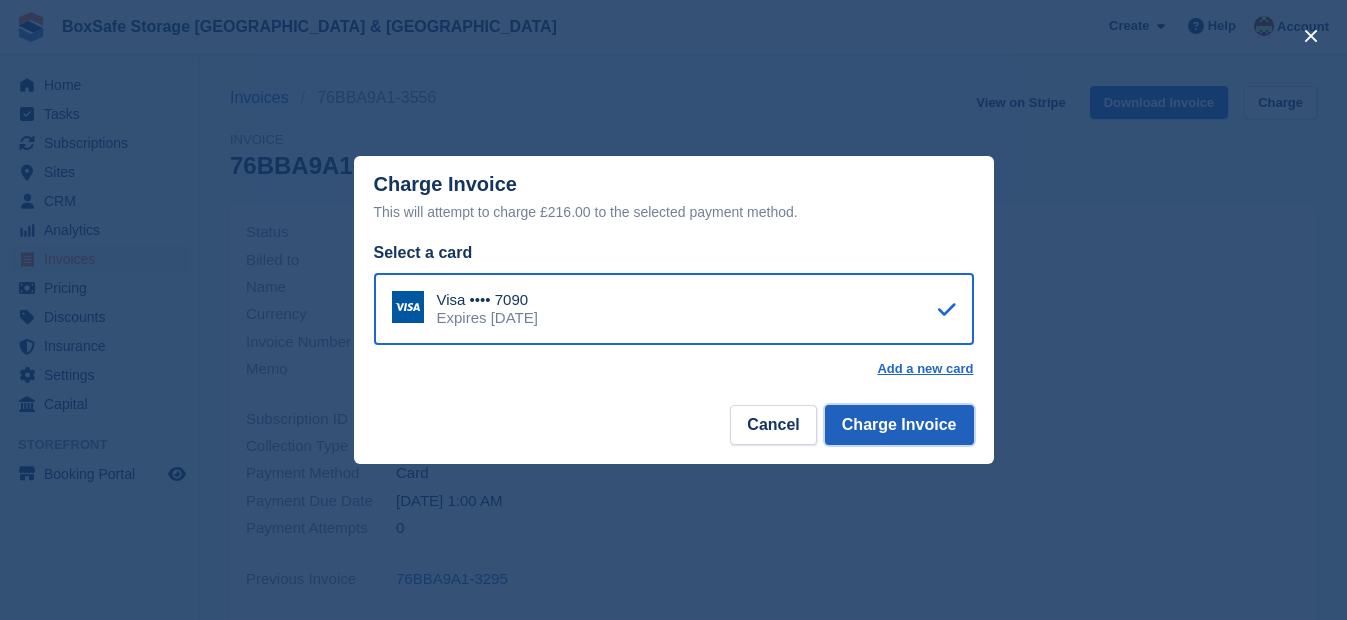 click on "Charge Invoice" at bounding box center [899, 425] 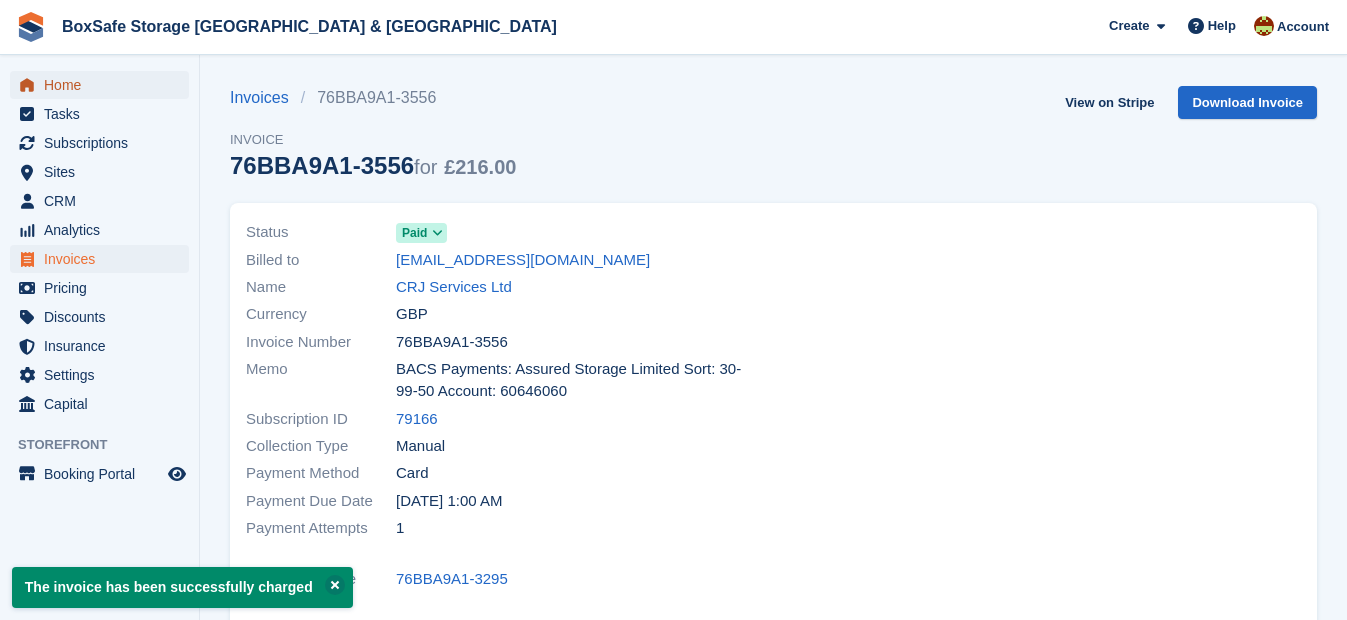 click on "Home" at bounding box center [104, 85] 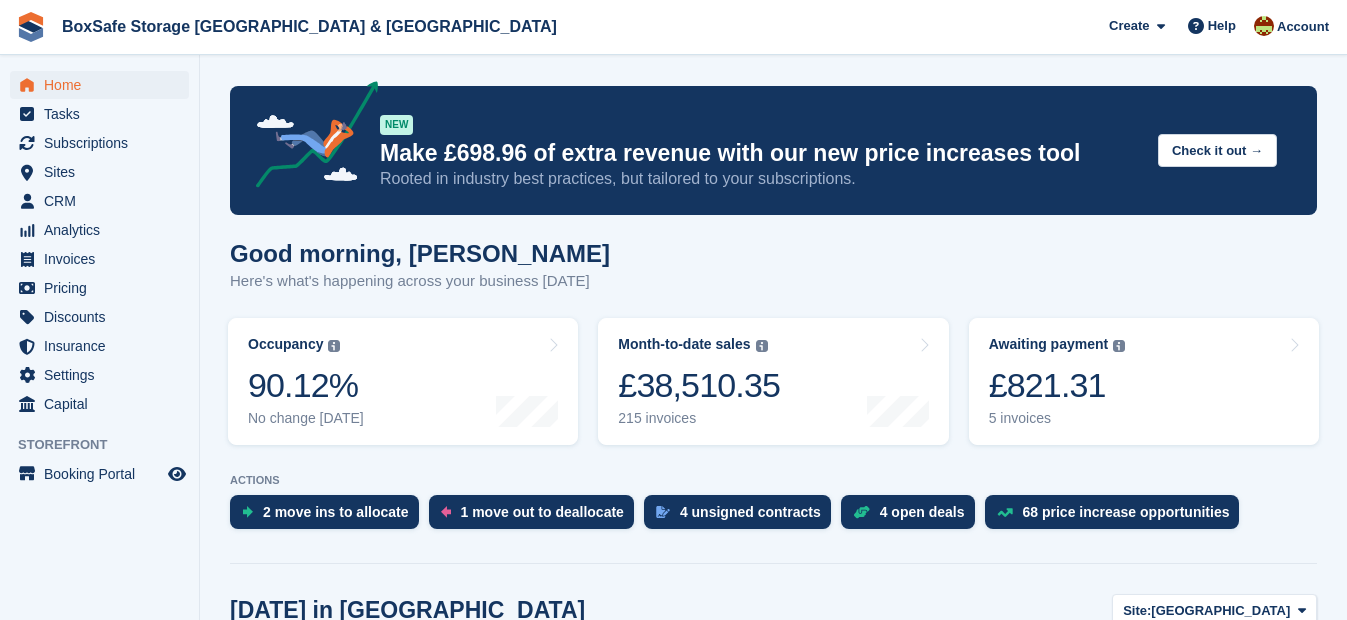 scroll, scrollTop: 0, scrollLeft: 0, axis: both 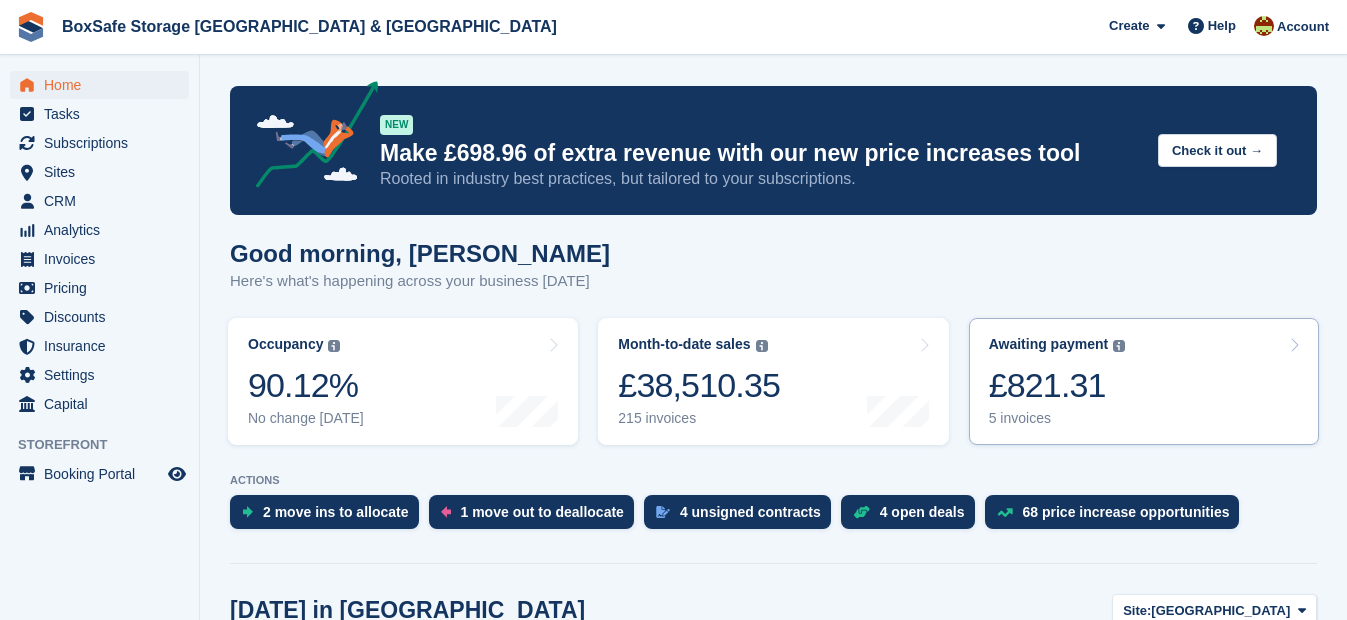 click on "£821.31" at bounding box center [1057, 385] 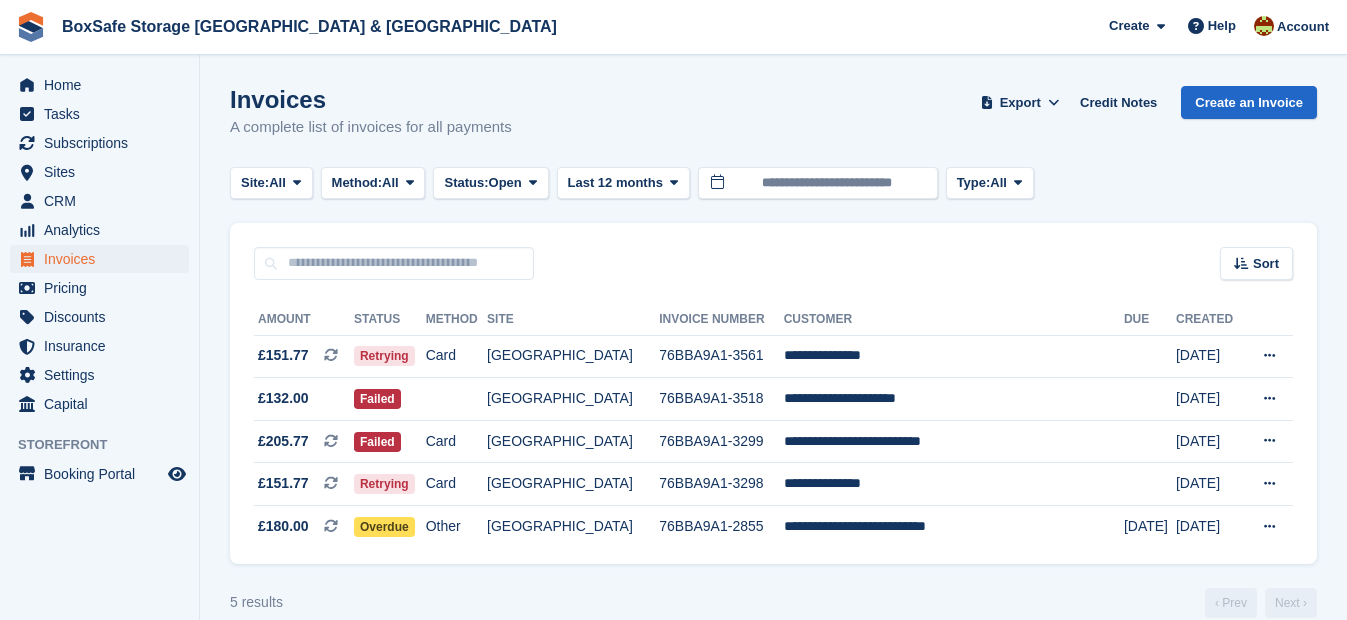 scroll, scrollTop: 0, scrollLeft: 0, axis: both 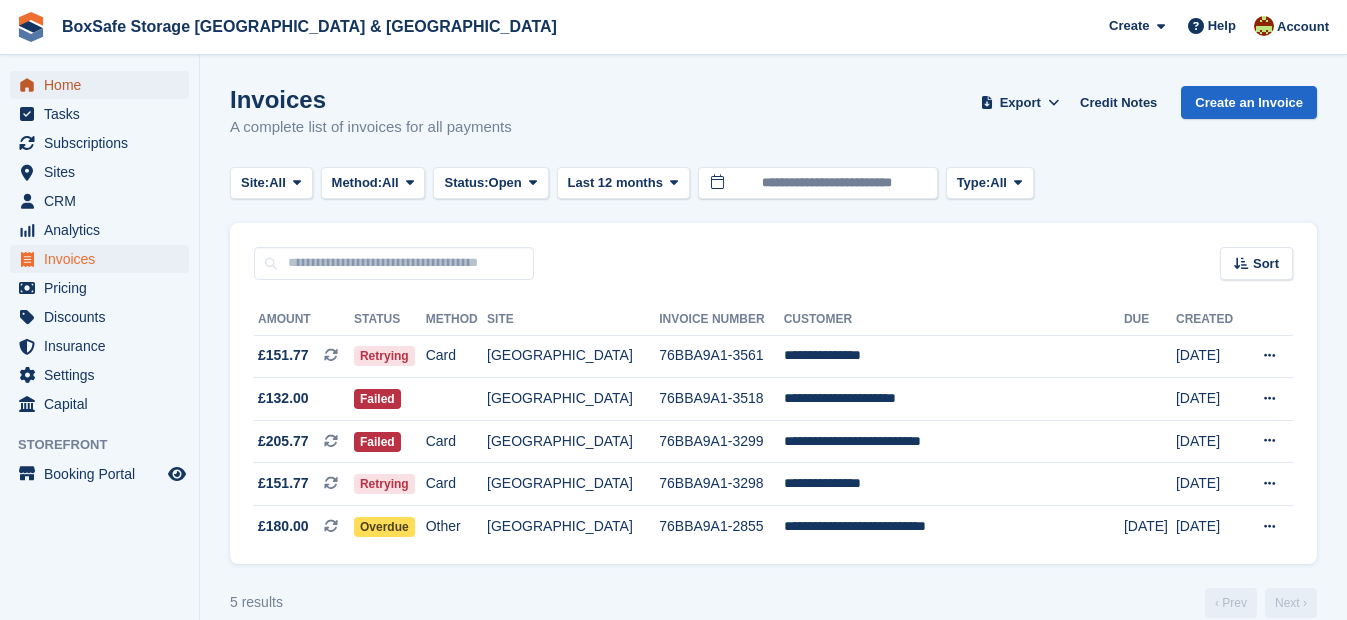 click on "Home" at bounding box center [104, 85] 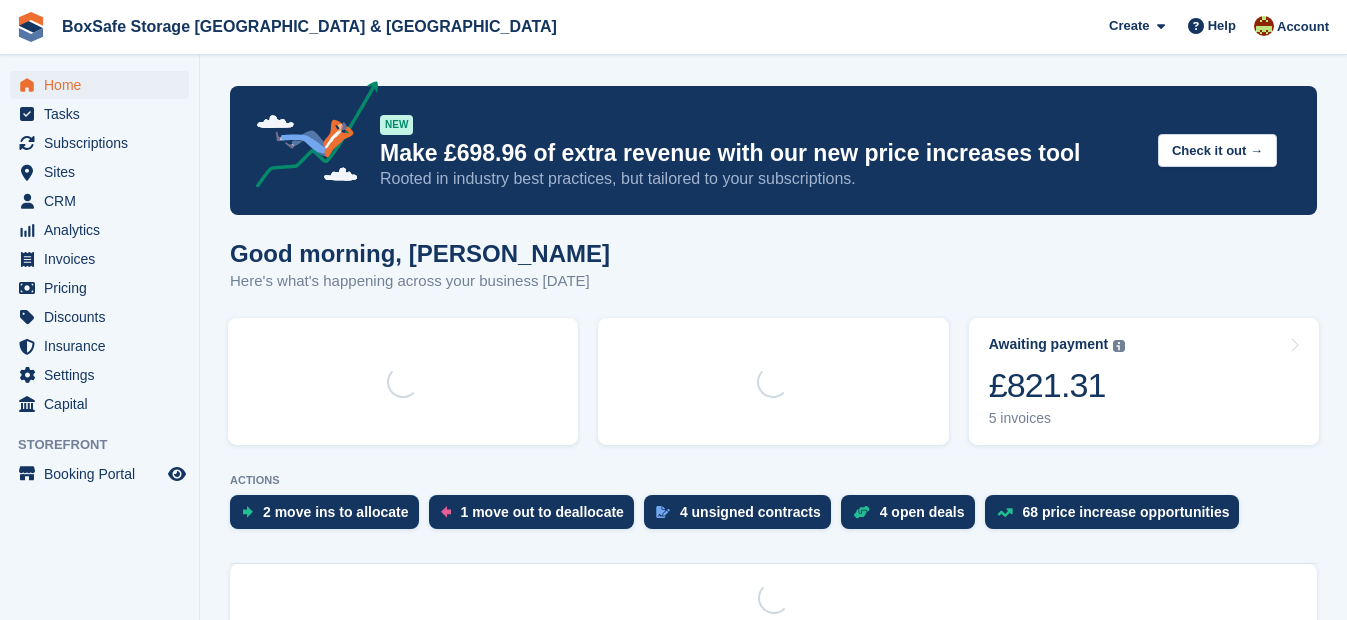 click on "Subscriptions" at bounding box center (104, 143) 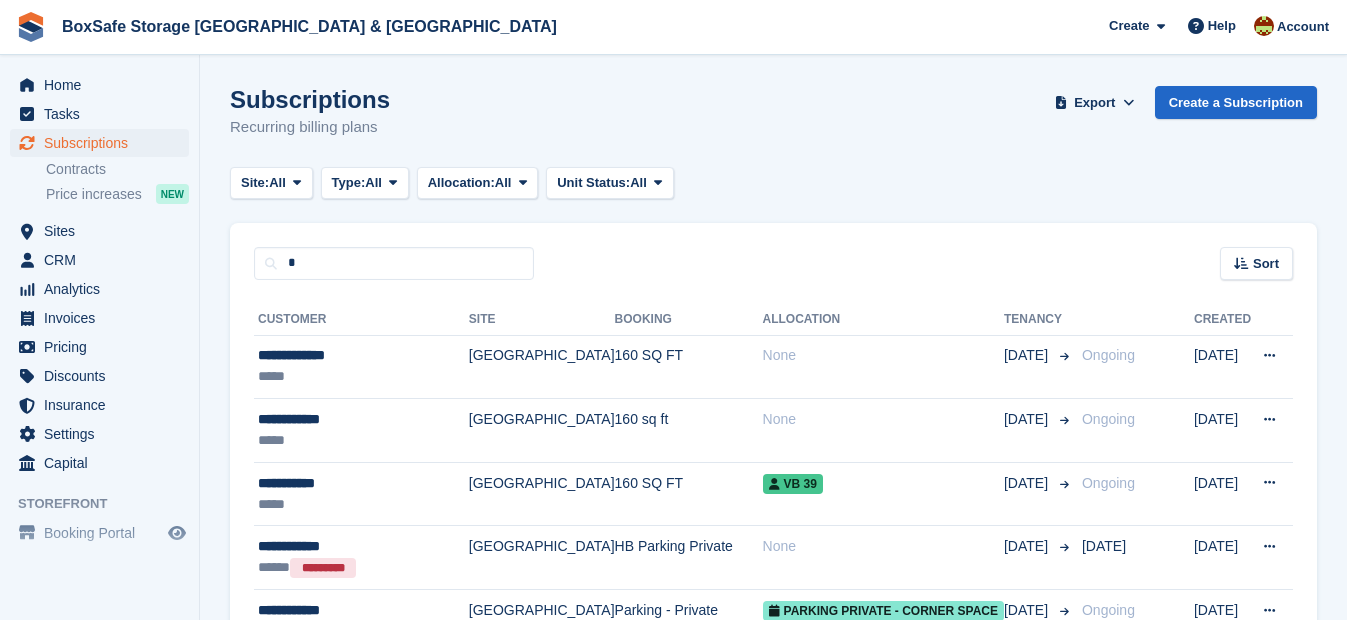 scroll, scrollTop: 0, scrollLeft: 0, axis: both 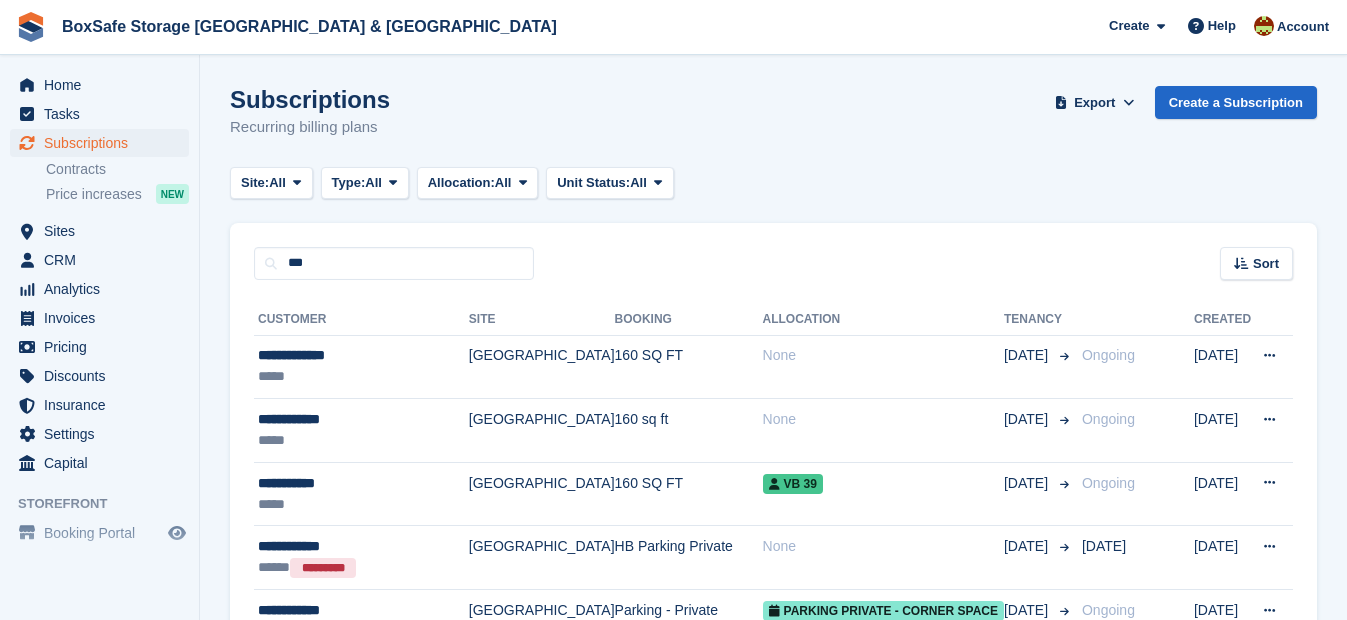 type on "***" 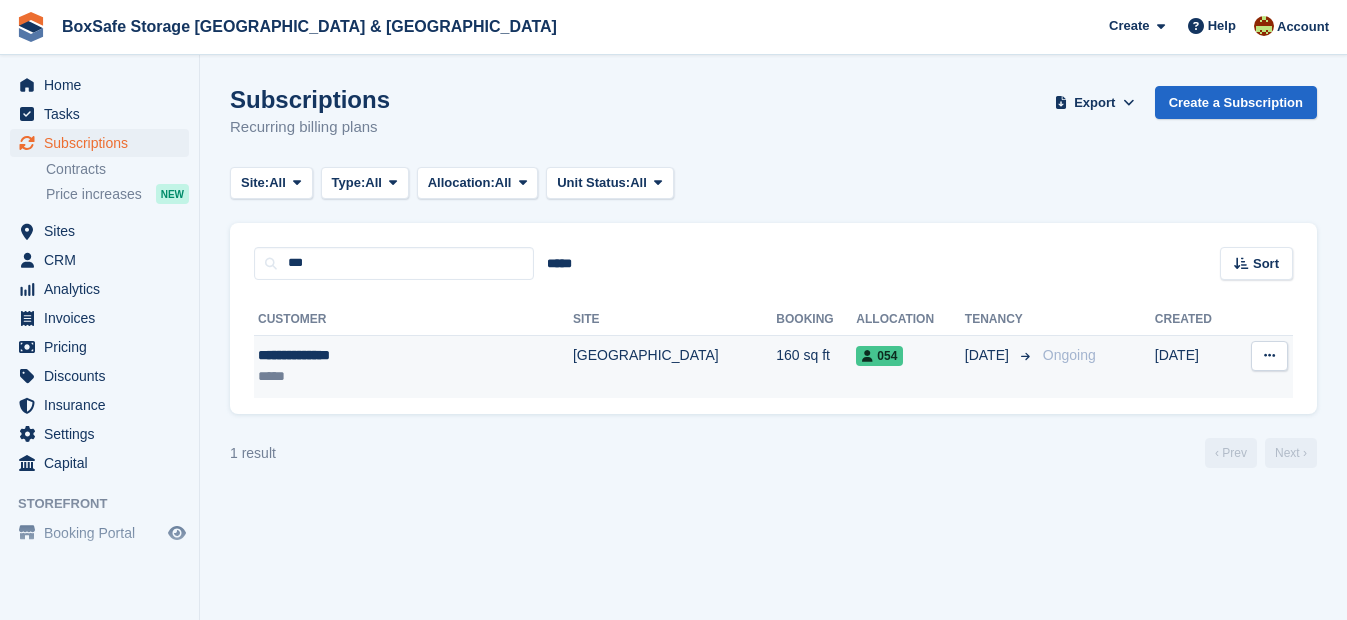 click on "**********" at bounding box center [370, 355] 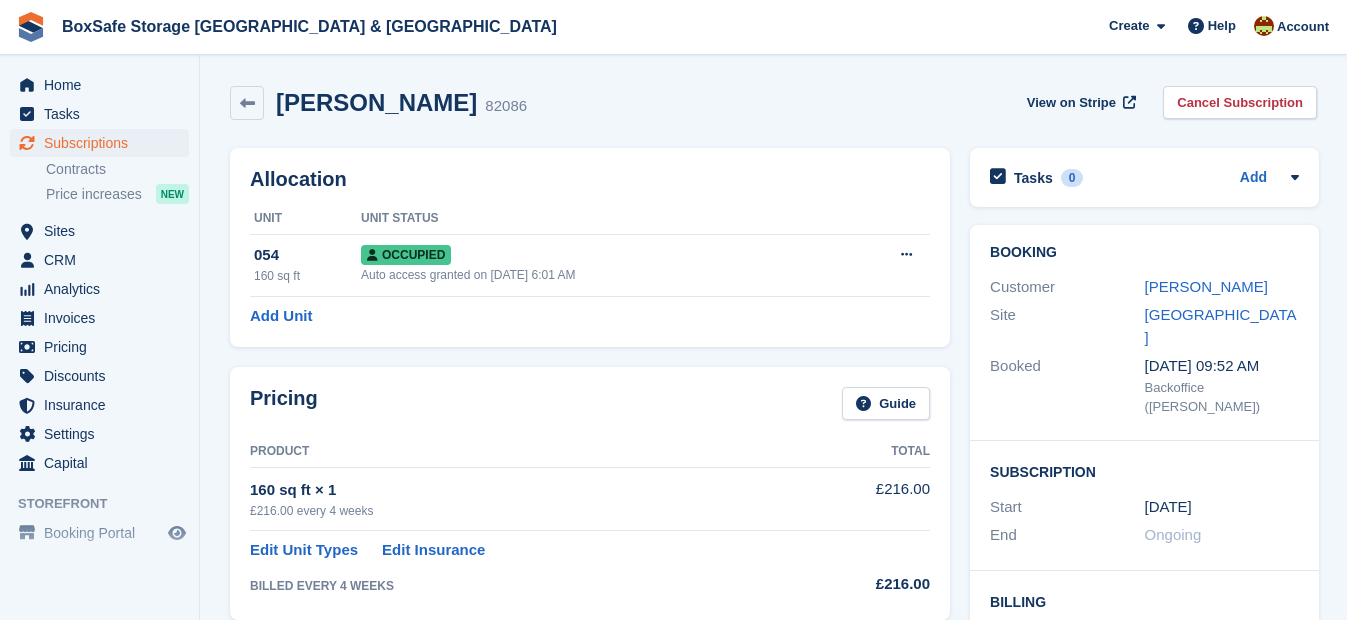 scroll, scrollTop: 0, scrollLeft: 0, axis: both 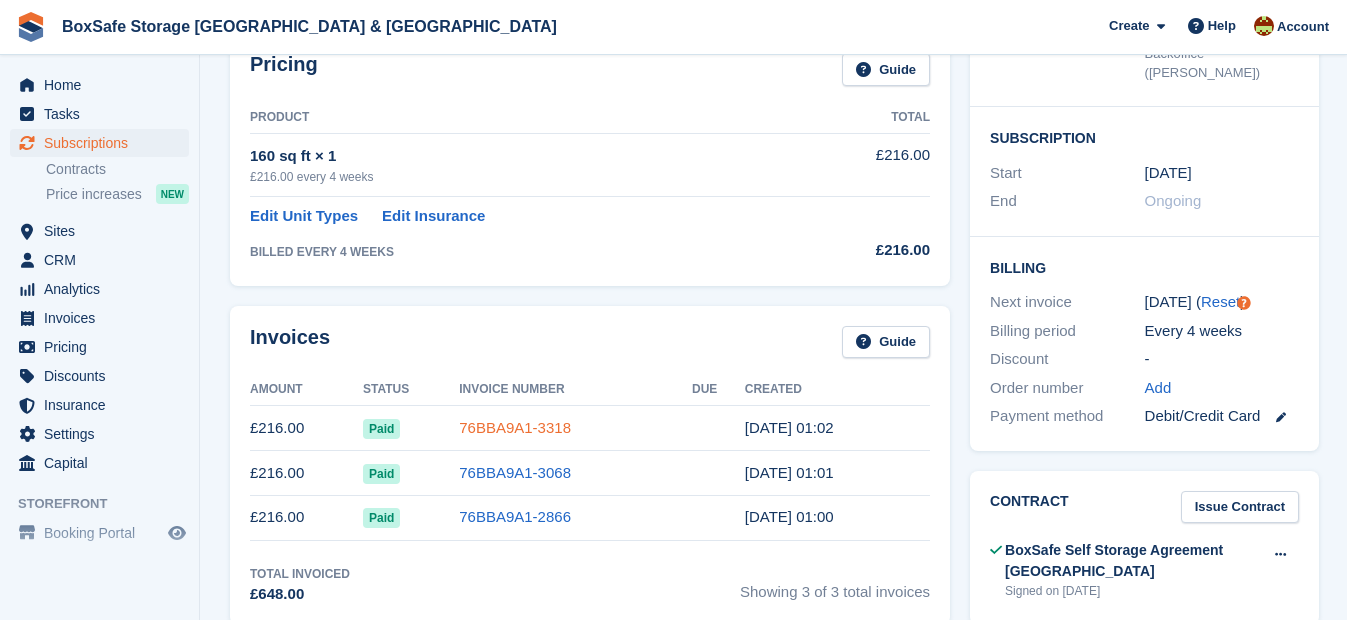 click on "76BBA9A1-3318" at bounding box center (515, 427) 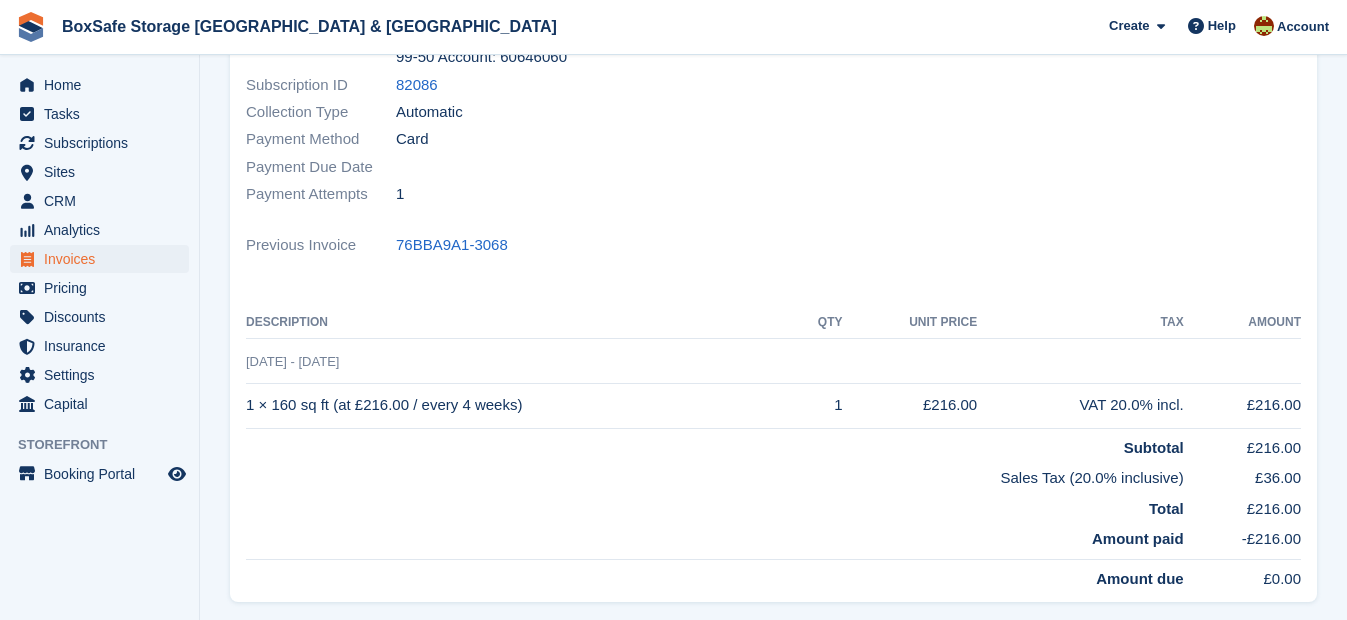 scroll, scrollTop: 0, scrollLeft: 0, axis: both 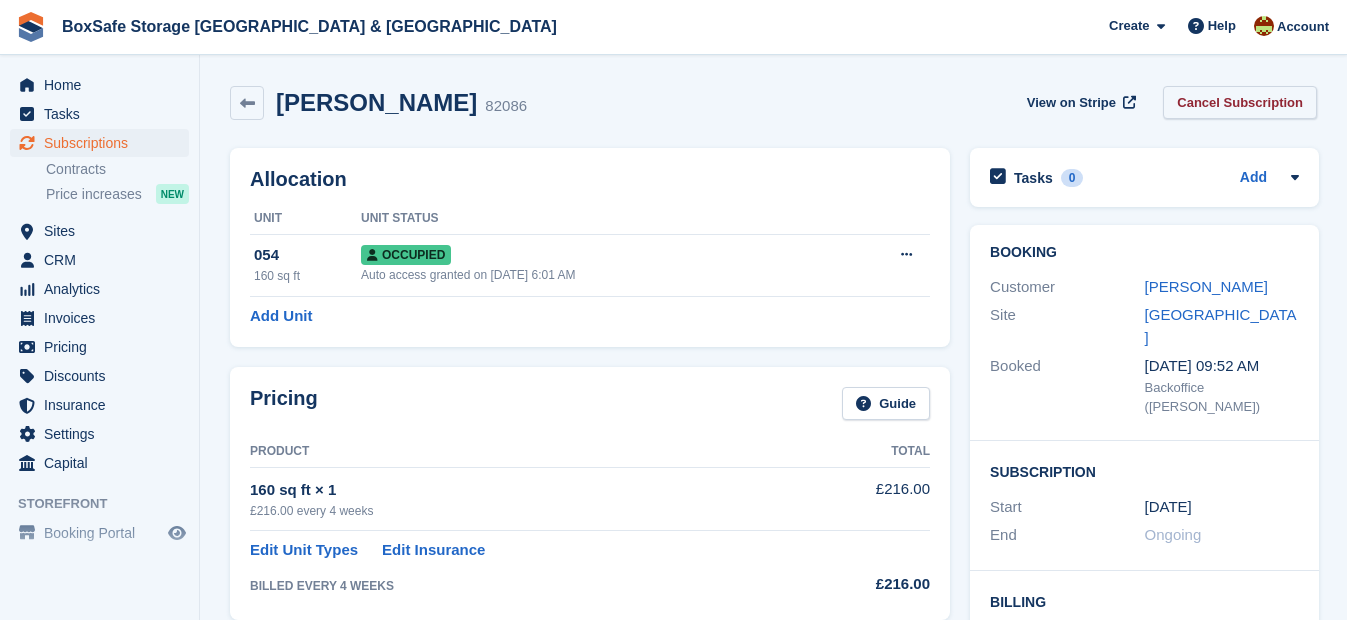 click on "Cancel Subscription" at bounding box center (1240, 102) 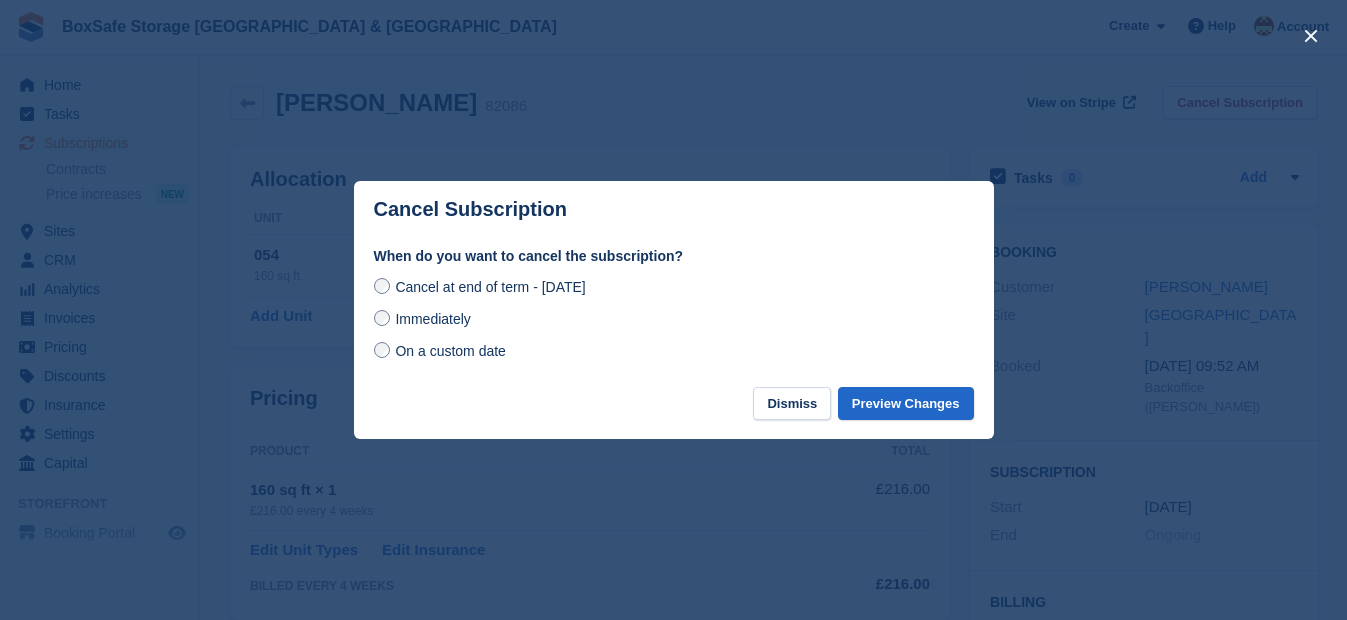 click on "On a custom date" at bounding box center [450, 351] 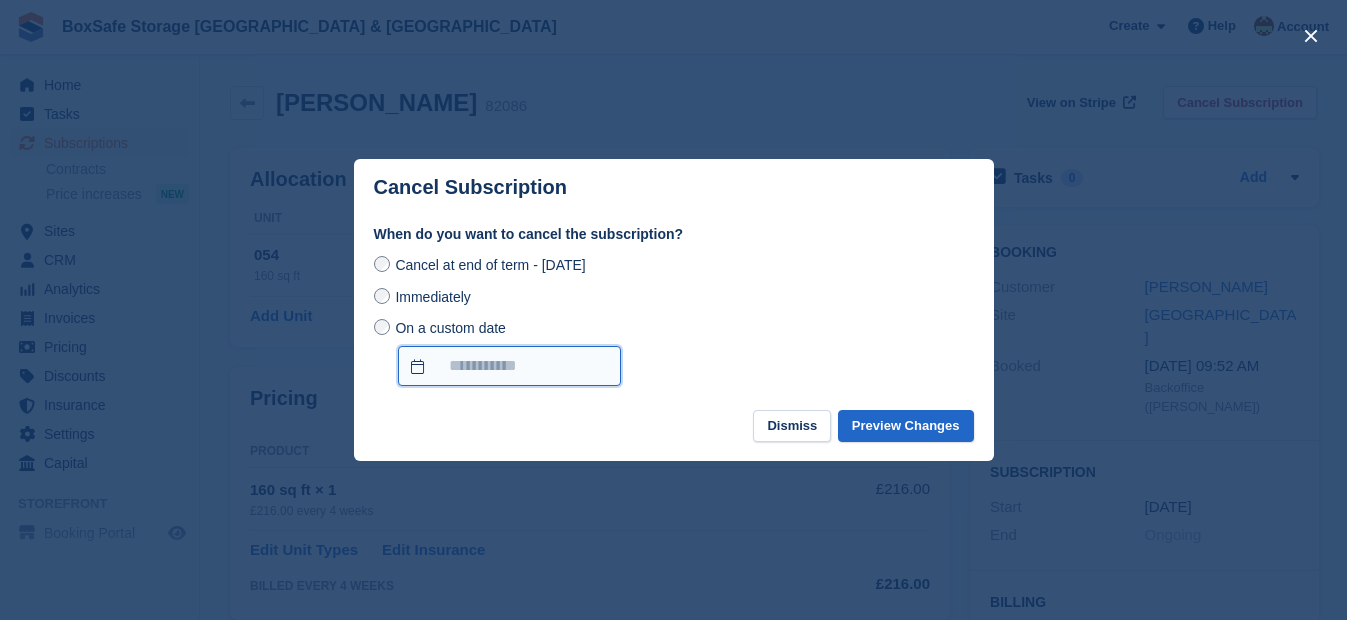 click on "On a custom date" at bounding box center [509, 366] 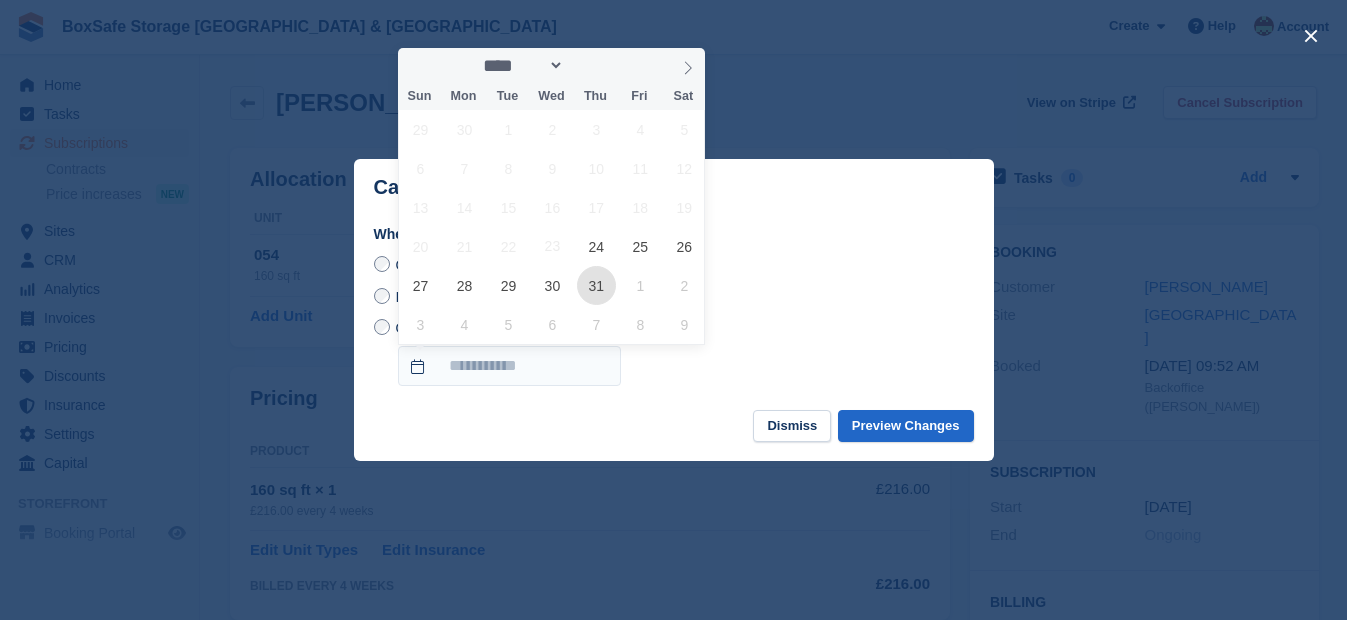 click on "31" at bounding box center [596, 285] 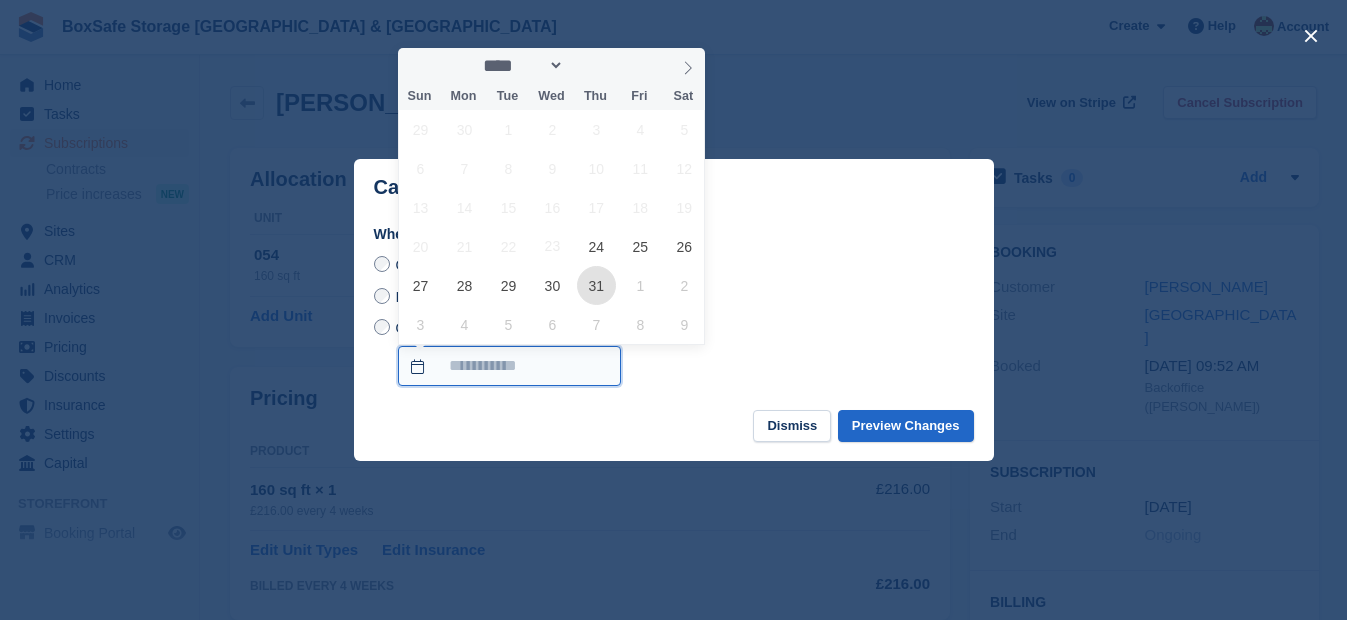 type on "**********" 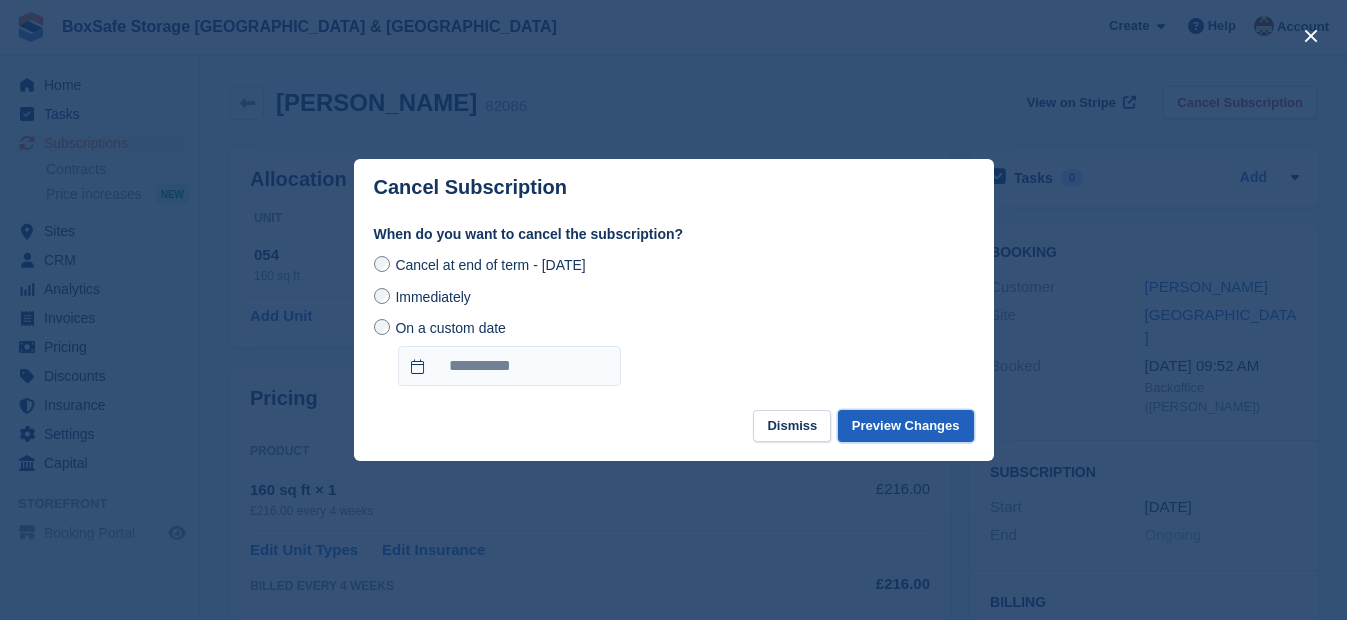 click on "Preview Changes" at bounding box center [906, 426] 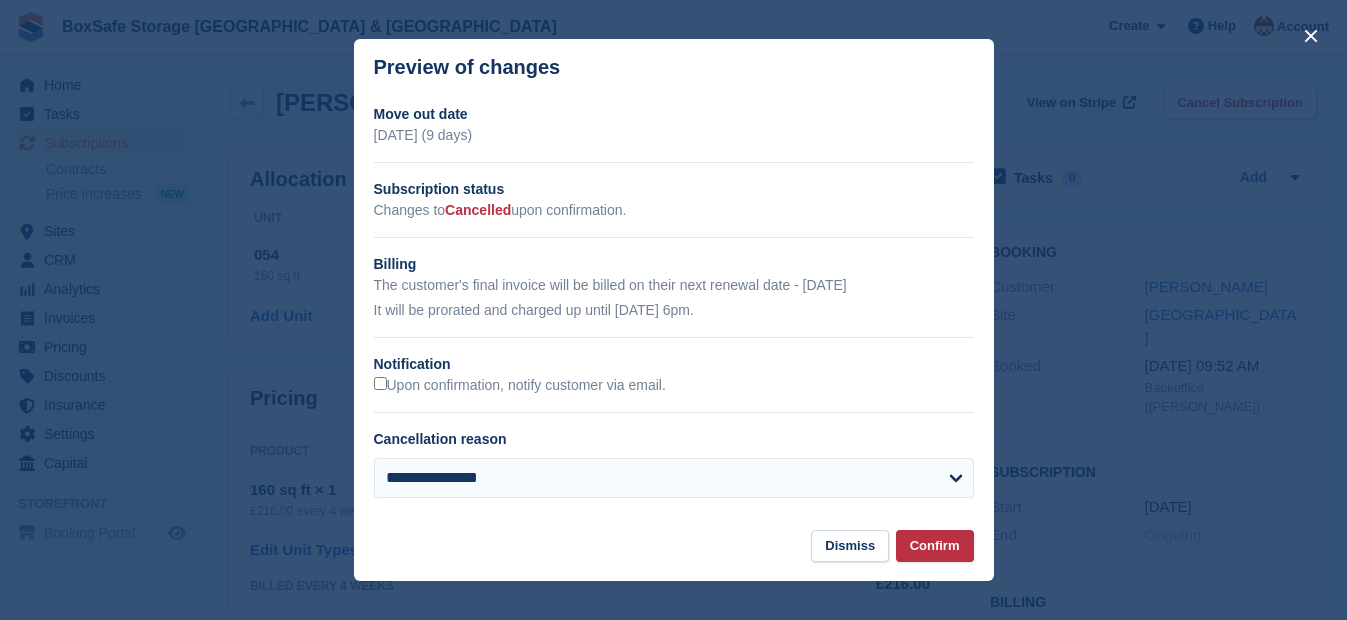 click on "Notification" at bounding box center (674, 364) 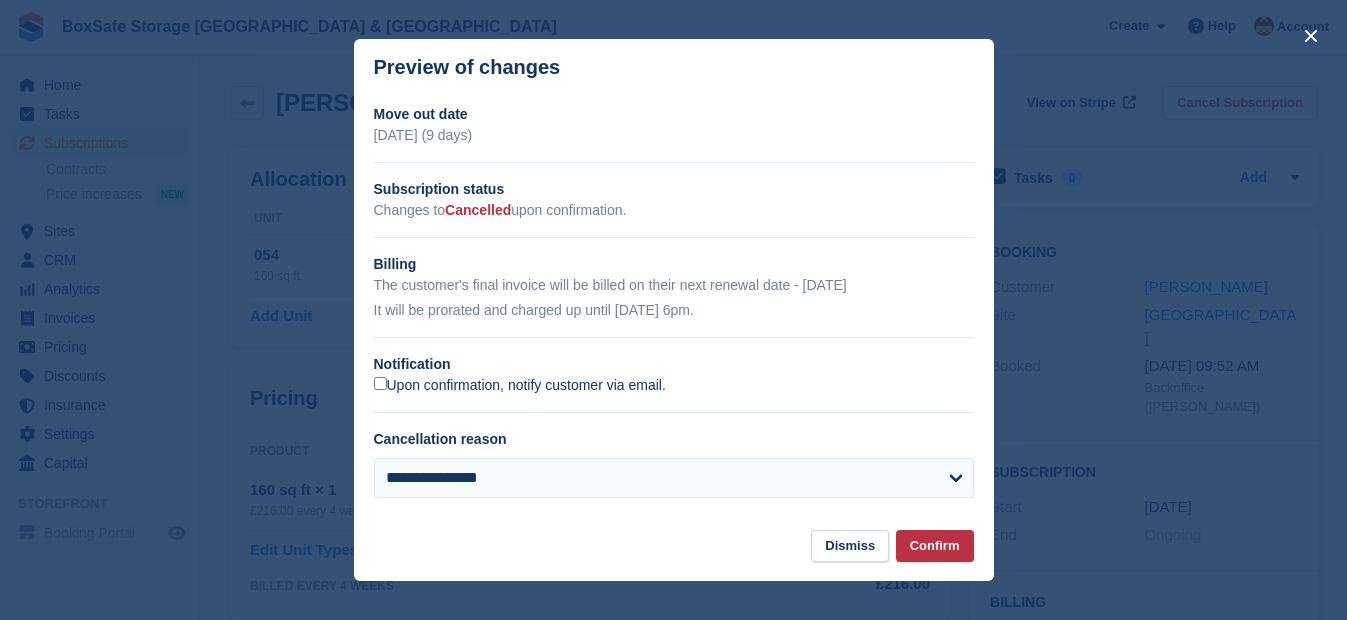 click on "Upon confirmation, notify customer via email." at bounding box center [520, 386] 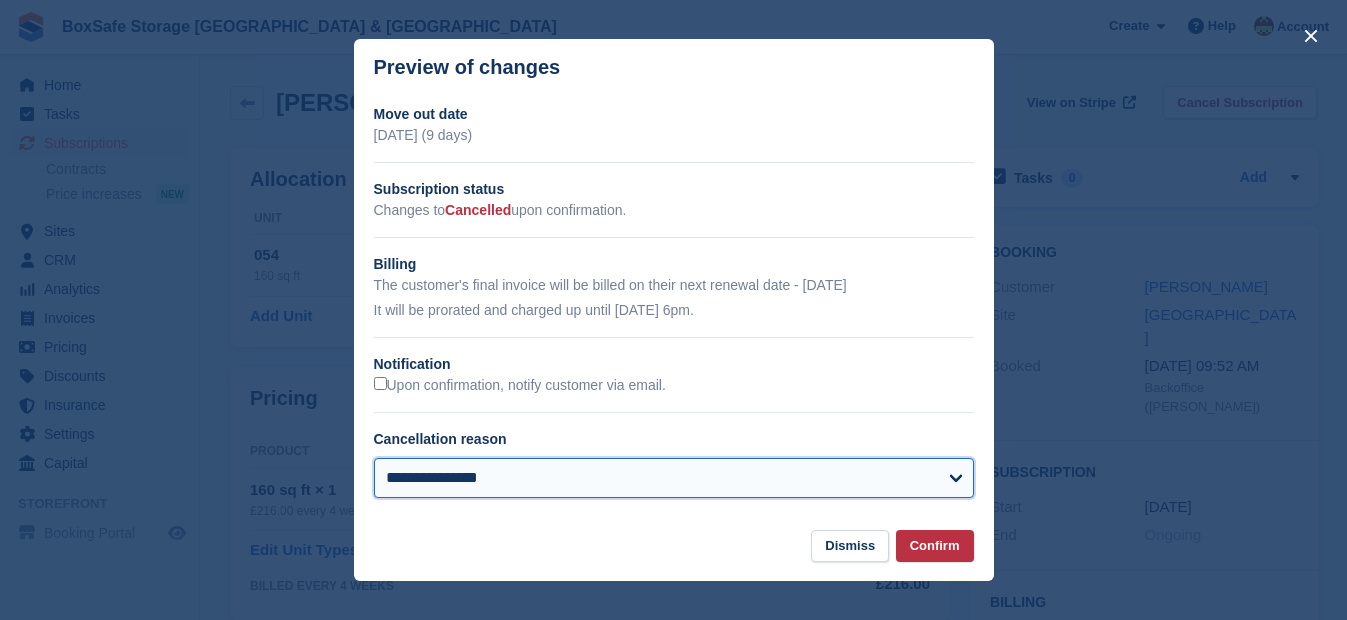 click on "**********" at bounding box center (674, 478) 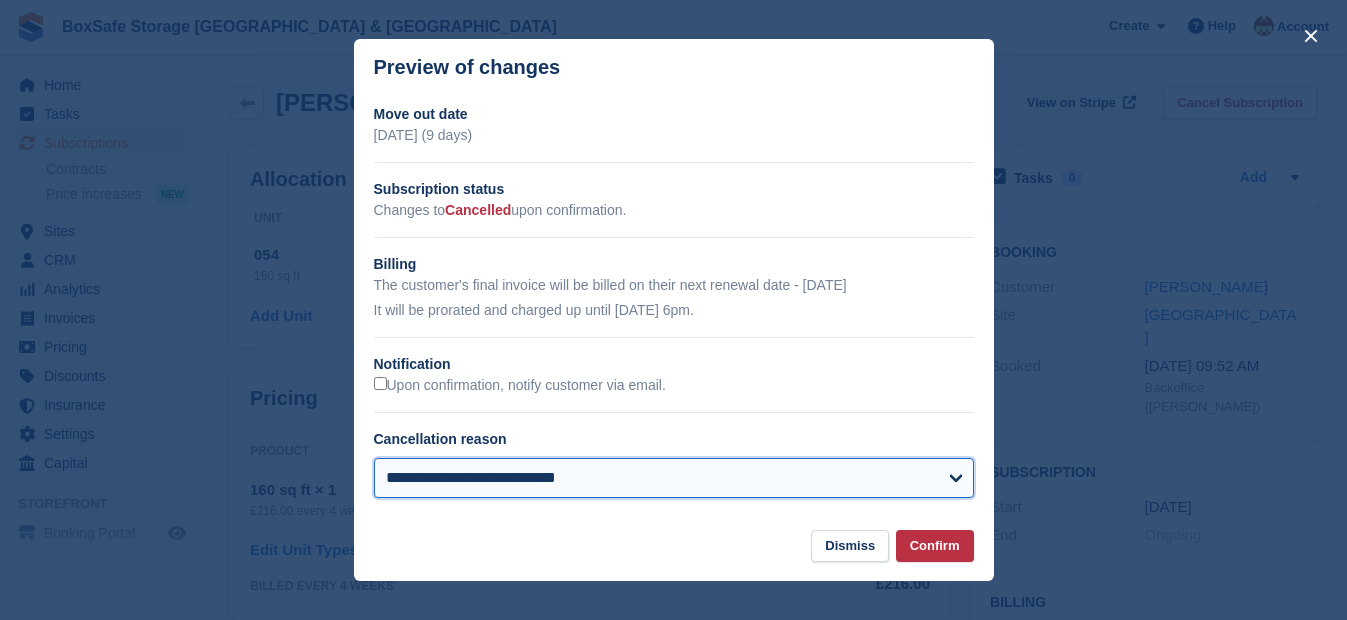 click on "**********" at bounding box center [674, 478] 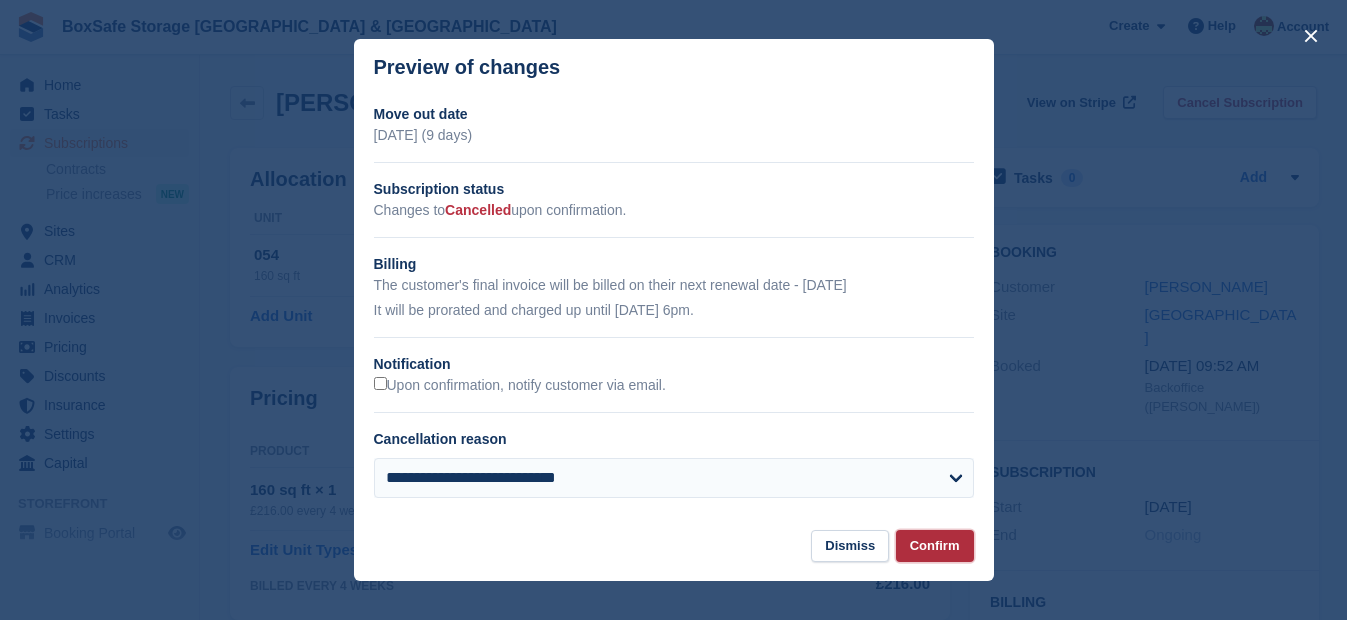 click on "Confirm" at bounding box center (935, 546) 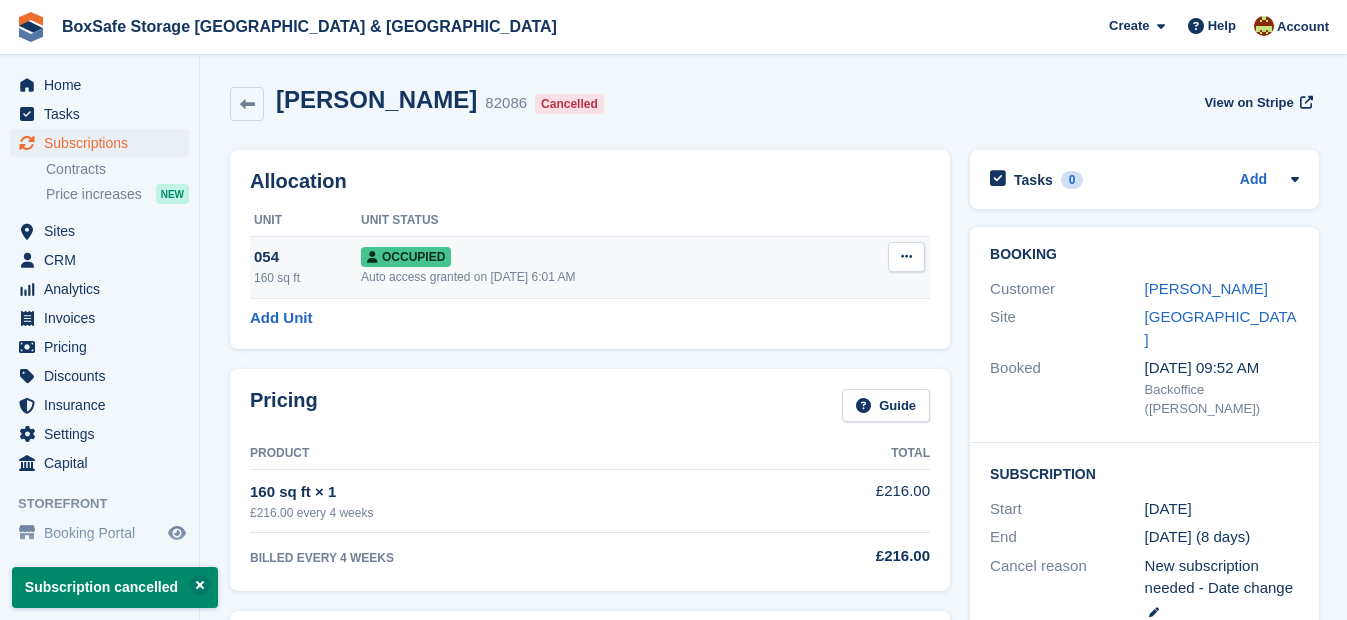 click at bounding box center [906, 257] 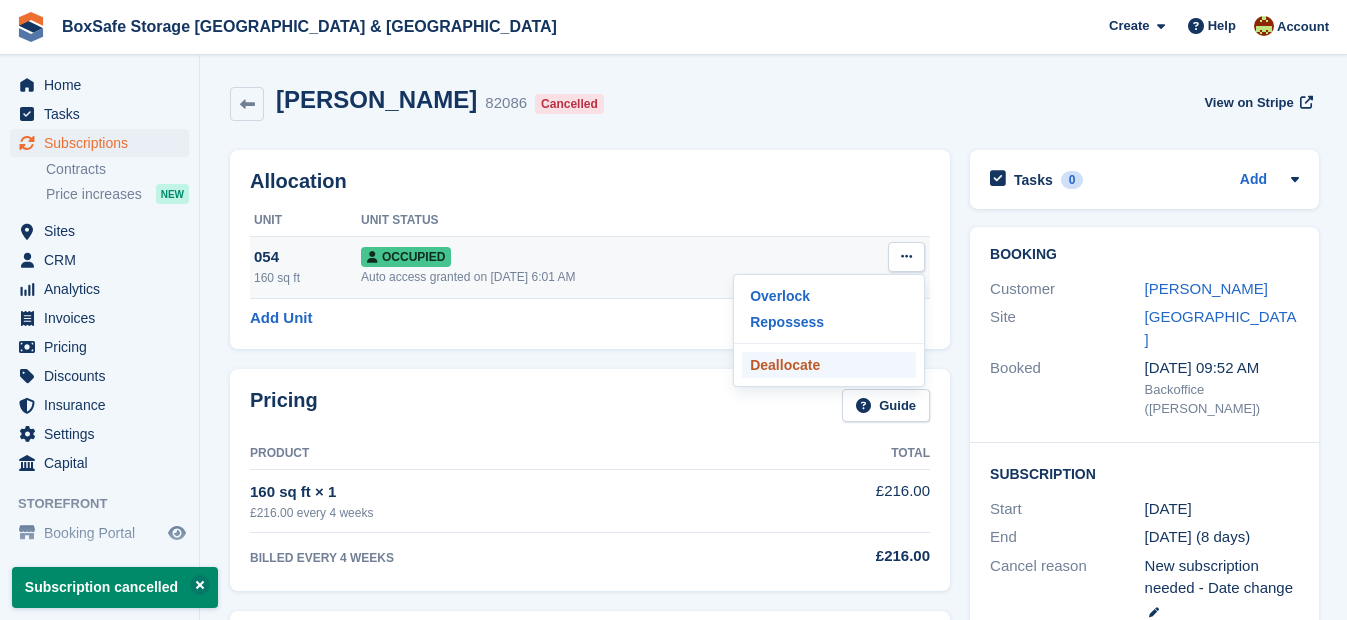 click on "Deallocate" at bounding box center (829, 365) 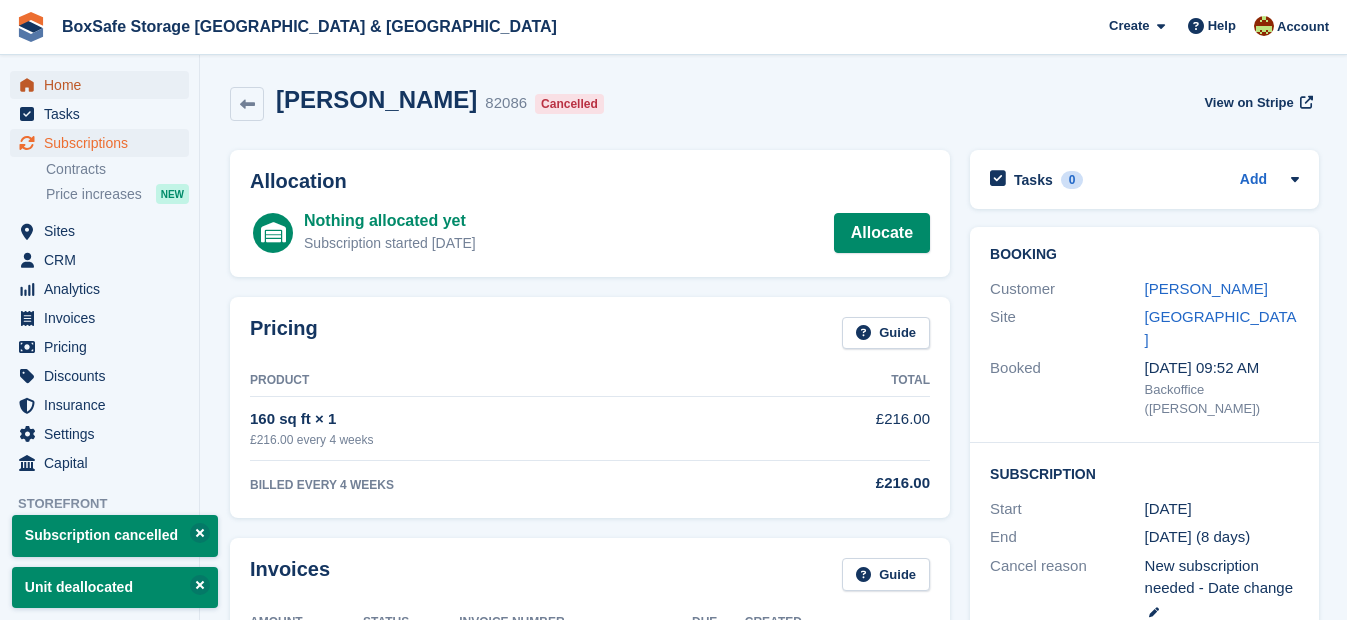 click on "Home" at bounding box center (104, 85) 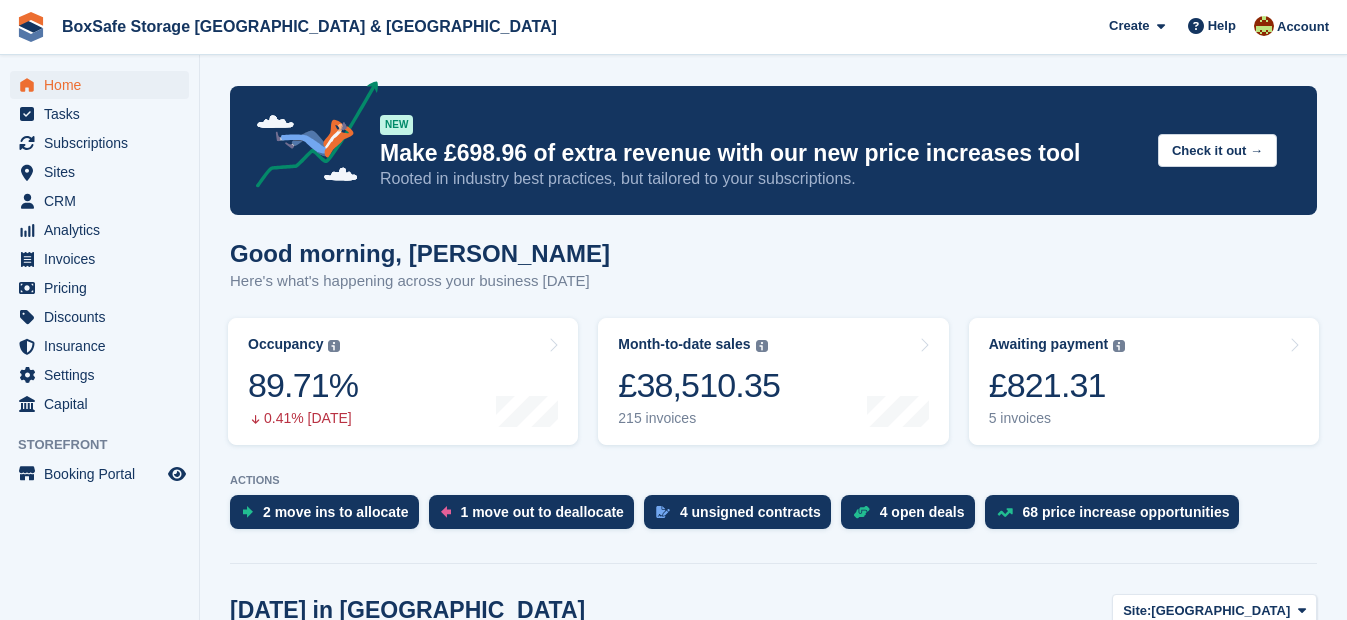 scroll, scrollTop: 0, scrollLeft: 0, axis: both 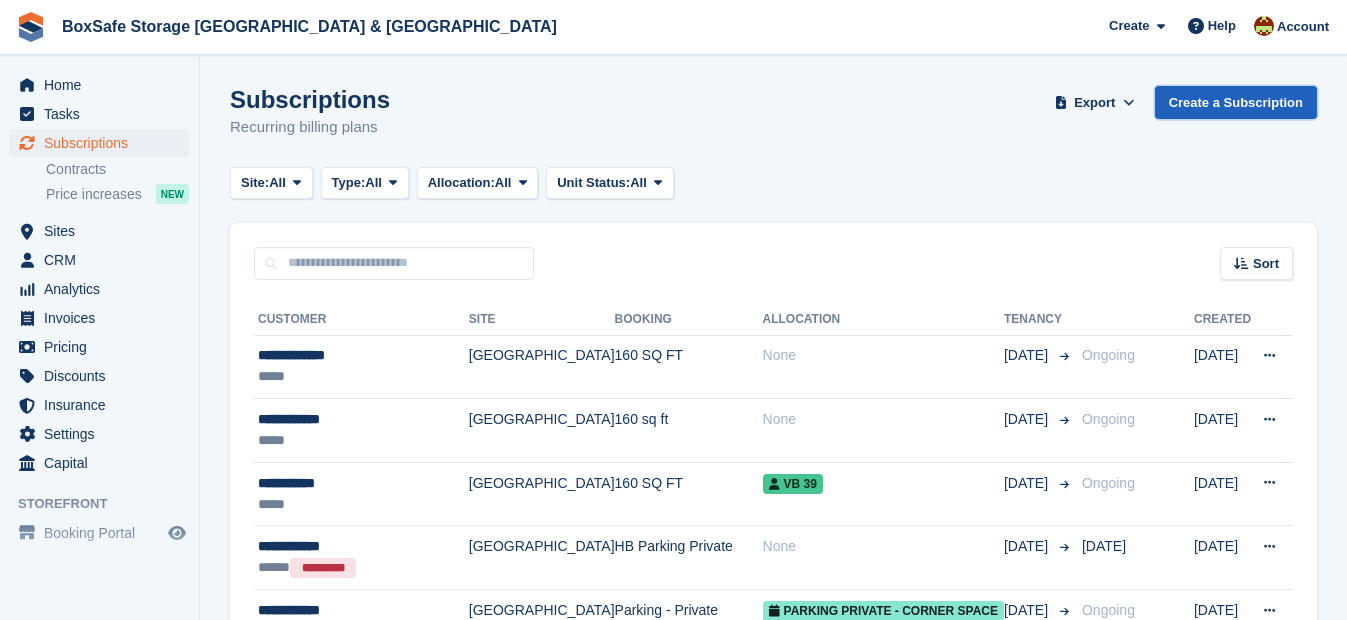 click on "Create a Subscription" at bounding box center [1236, 102] 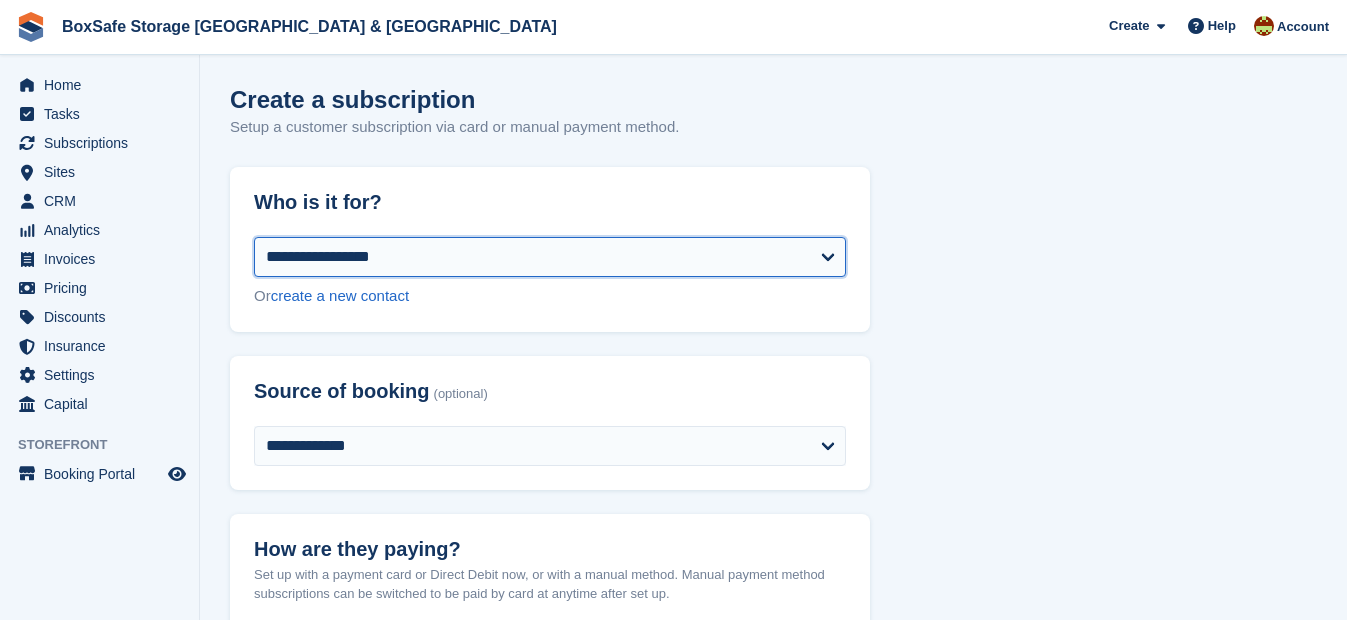 click on "**********" at bounding box center [550, 257] 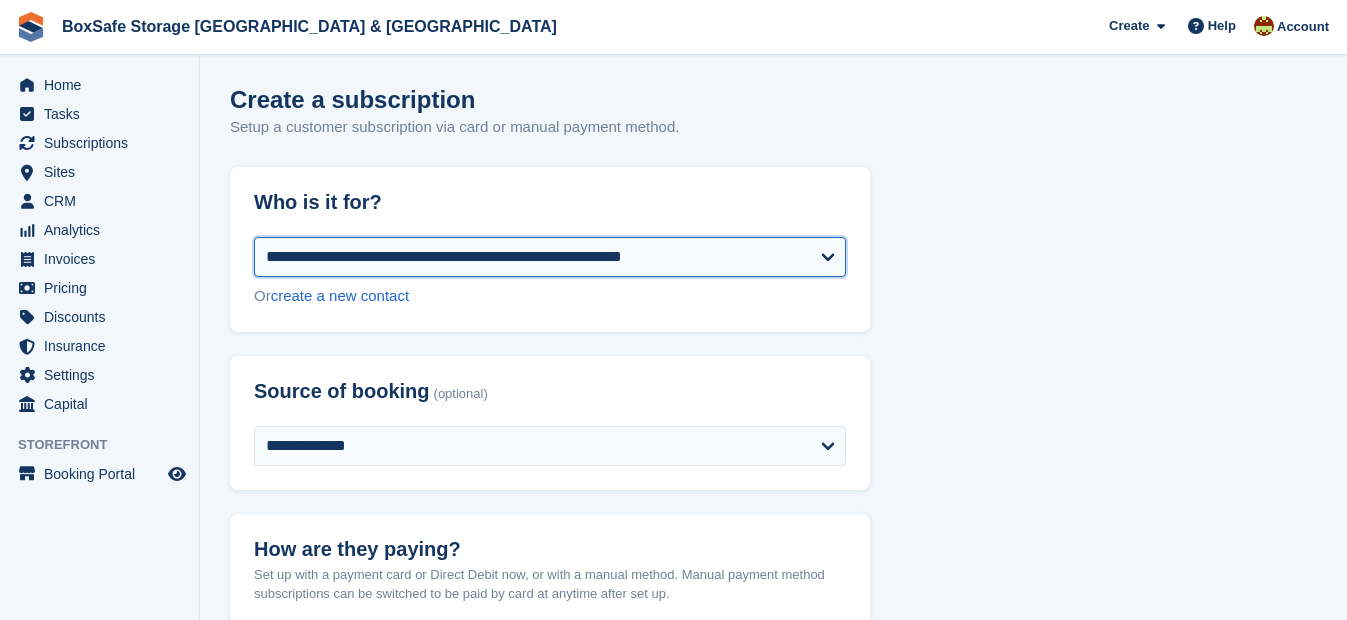 click on "**********" at bounding box center (550, 257) 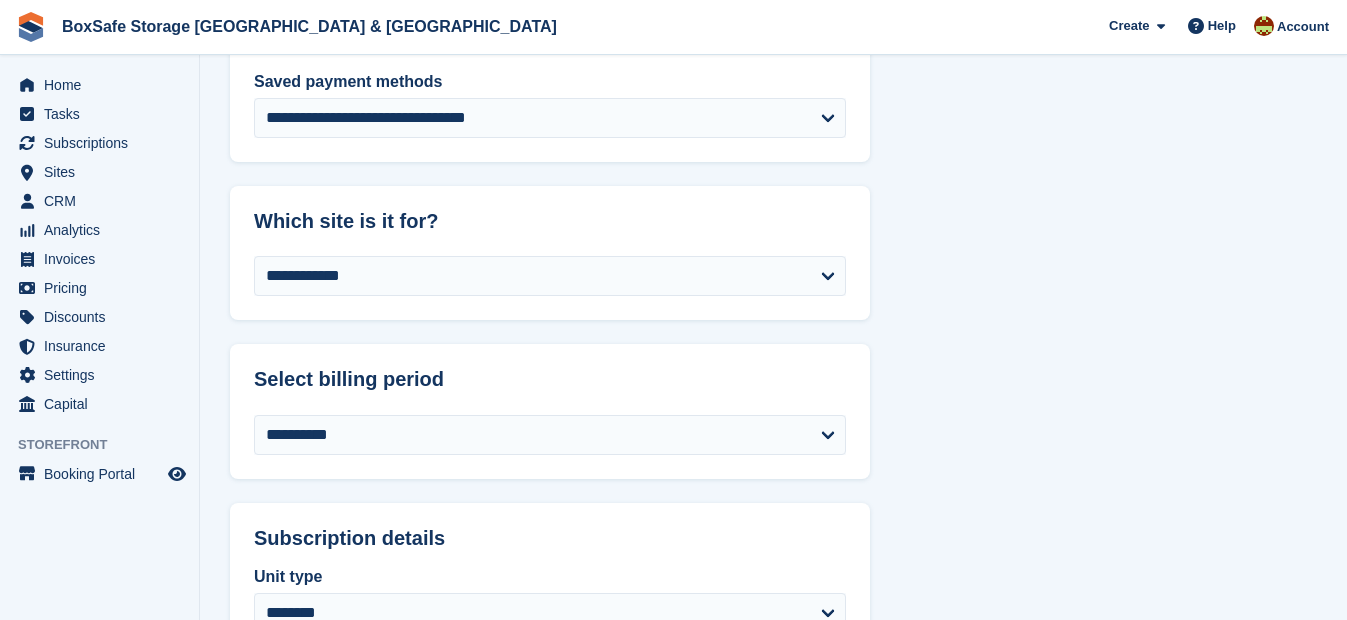 scroll, scrollTop: 687, scrollLeft: 0, axis: vertical 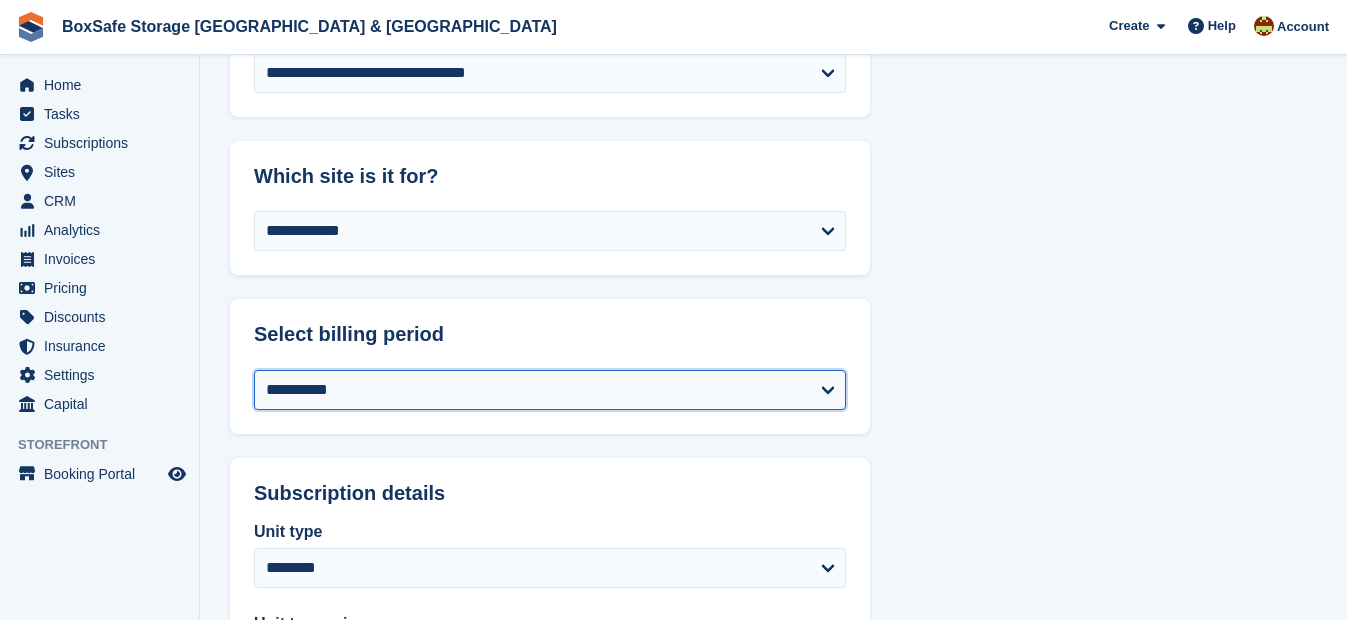 click on "**********" at bounding box center [550, 390] 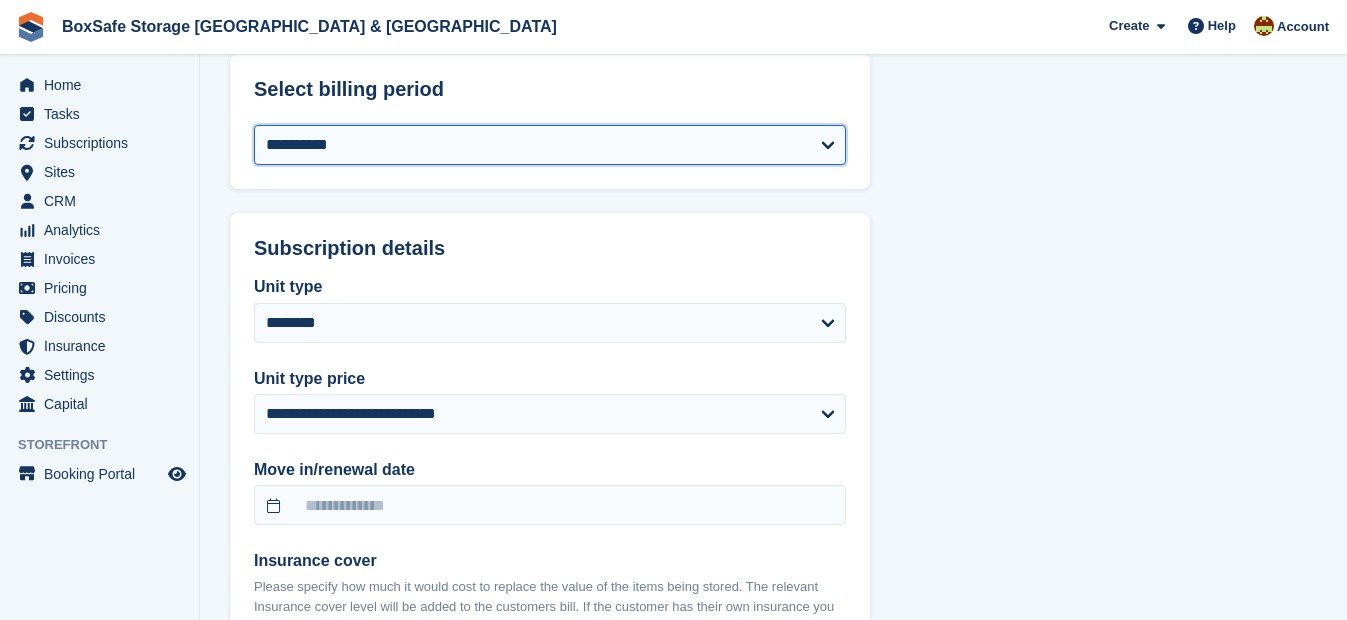 scroll, scrollTop: 988, scrollLeft: 0, axis: vertical 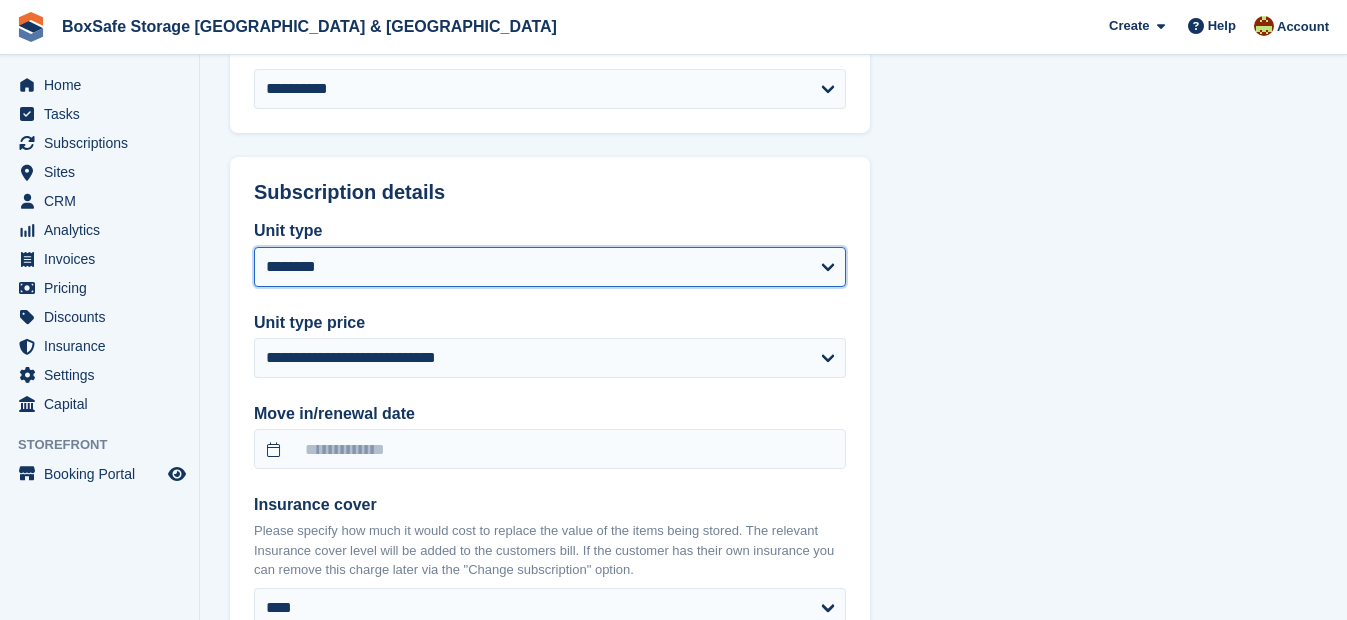 click on "**********" at bounding box center [550, 267] 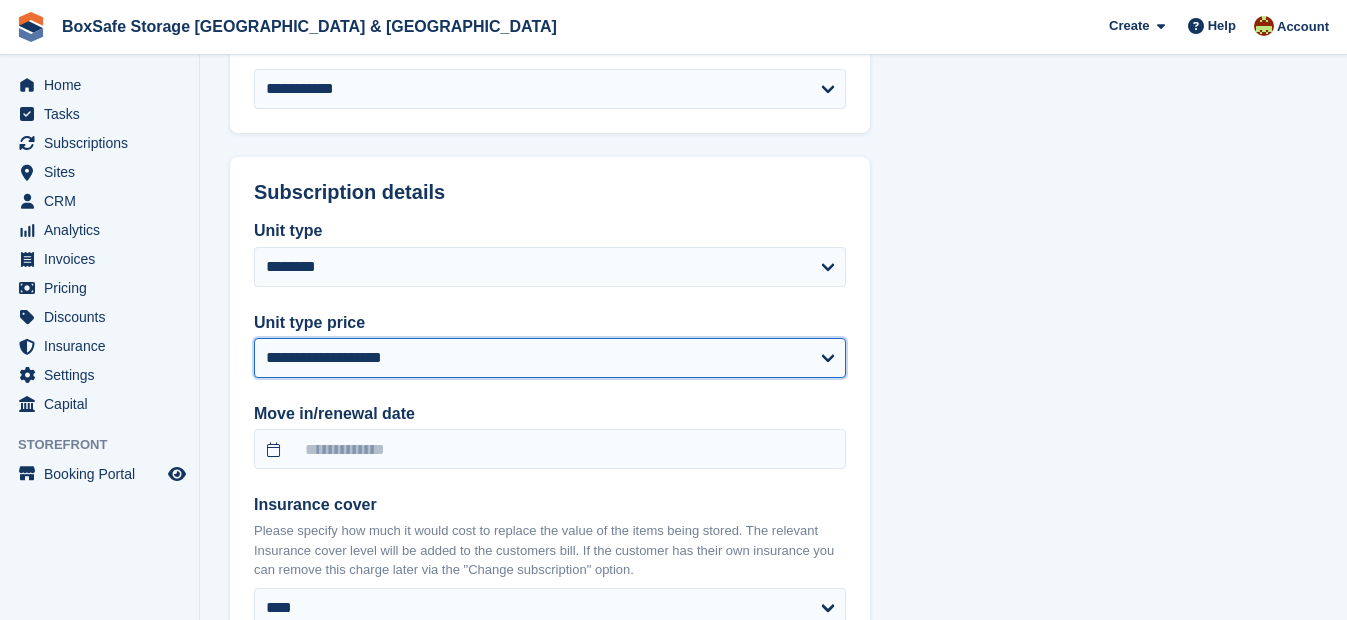 click on "**********" at bounding box center [550, 358] 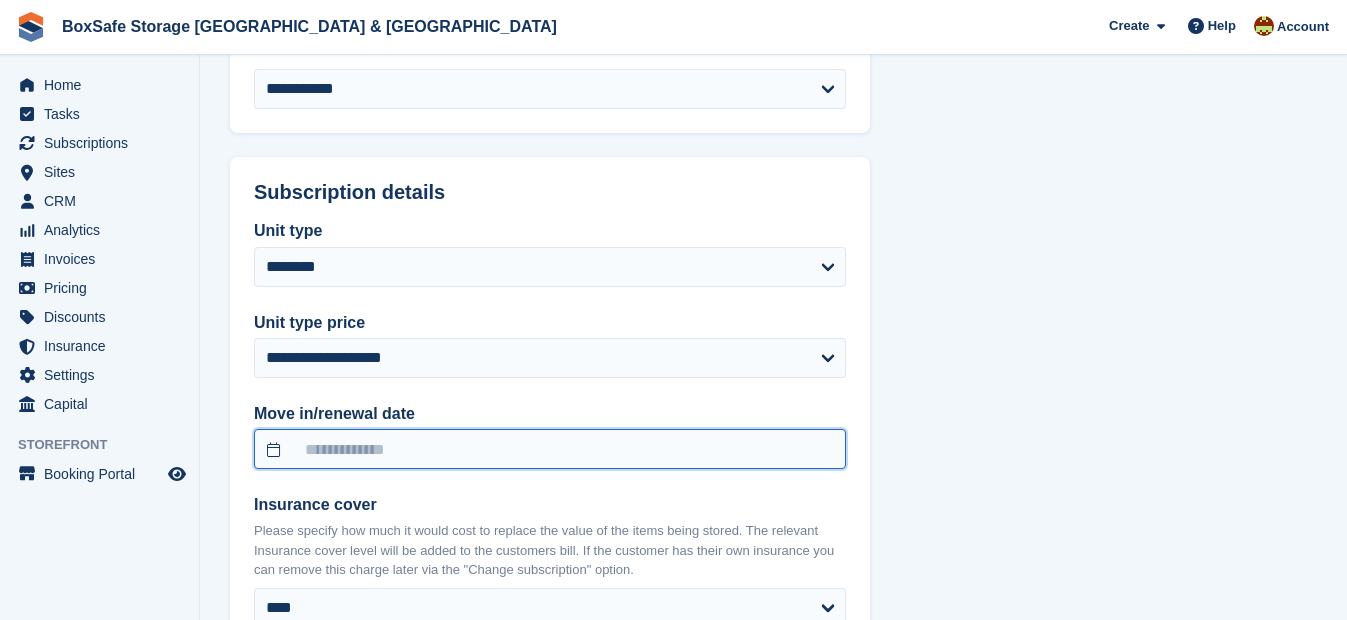 click at bounding box center (550, 449) 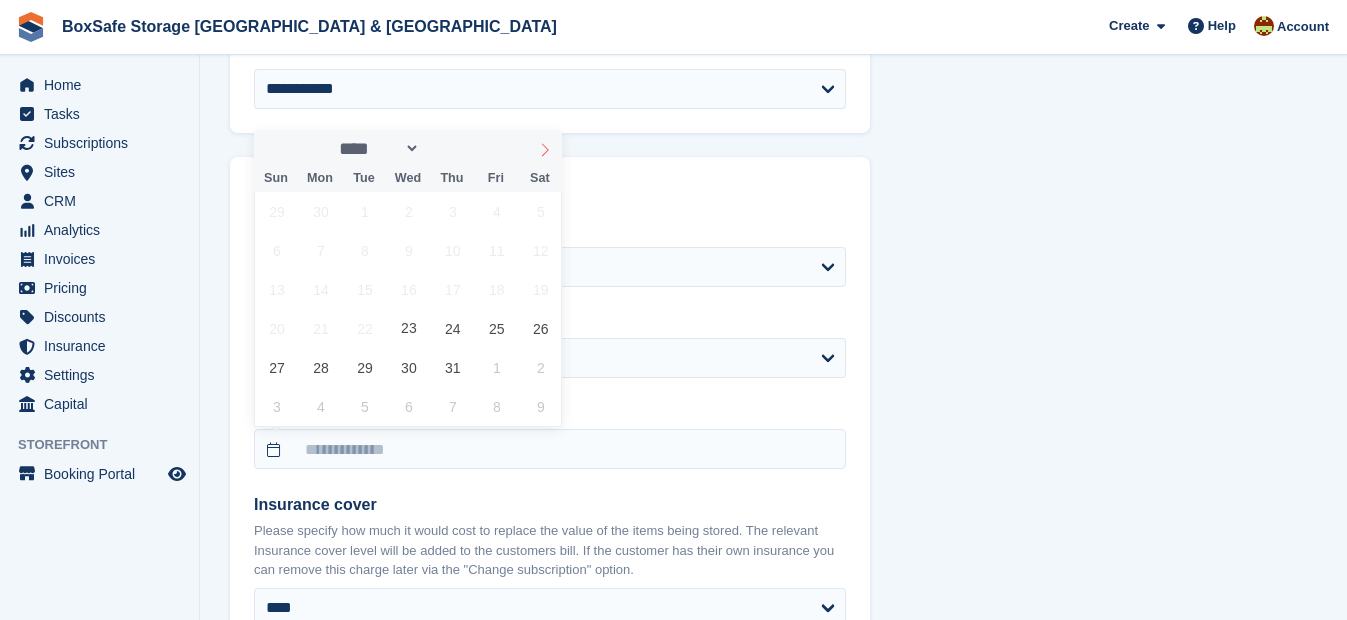 click 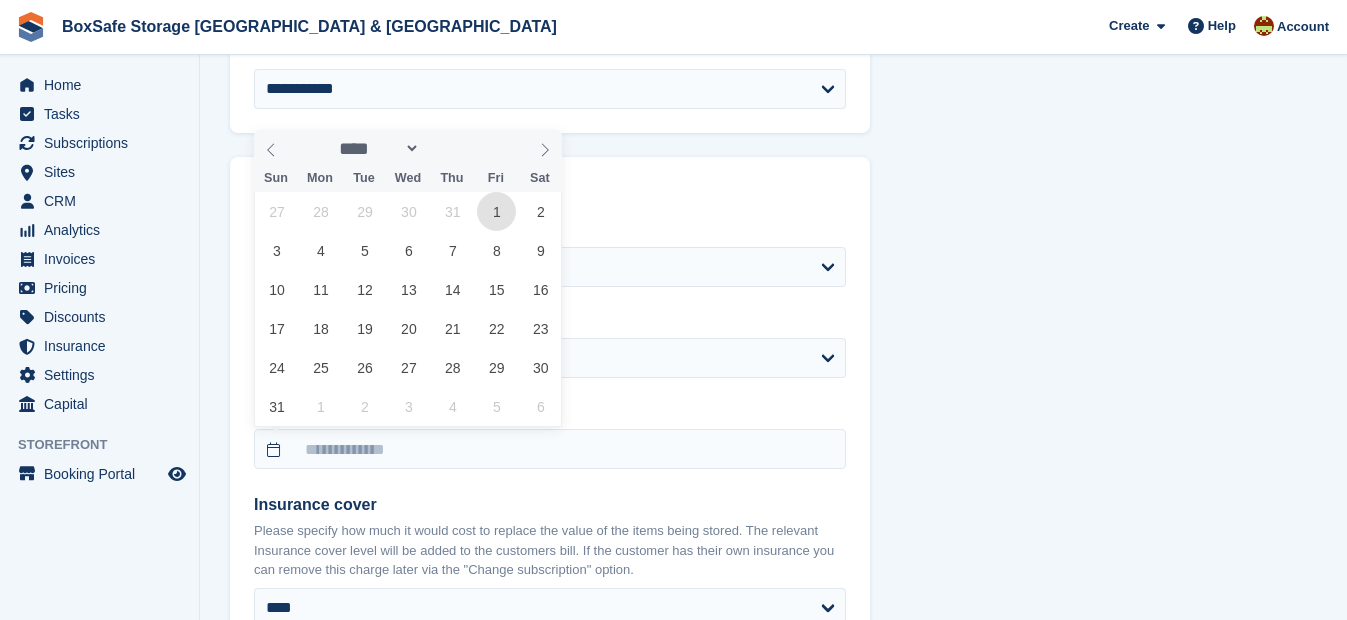 click on "1" at bounding box center [496, 211] 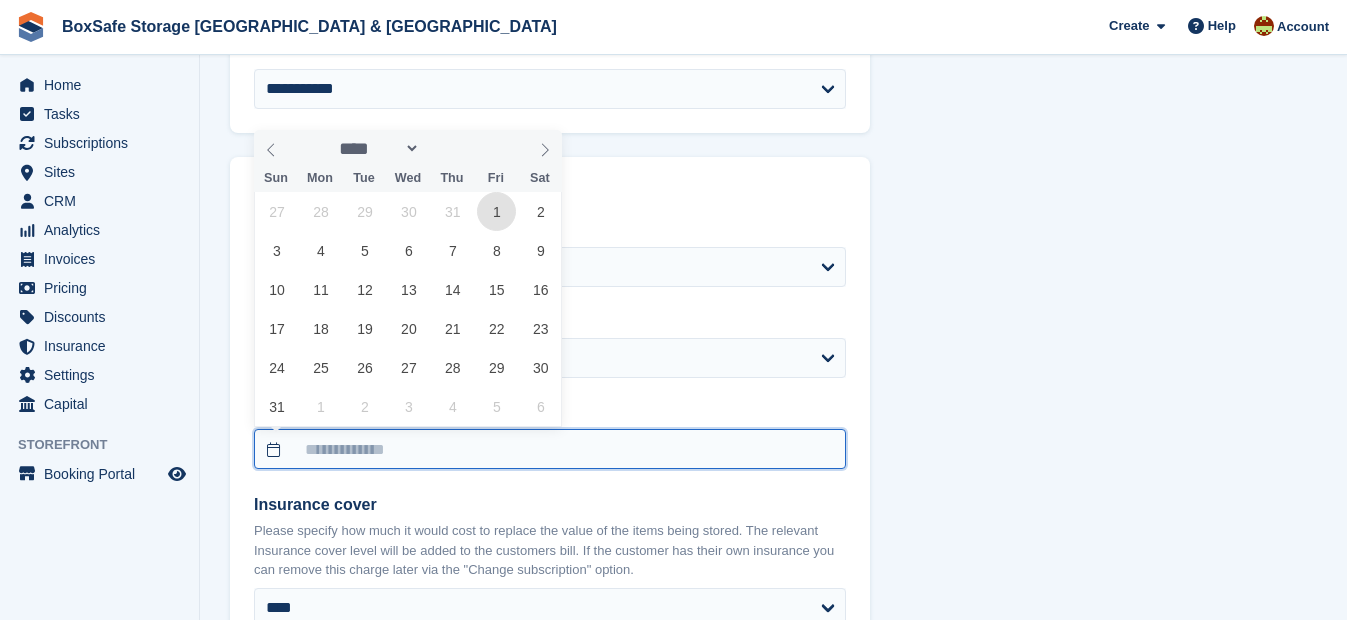 type on "**********" 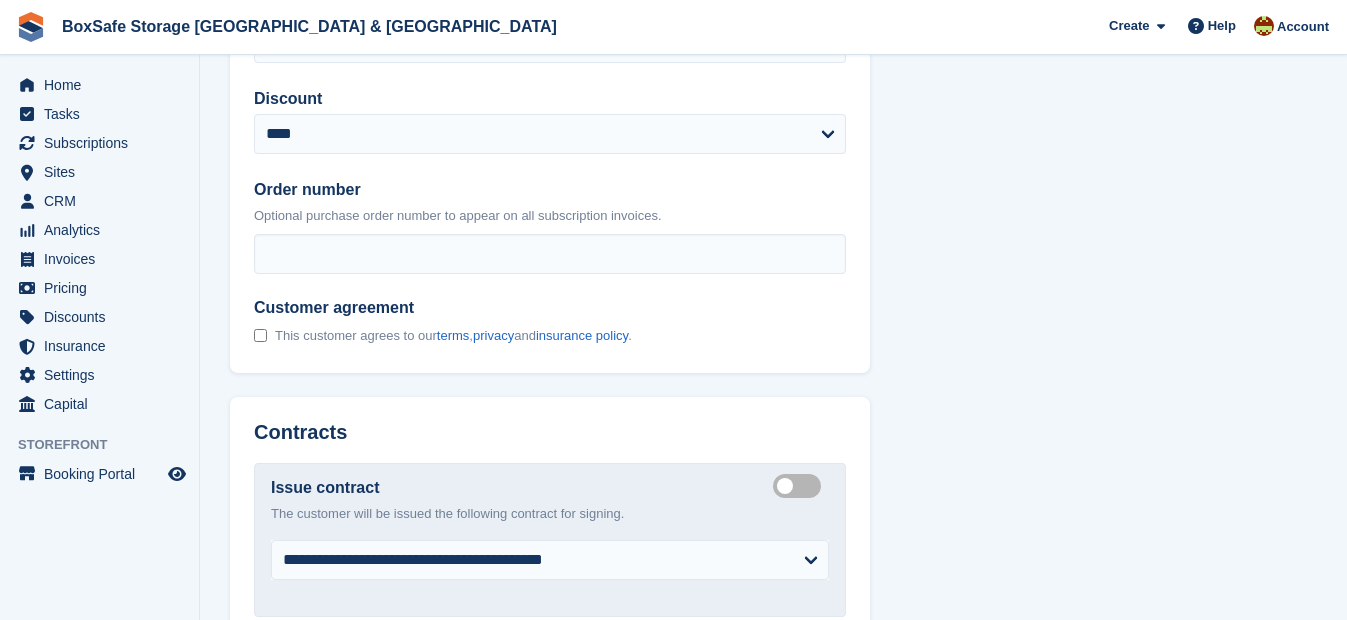 scroll, scrollTop: 1497, scrollLeft: 0, axis: vertical 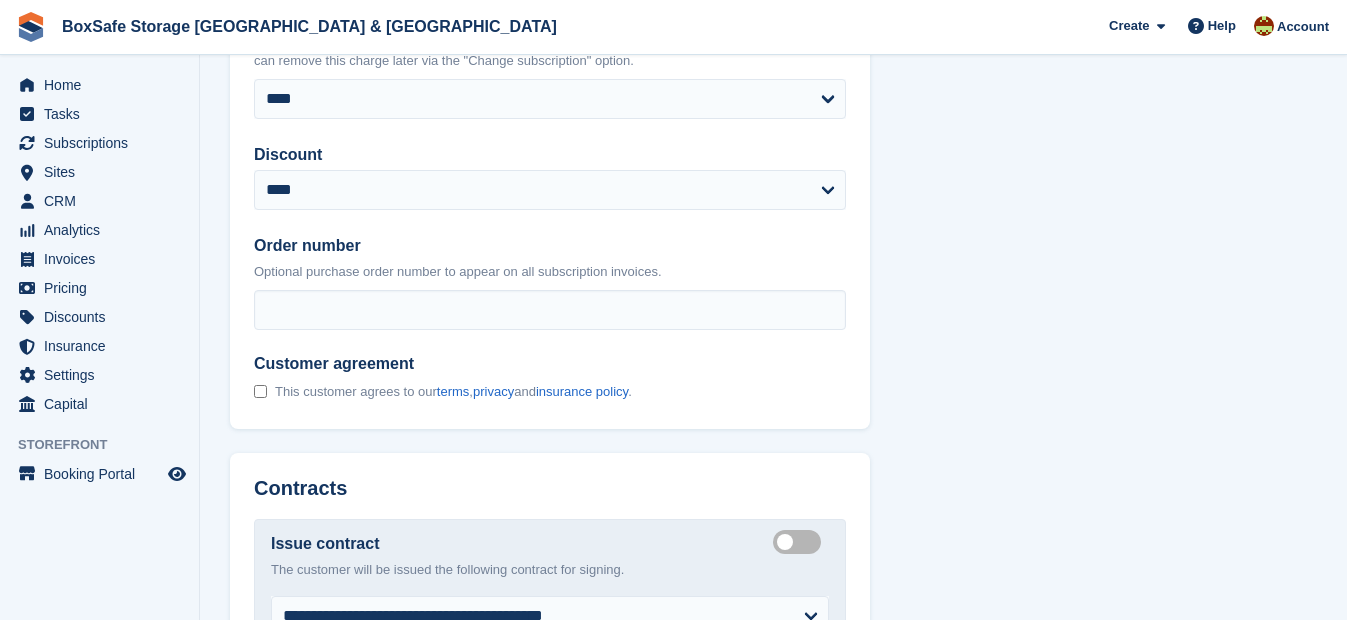 click on "Create integrated contract" at bounding box center [801, 541] 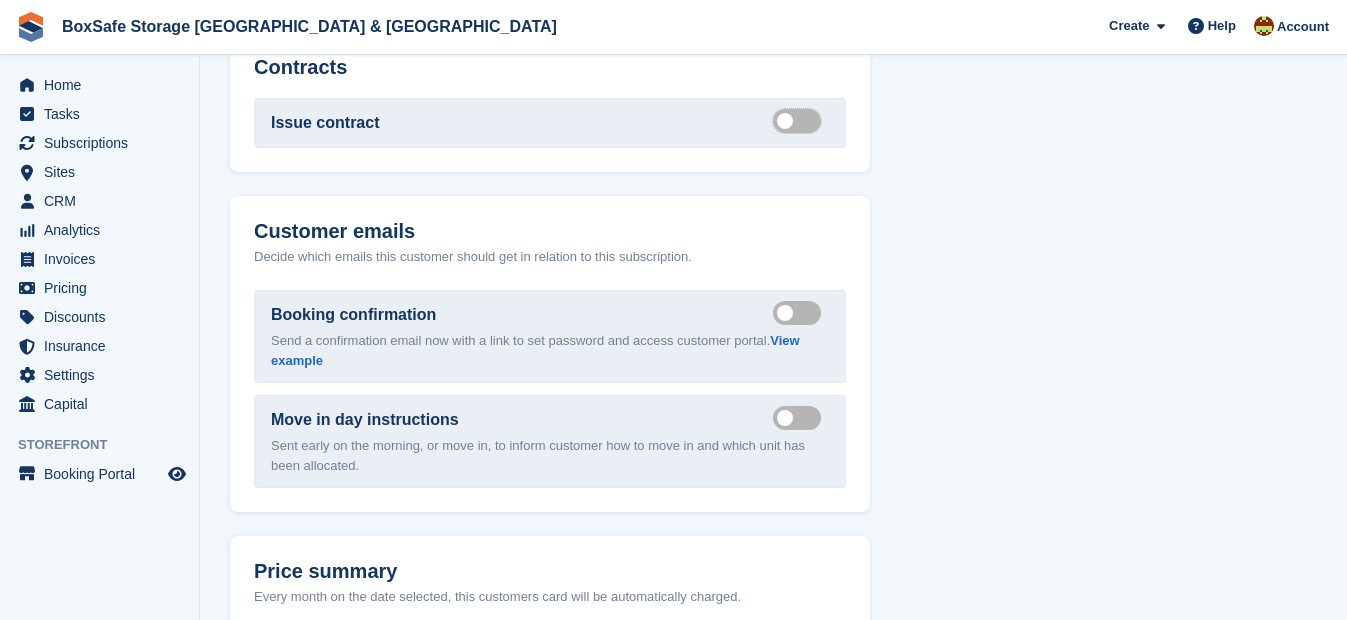 scroll, scrollTop: 1923, scrollLeft: 0, axis: vertical 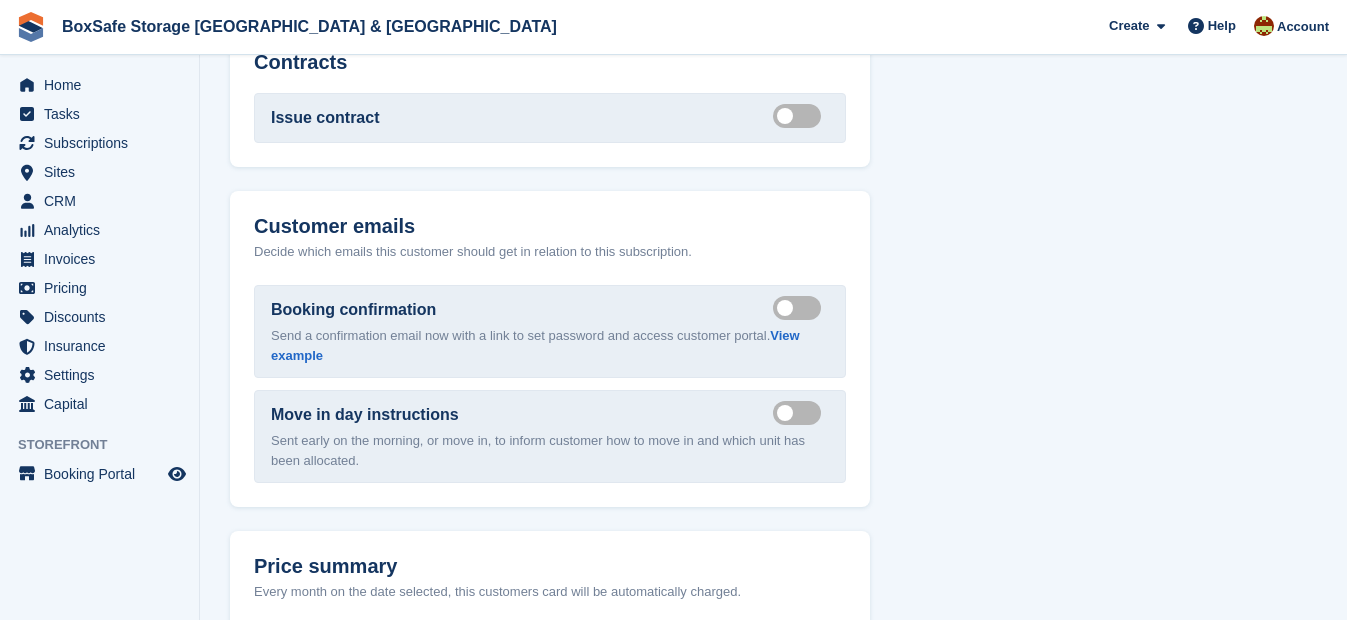 click on "Send booking confirmation email" at bounding box center (801, 307) 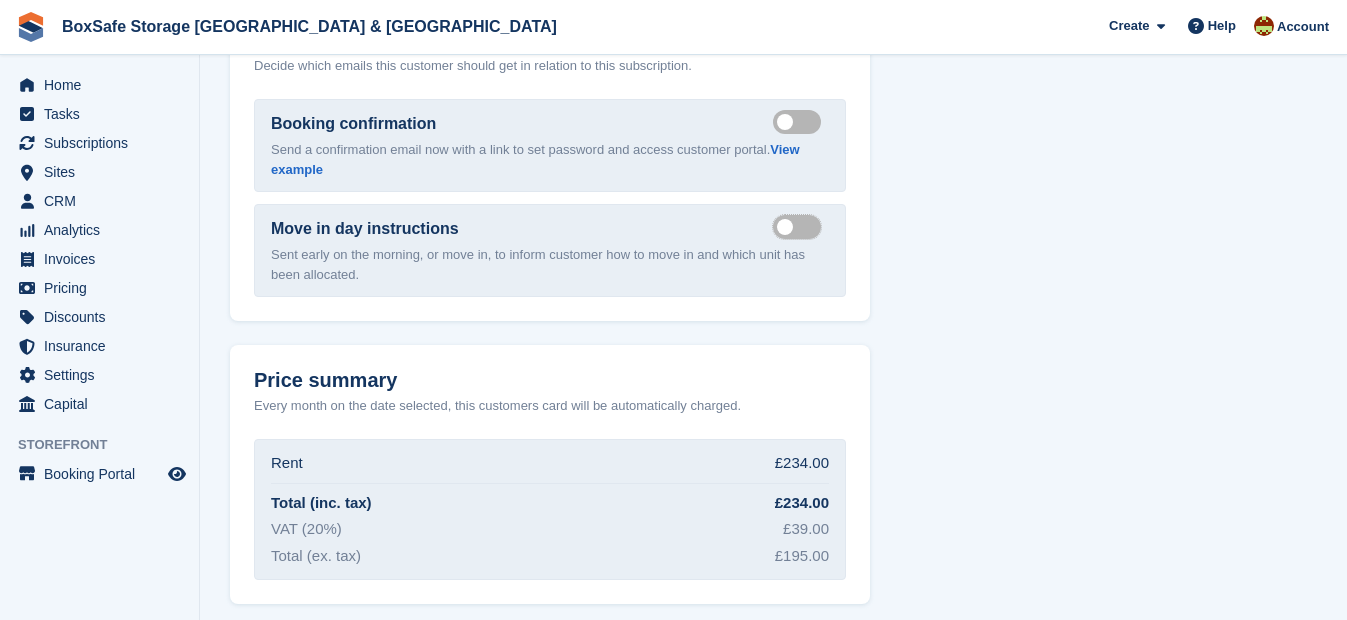 scroll, scrollTop: 2197, scrollLeft: 0, axis: vertical 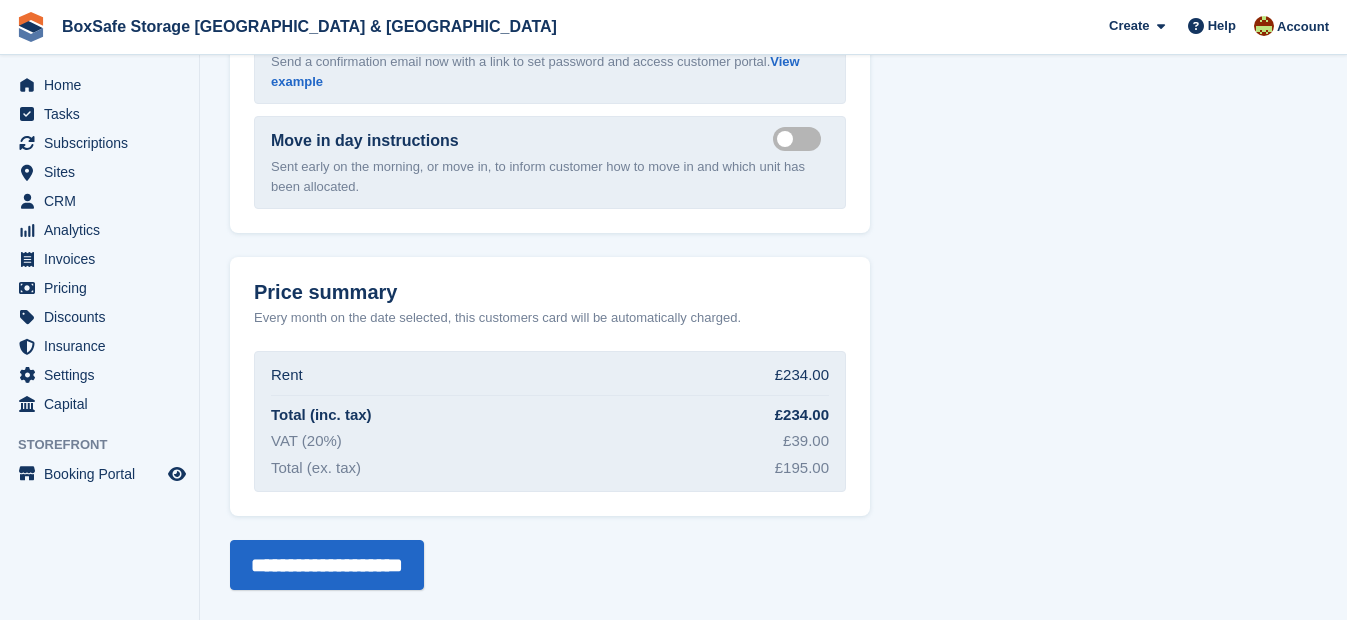 drag, startPoint x: 735, startPoint y: 512, endPoint x: 879, endPoint y: 482, distance: 147.09181 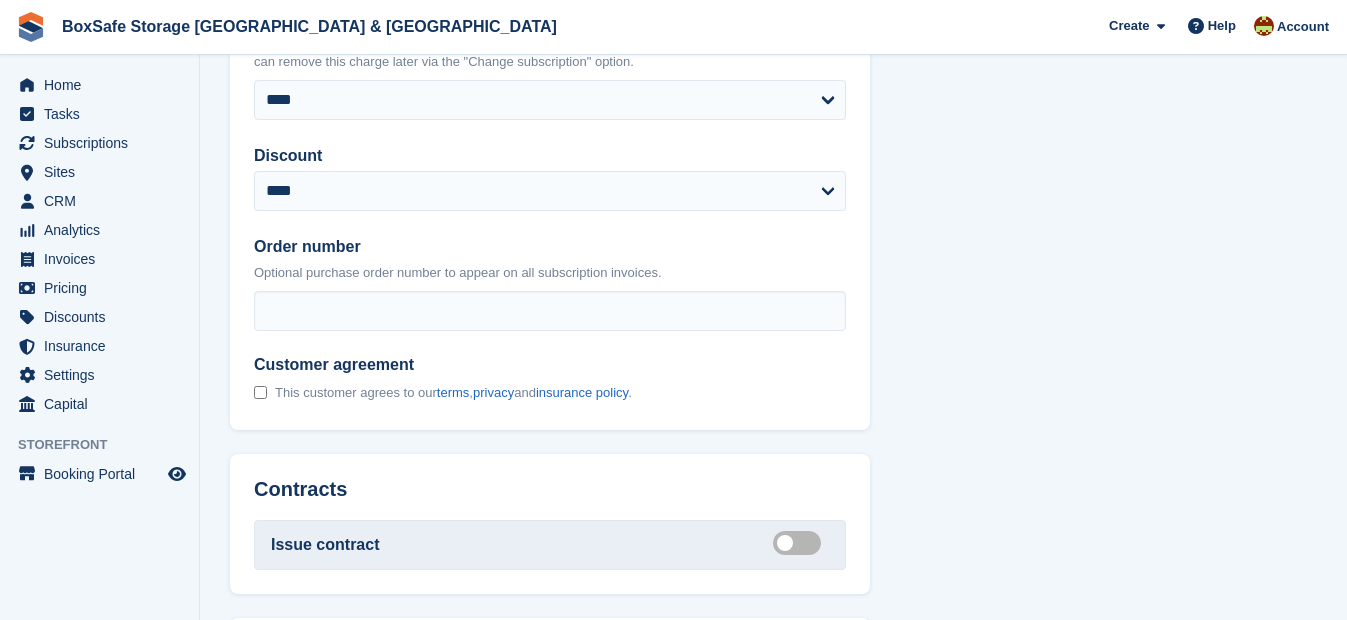 scroll, scrollTop: 2197, scrollLeft: 0, axis: vertical 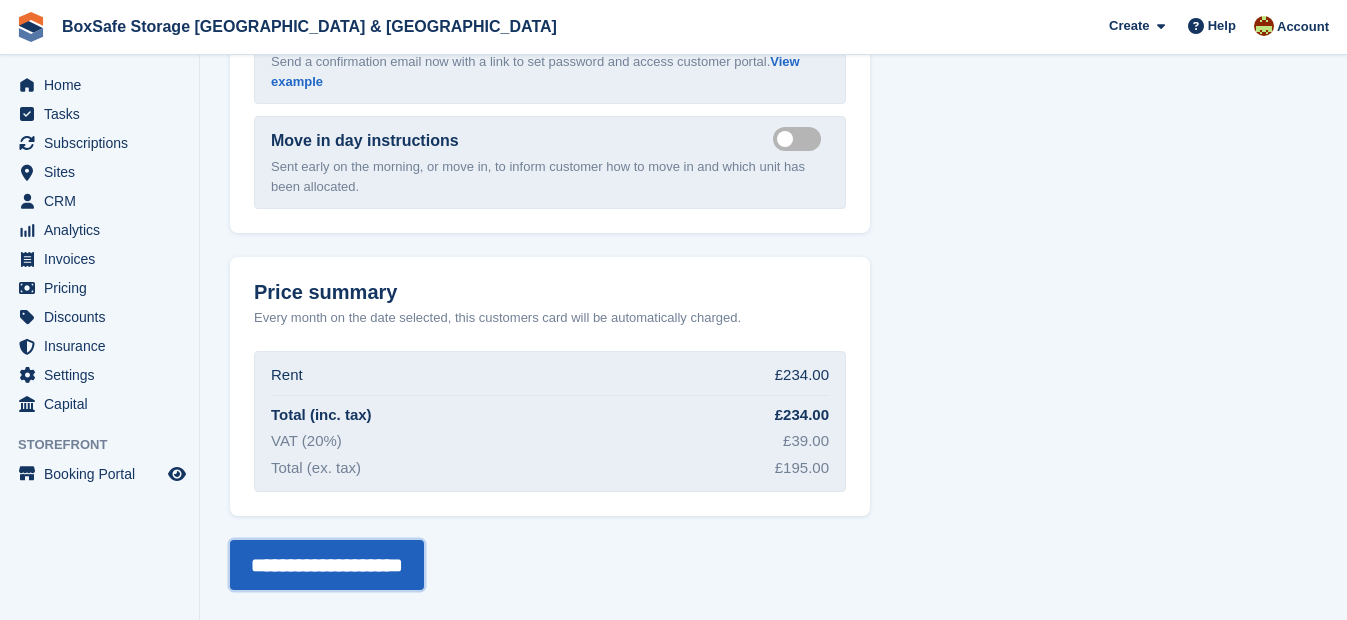 click on "**********" at bounding box center (327, 565) 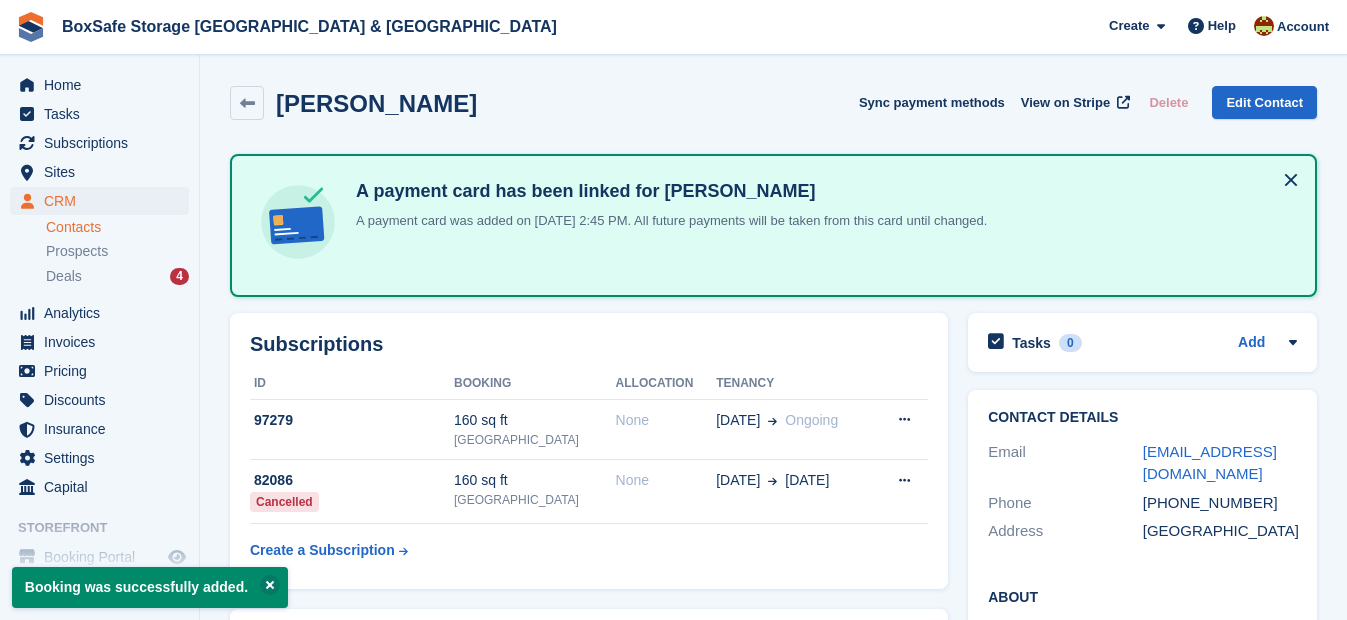 scroll, scrollTop: 0, scrollLeft: 0, axis: both 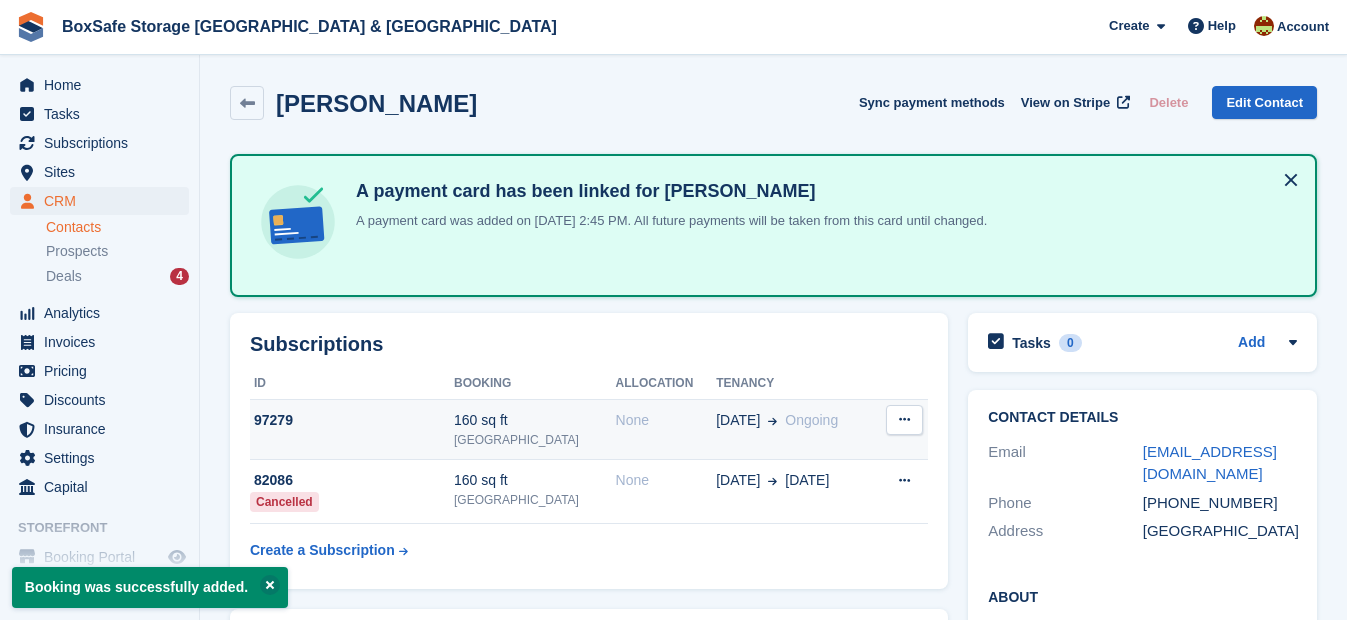 click at bounding box center (904, 420) 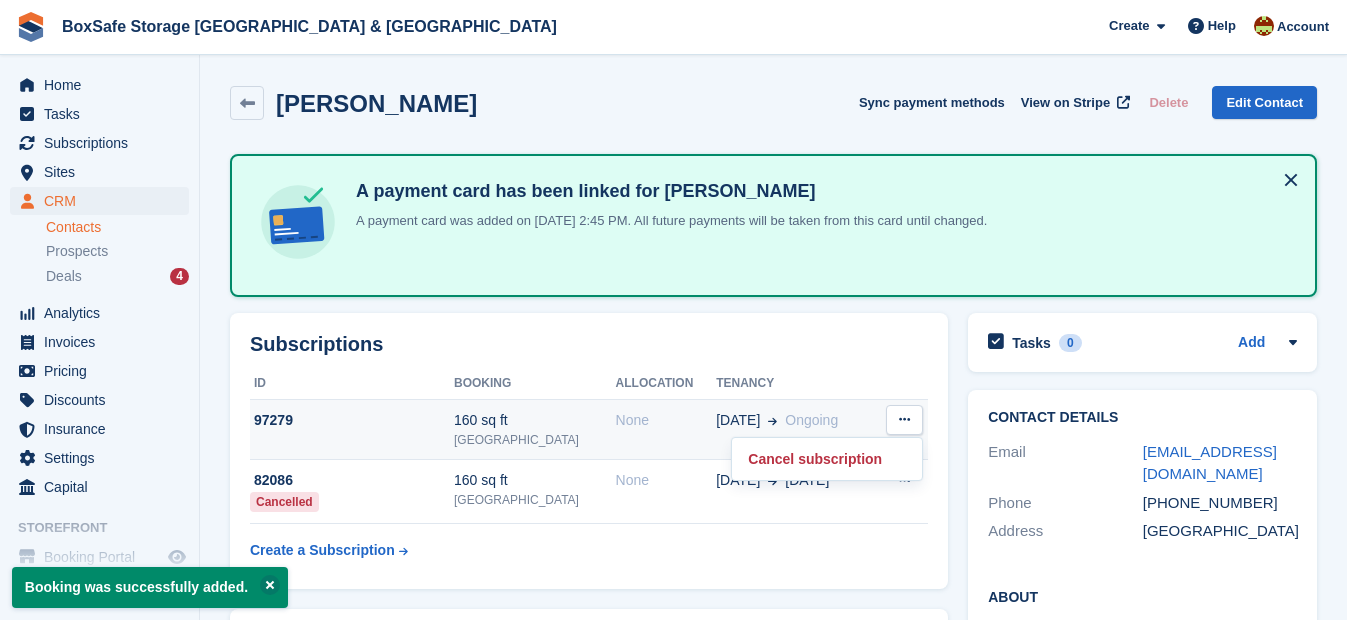 click on "01 Aug" at bounding box center (738, 420) 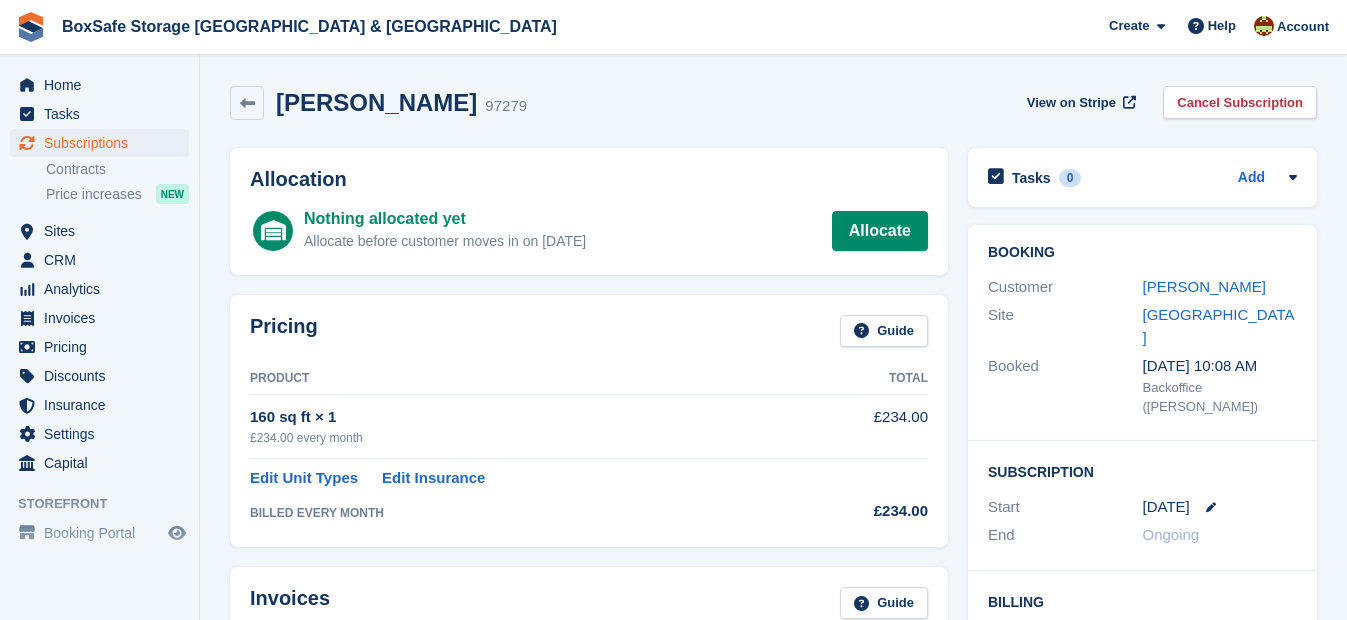 scroll, scrollTop: 0, scrollLeft: 0, axis: both 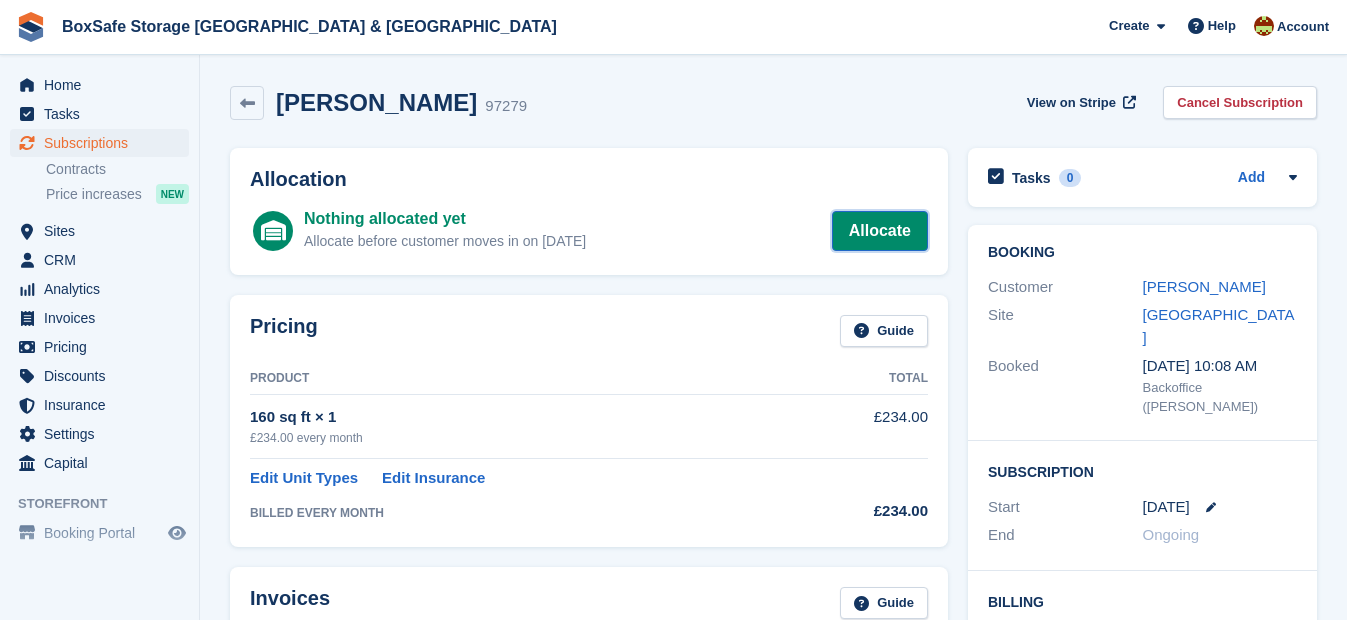 click on "Allocate" at bounding box center (880, 231) 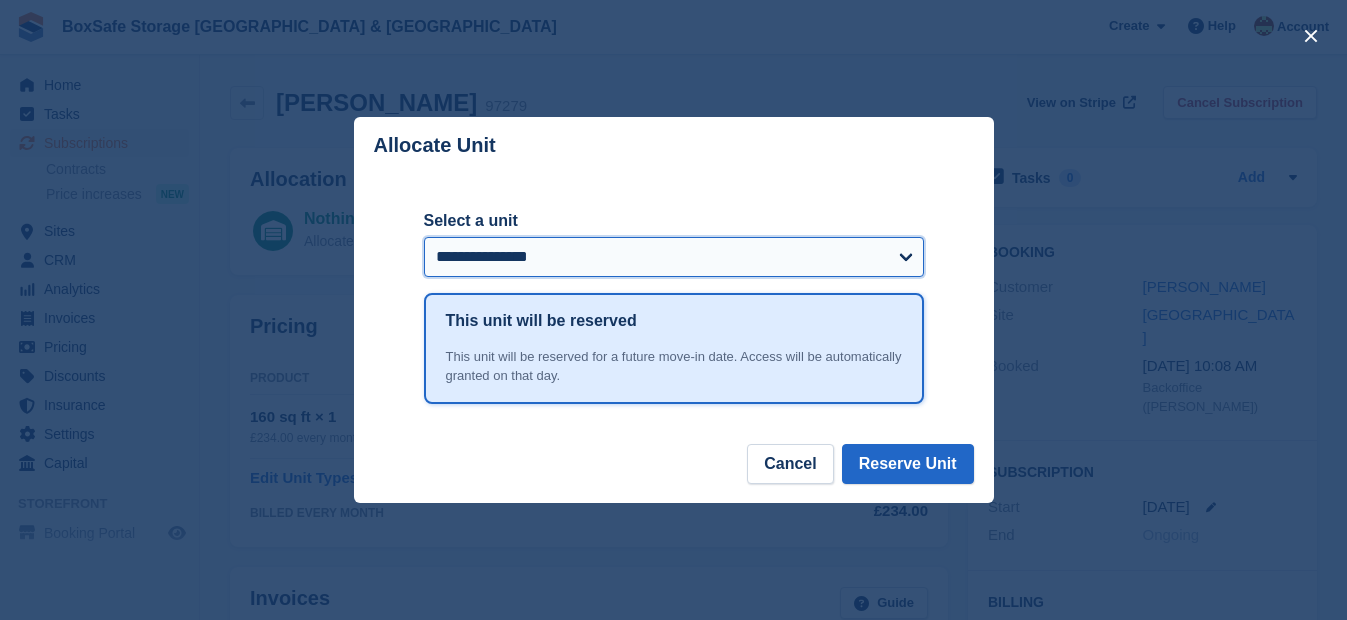 click on "**********" at bounding box center (674, 257) 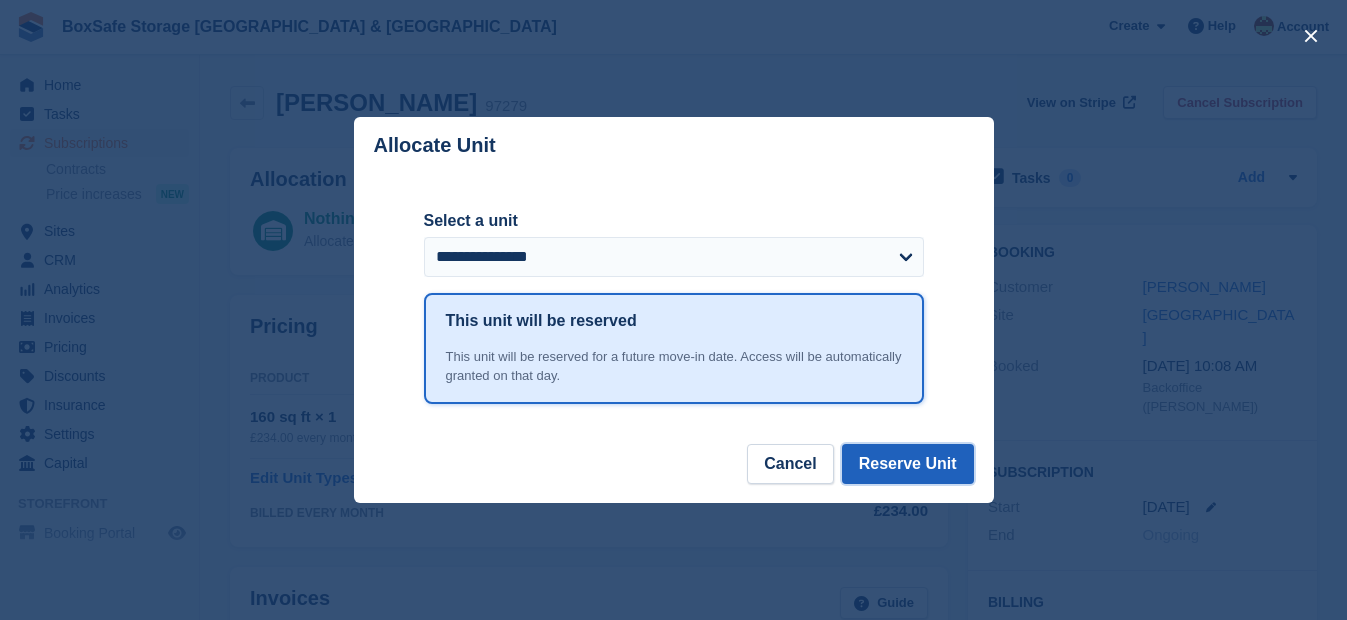 click on "Reserve Unit" at bounding box center [908, 464] 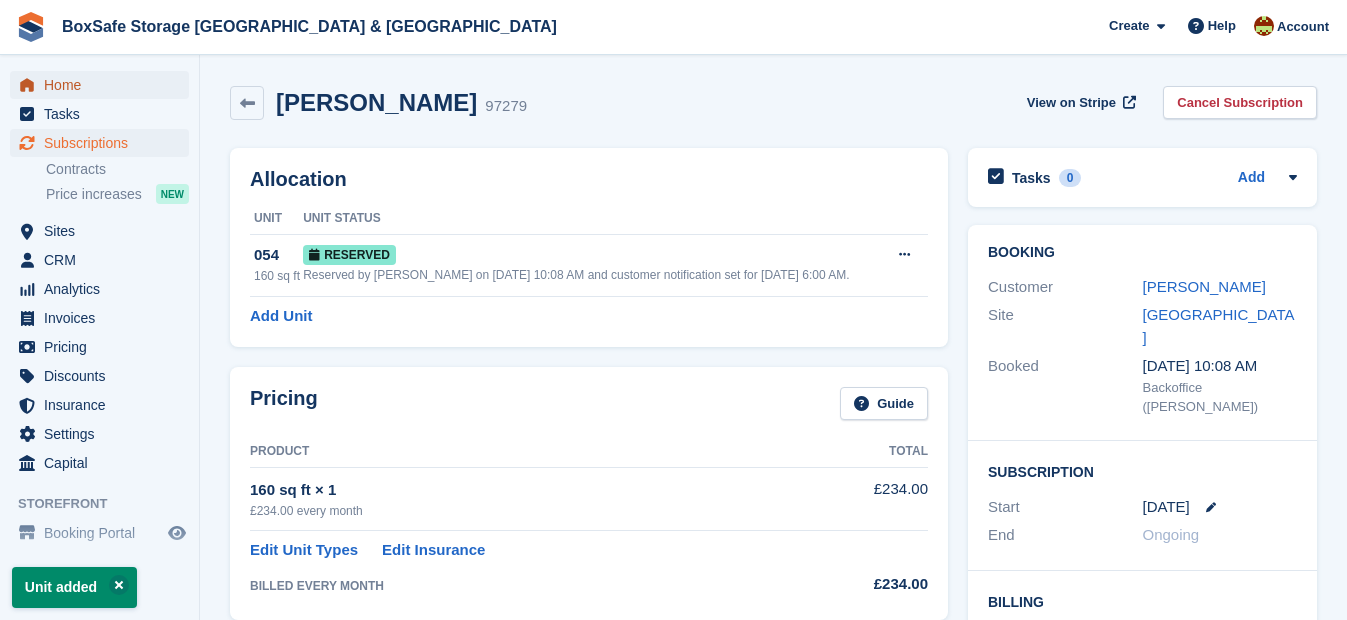 click on "Home" at bounding box center [104, 85] 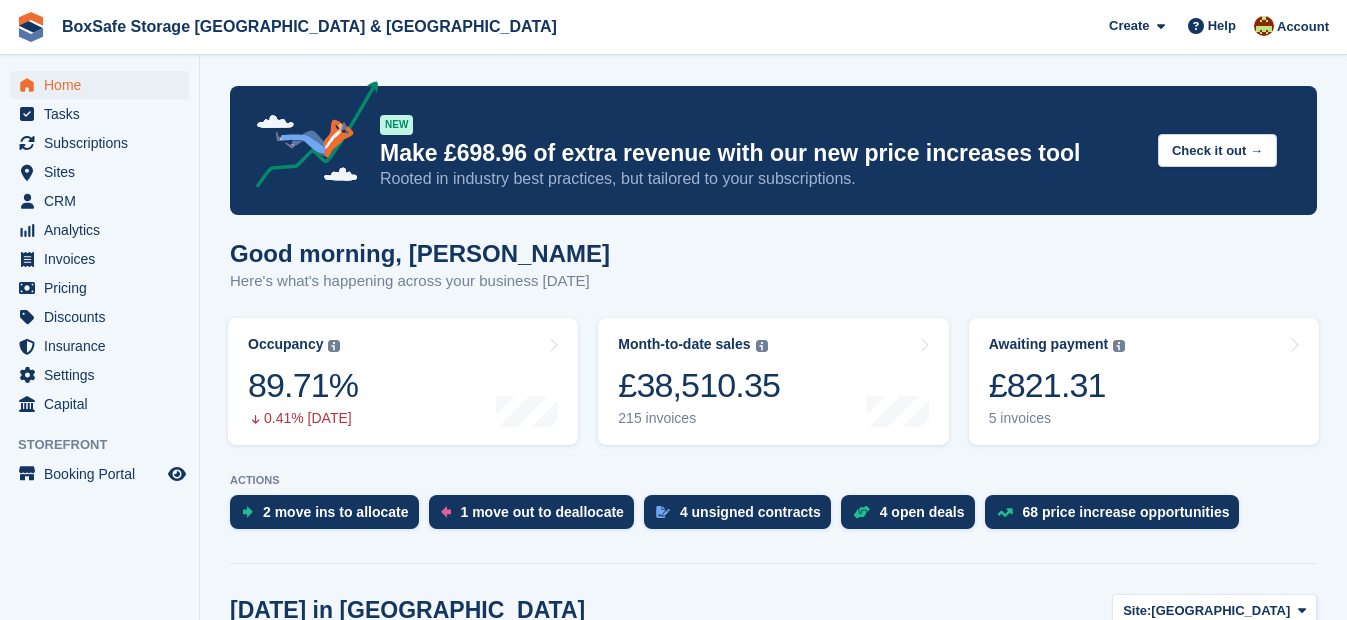 scroll, scrollTop: 0, scrollLeft: 0, axis: both 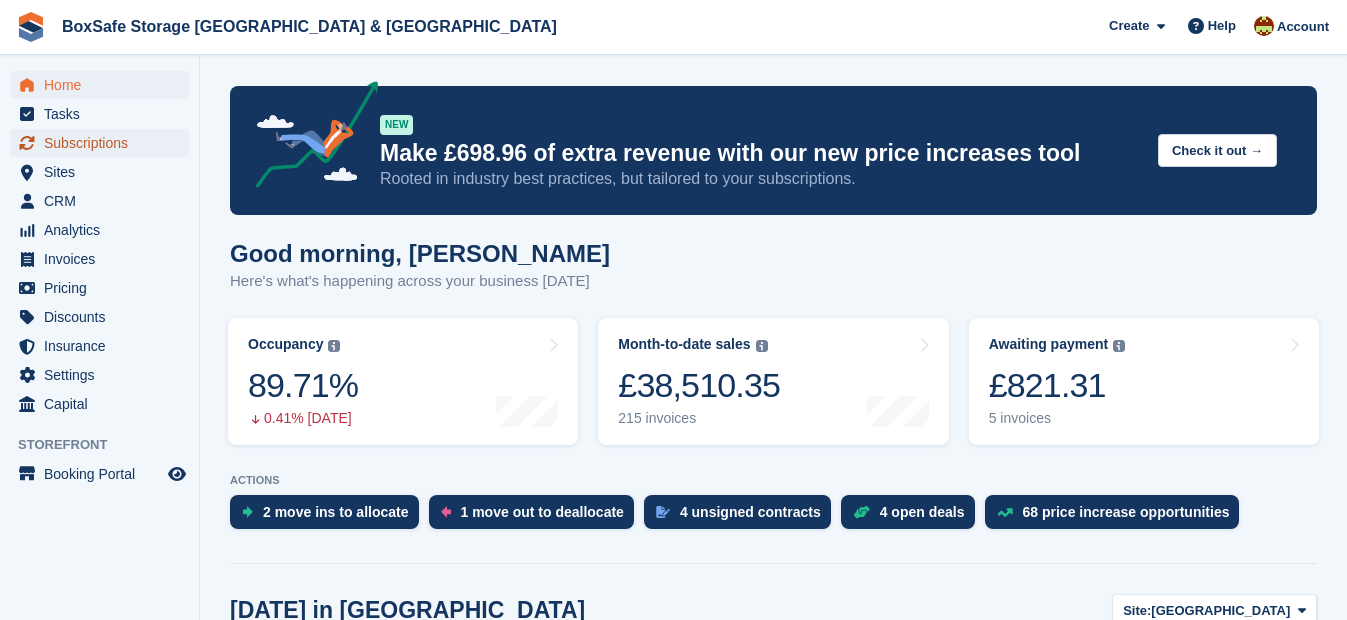 click on "Subscriptions" at bounding box center (104, 143) 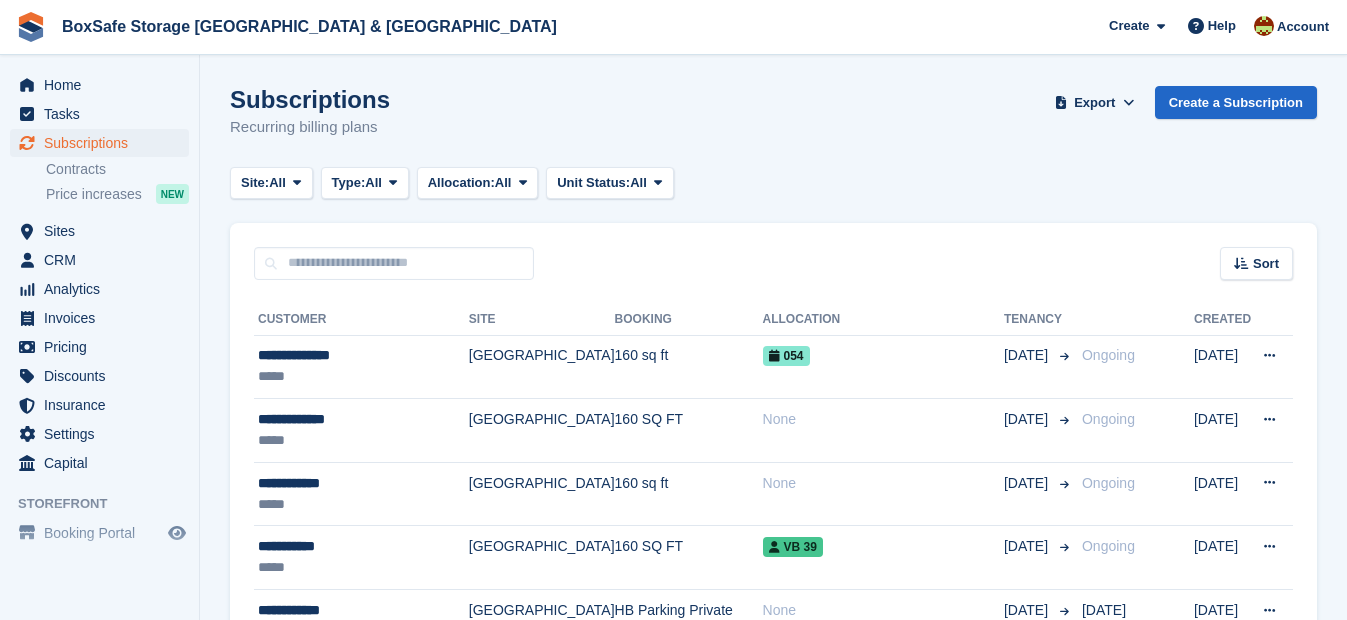 scroll, scrollTop: 0, scrollLeft: 0, axis: both 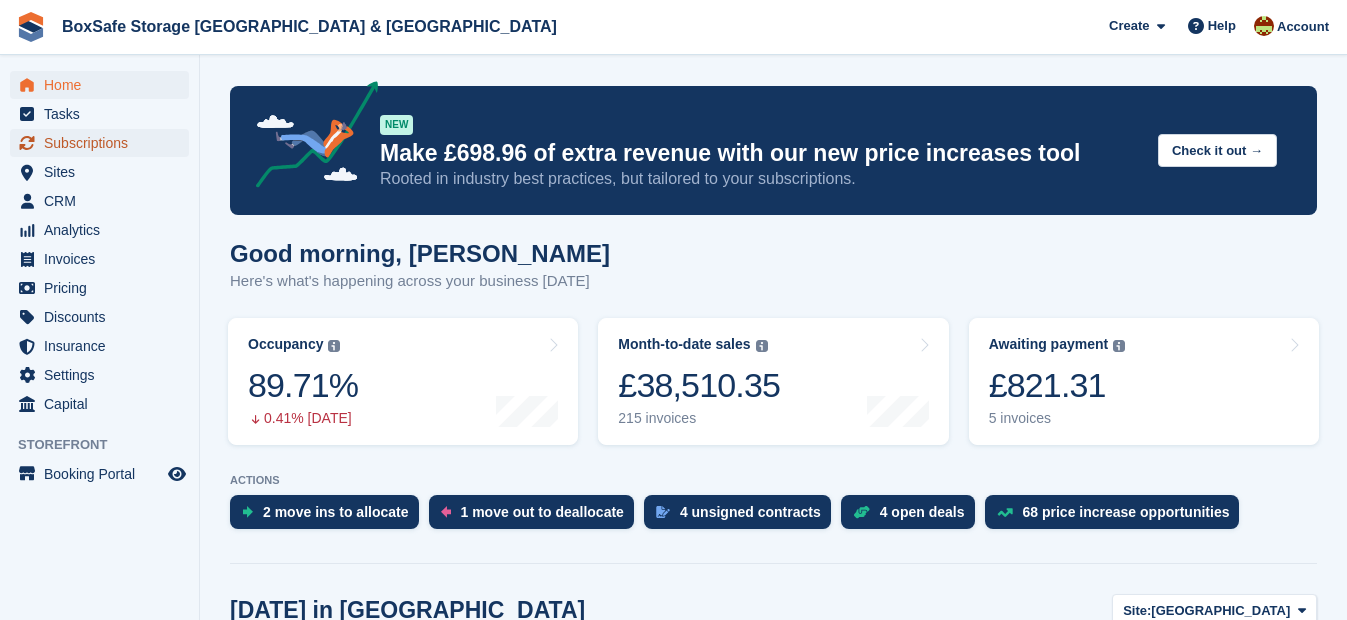 click on "Subscriptions" at bounding box center [104, 143] 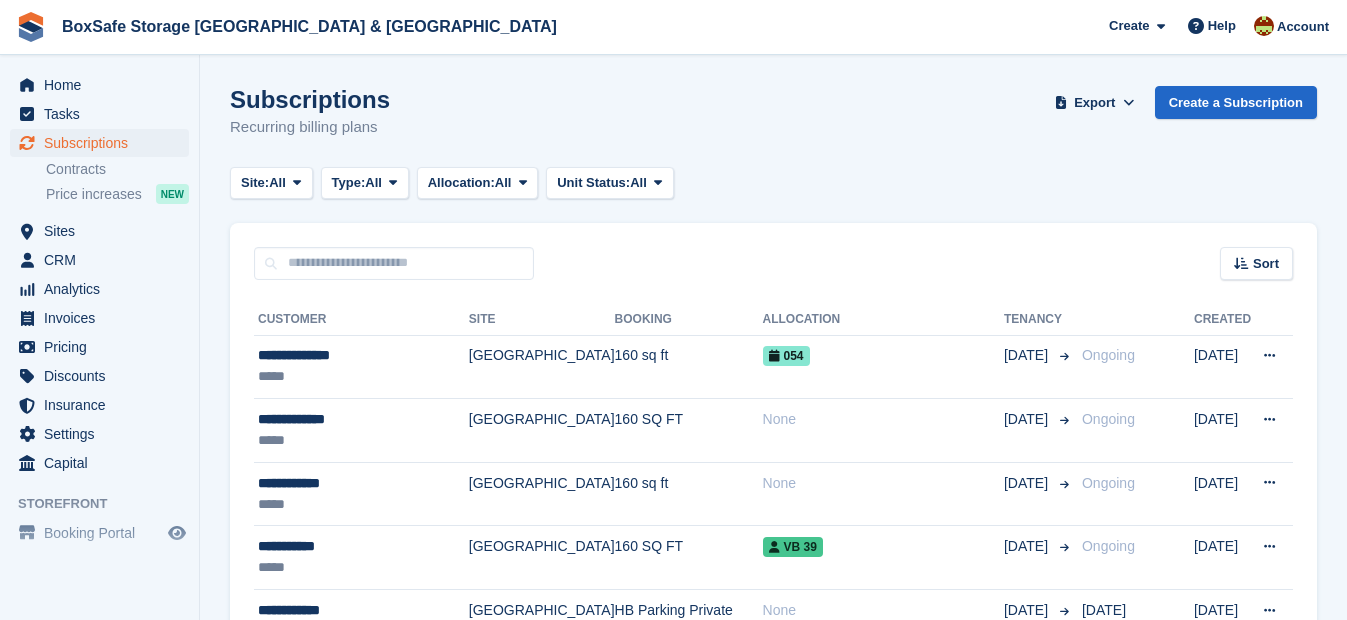 scroll, scrollTop: 0, scrollLeft: 0, axis: both 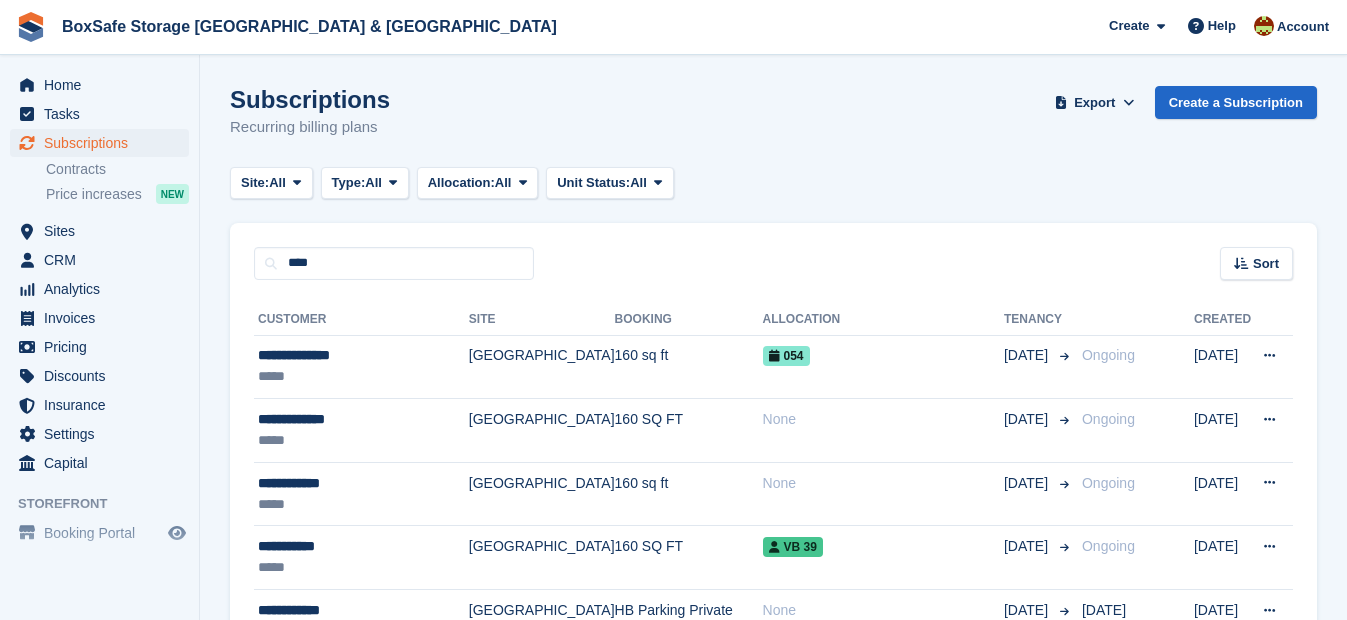 type on "****" 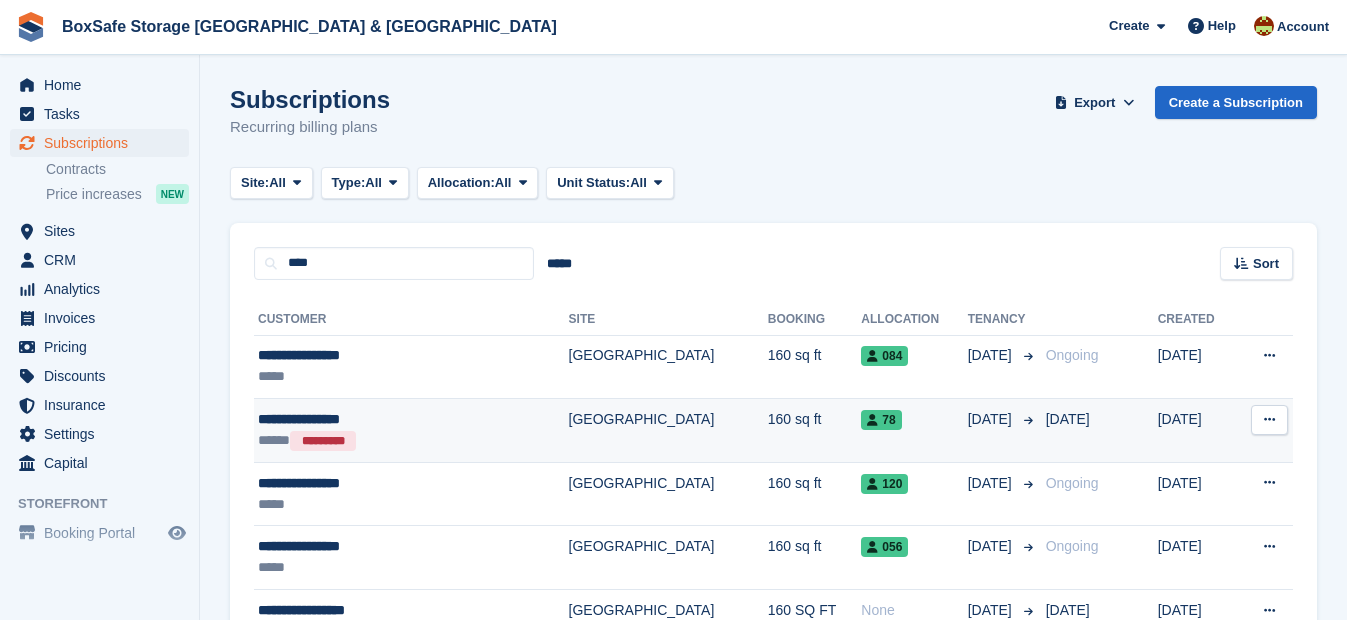 click on "**********" at bounding box center [371, 419] 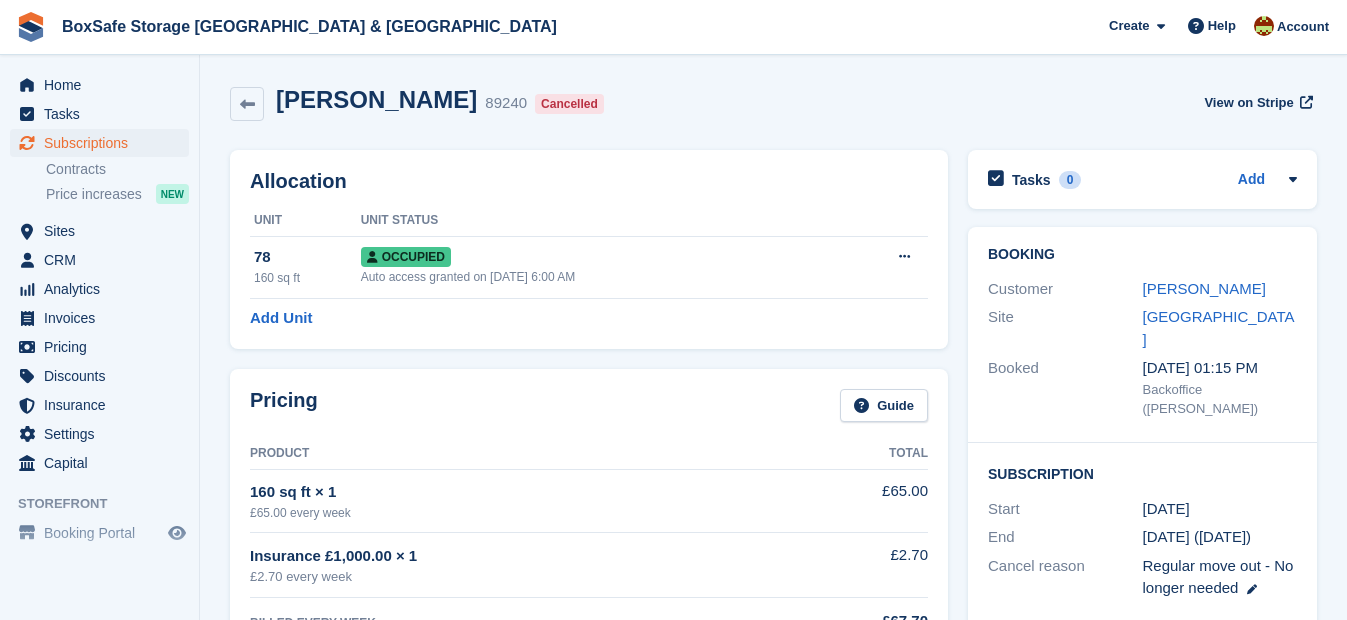 scroll, scrollTop: 0, scrollLeft: 0, axis: both 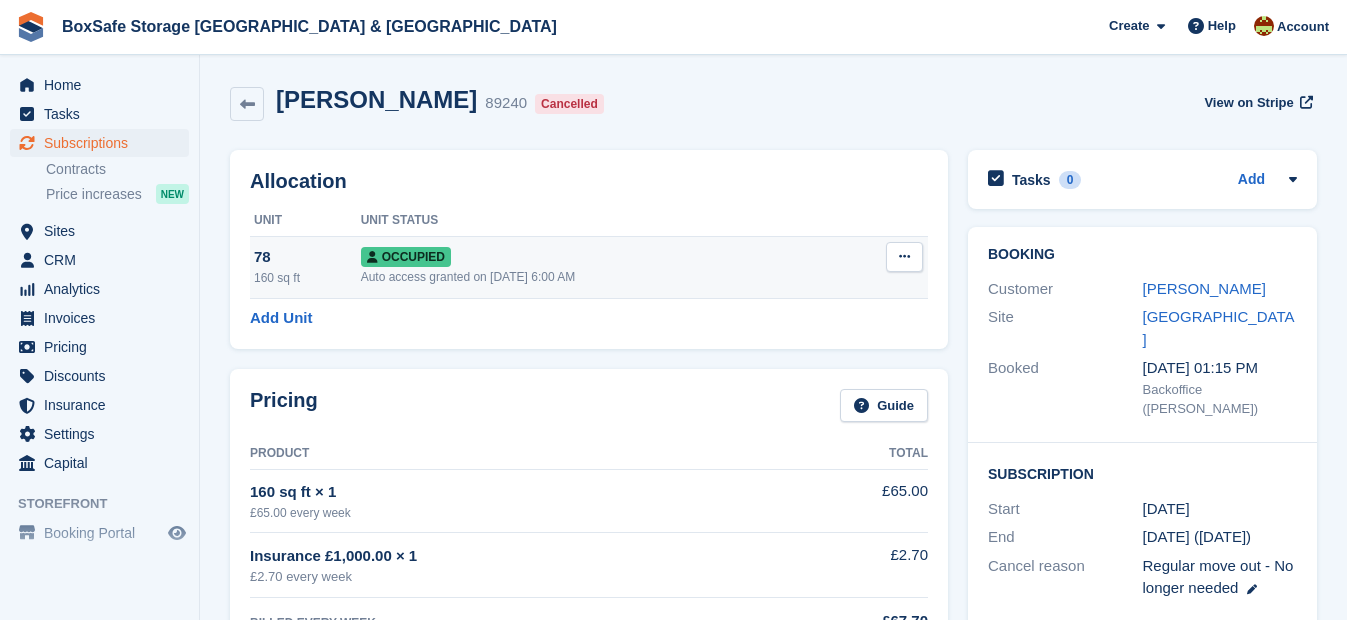click at bounding box center [904, 257] 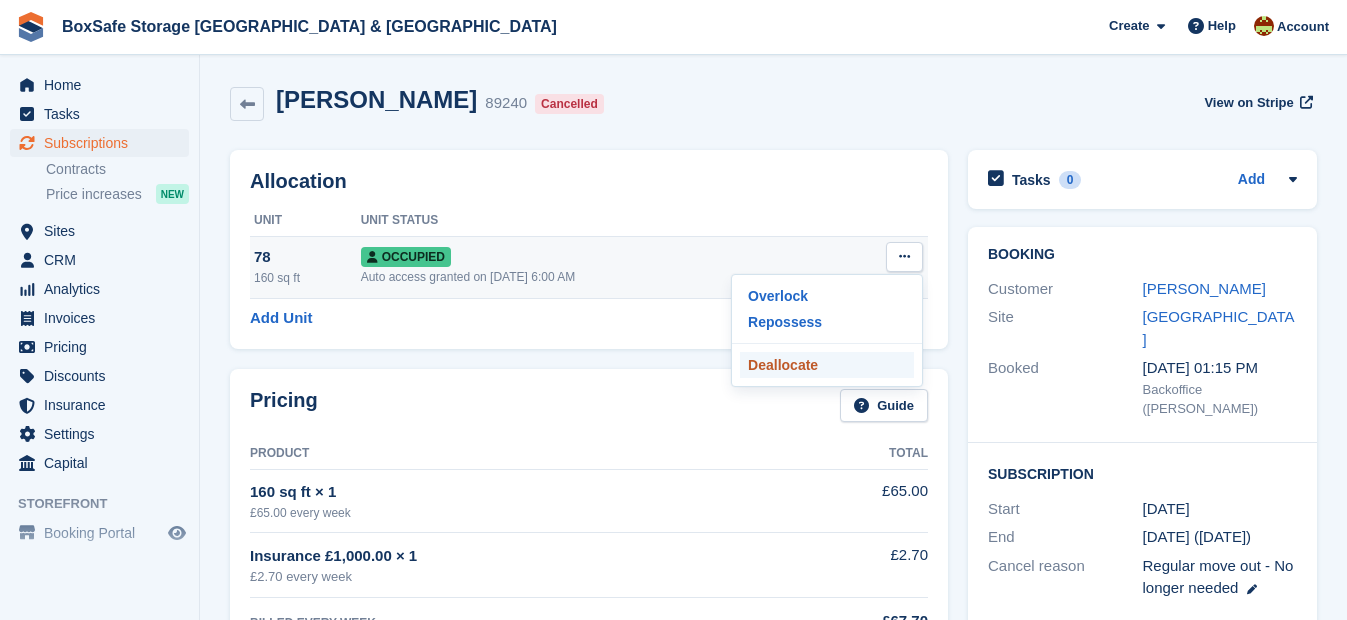 click on "Deallocate" at bounding box center [827, 365] 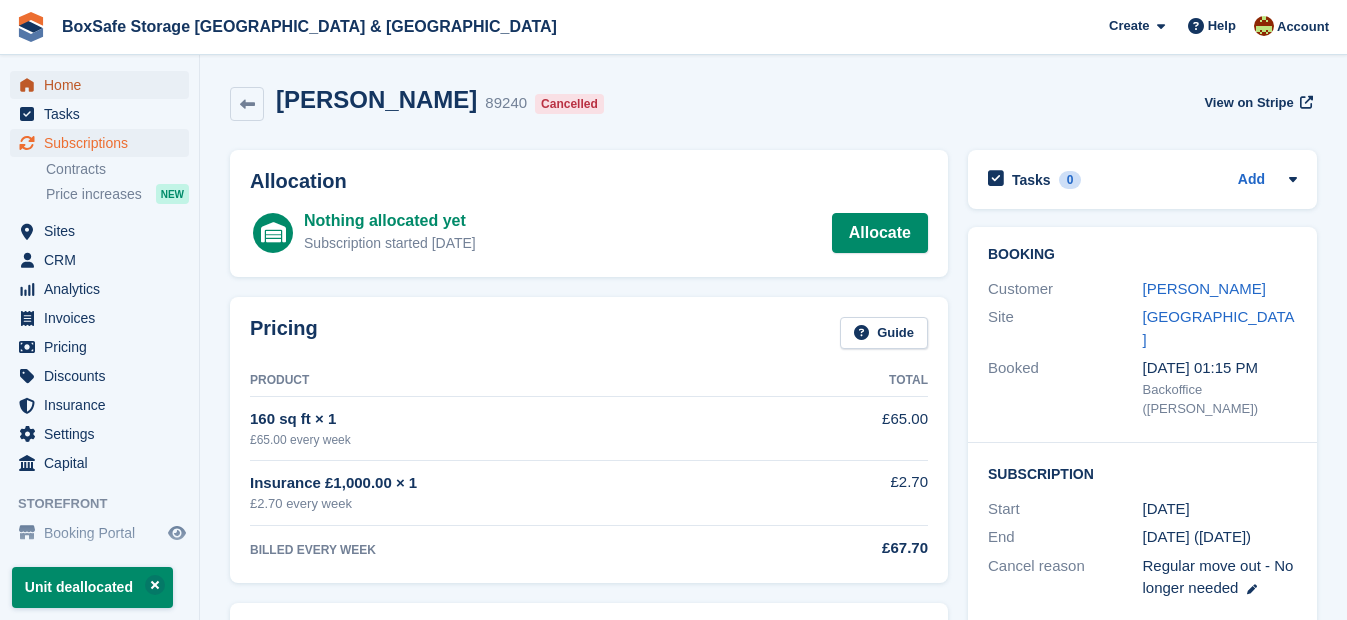 click on "Home" at bounding box center (104, 85) 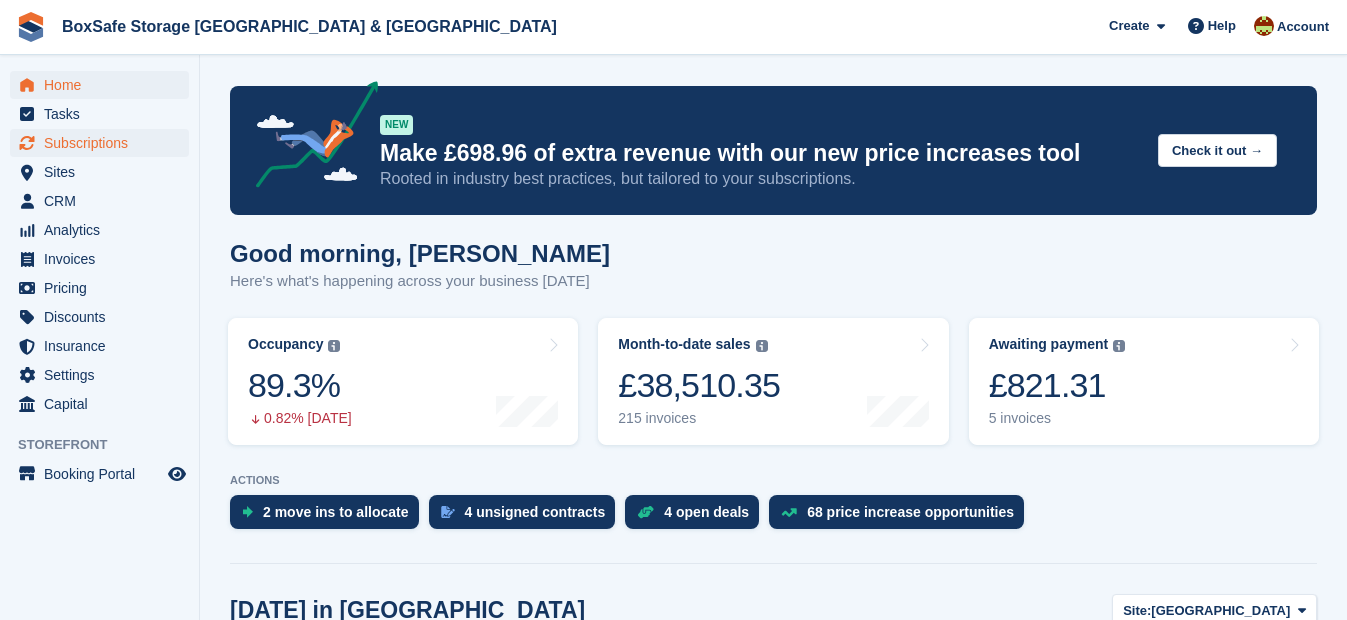 scroll, scrollTop: 0, scrollLeft: 0, axis: both 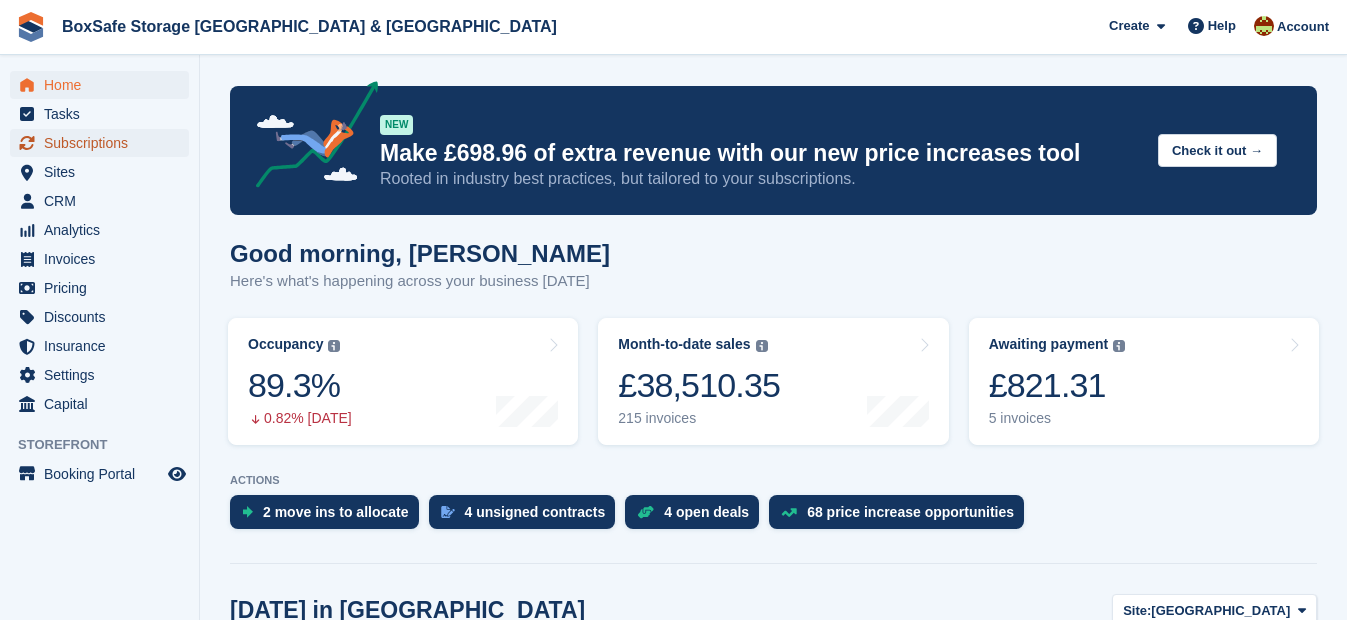 click on "Subscriptions" at bounding box center (104, 143) 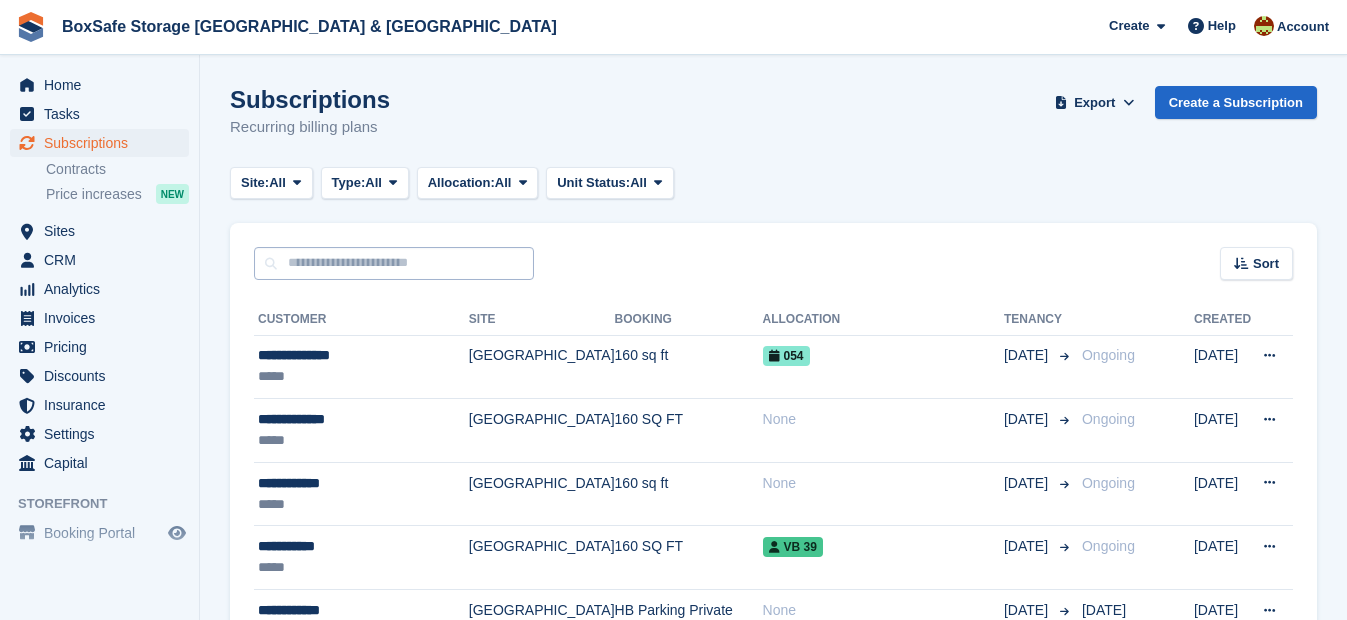 scroll, scrollTop: 0, scrollLeft: 0, axis: both 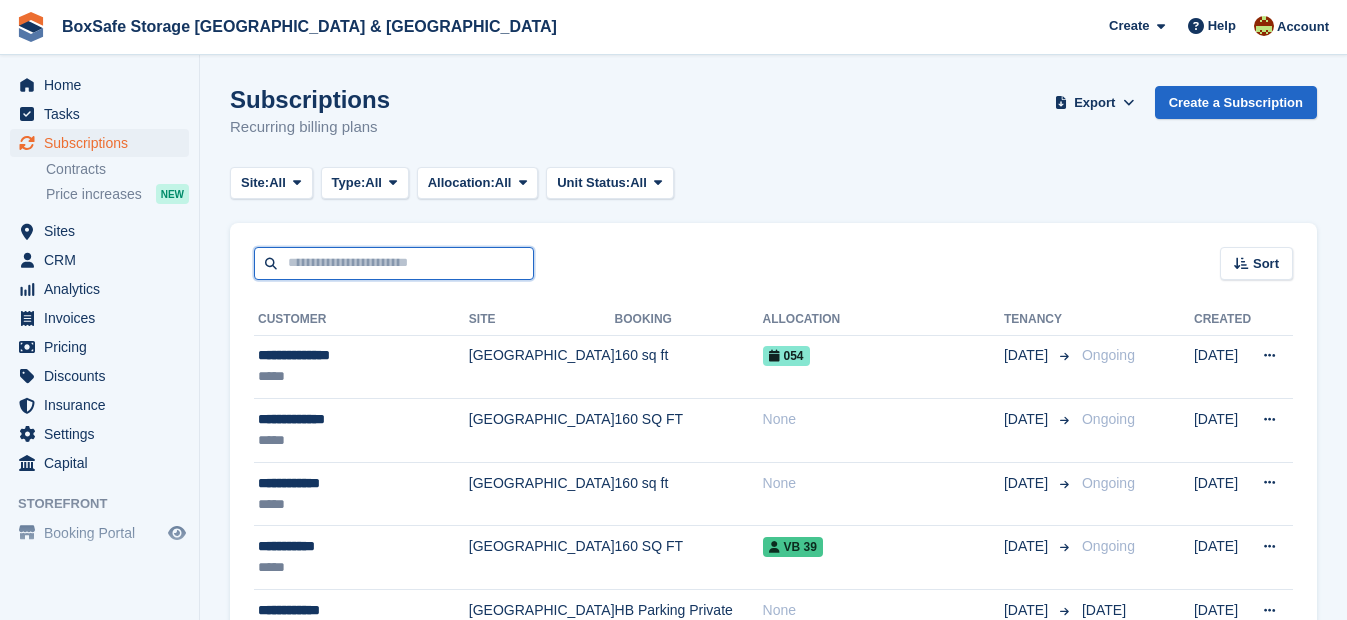 click at bounding box center [394, 263] 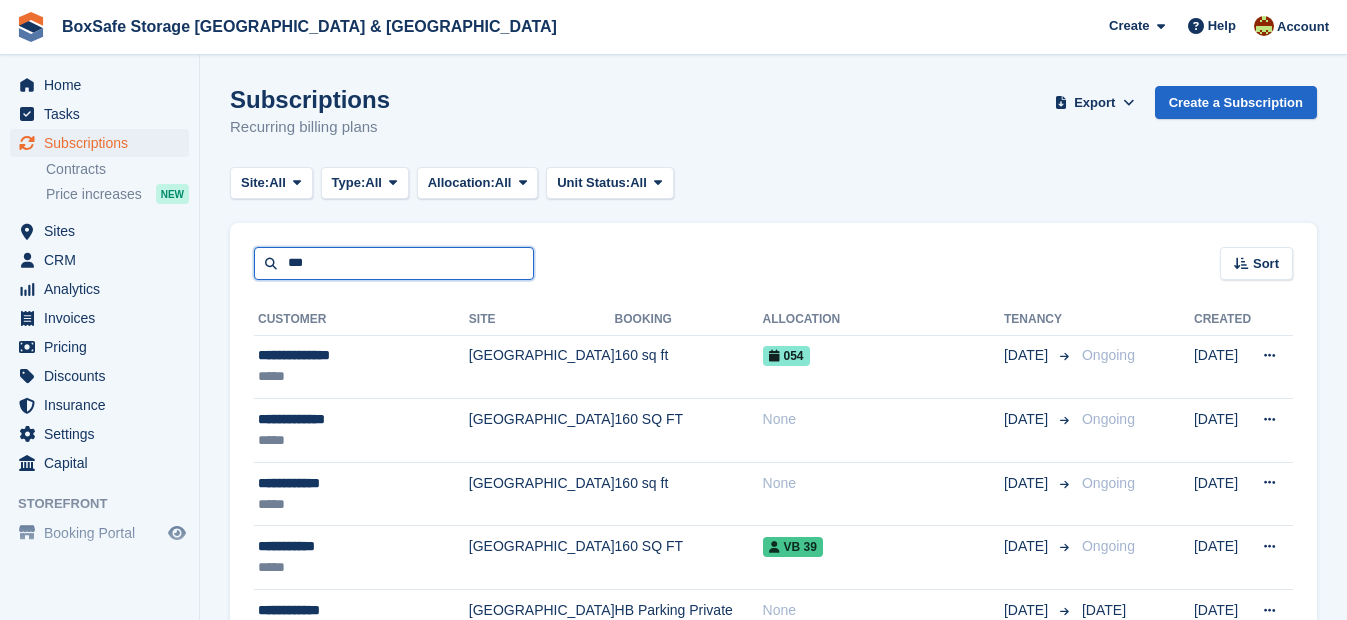 type on "***" 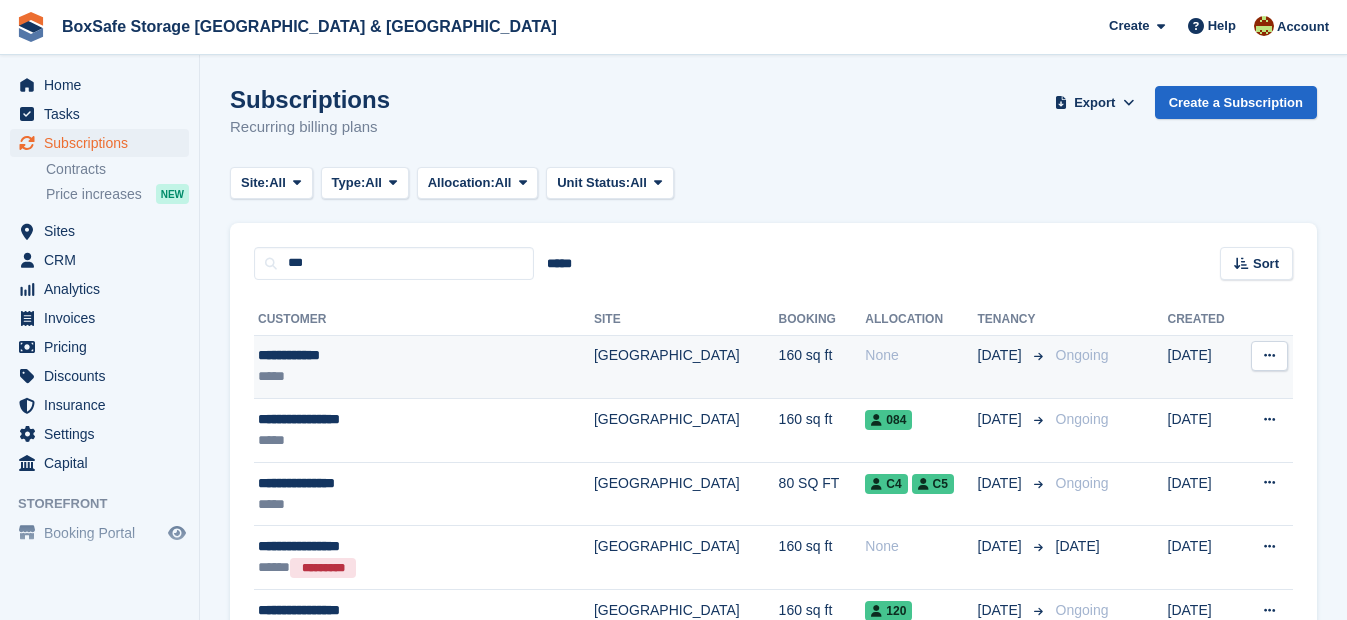 click on "**********" at bounding box center (390, 355) 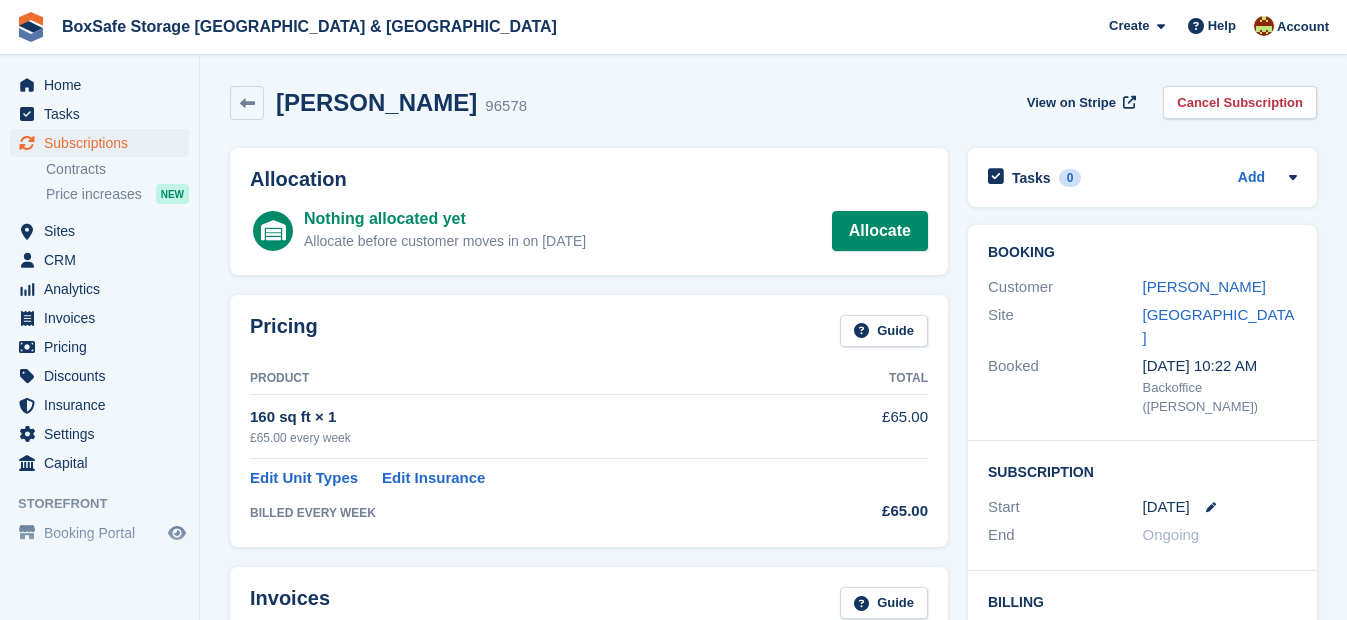 scroll, scrollTop: 0, scrollLeft: 0, axis: both 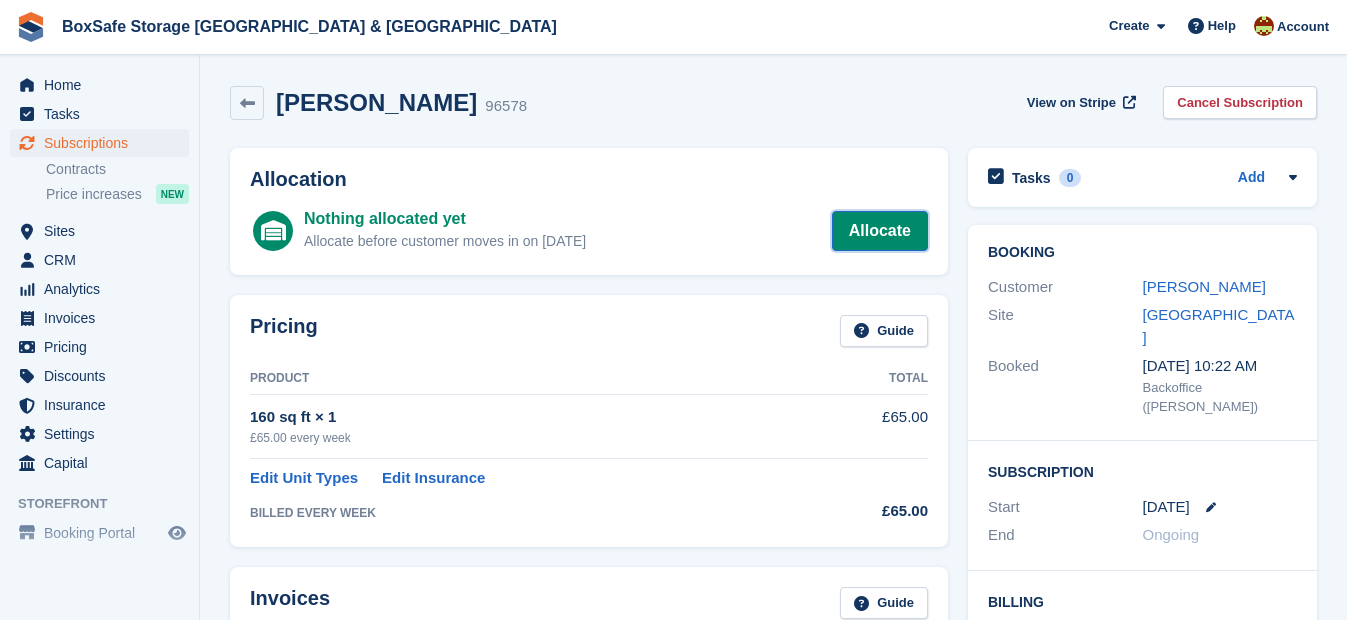 click on "Allocate" at bounding box center [880, 231] 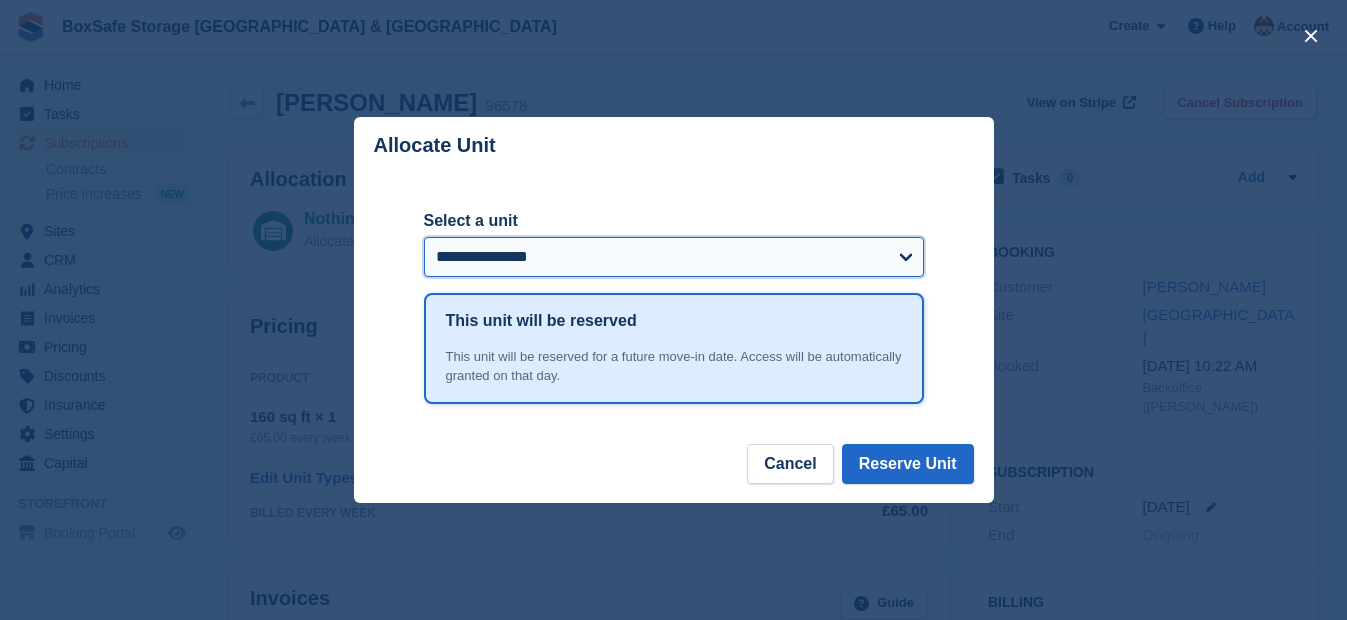click on "**********" at bounding box center [674, 257] 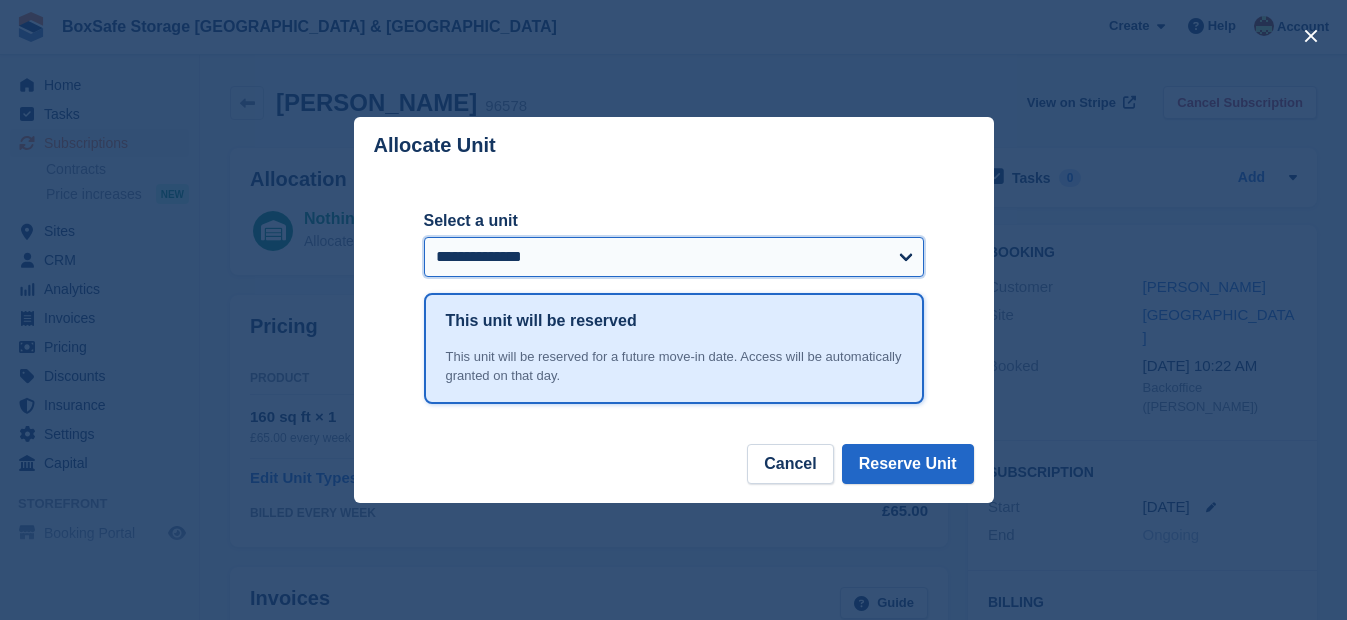 click on "**********" at bounding box center [674, 257] 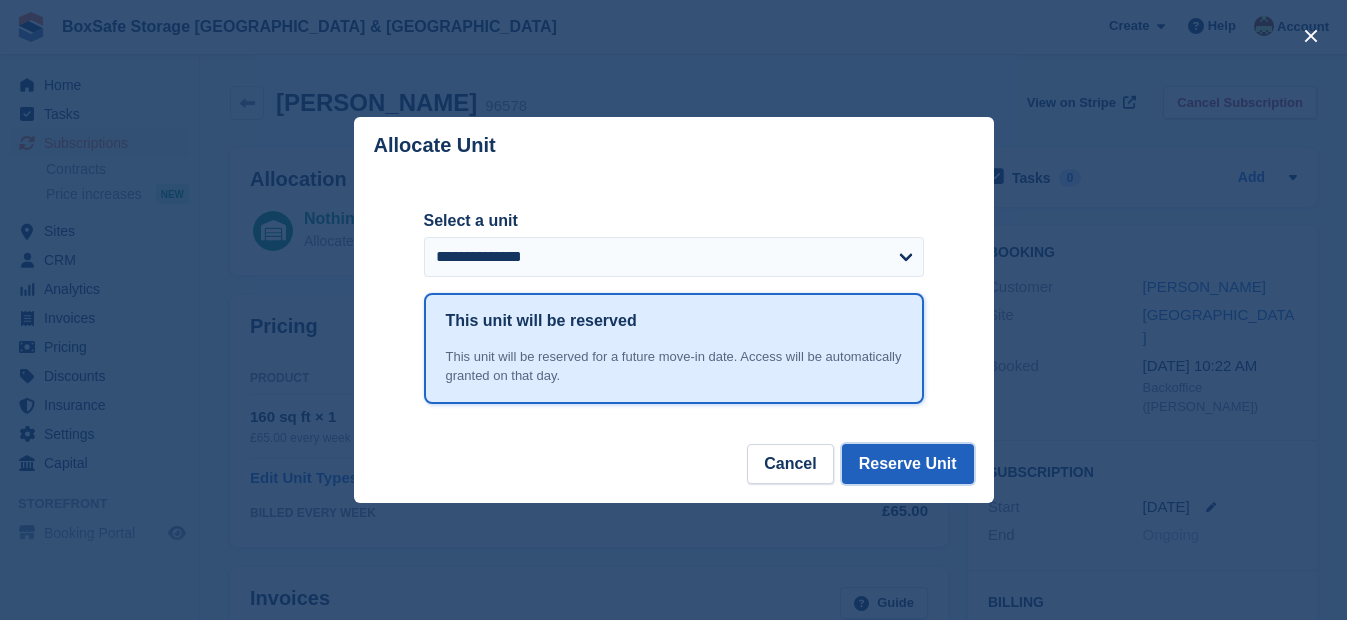 click on "Reserve Unit" at bounding box center [908, 464] 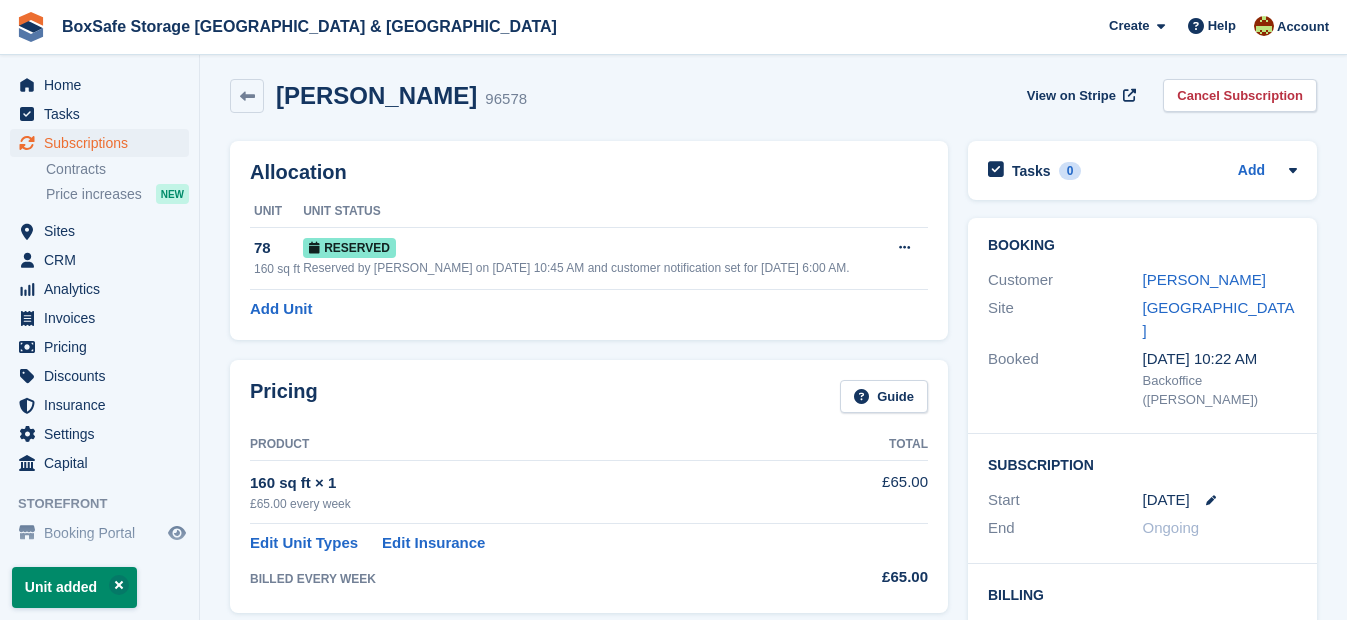scroll, scrollTop: 0, scrollLeft: 0, axis: both 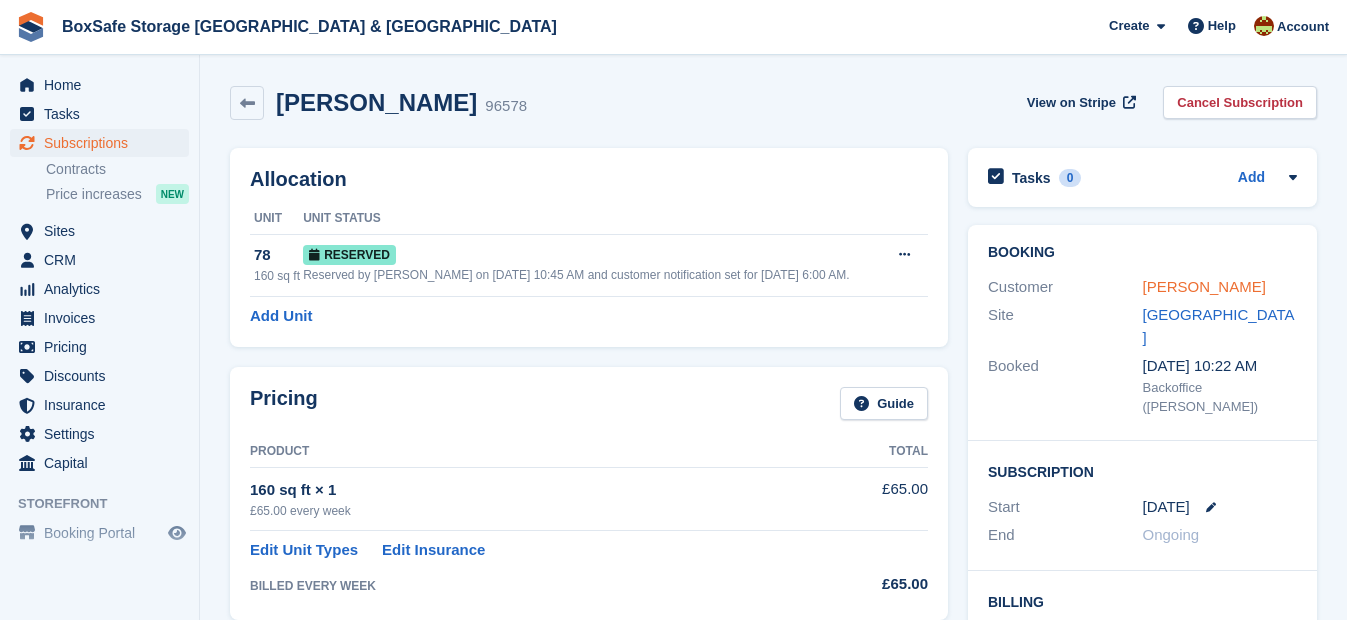 click on "[PERSON_NAME]" at bounding box center (1204, 286) 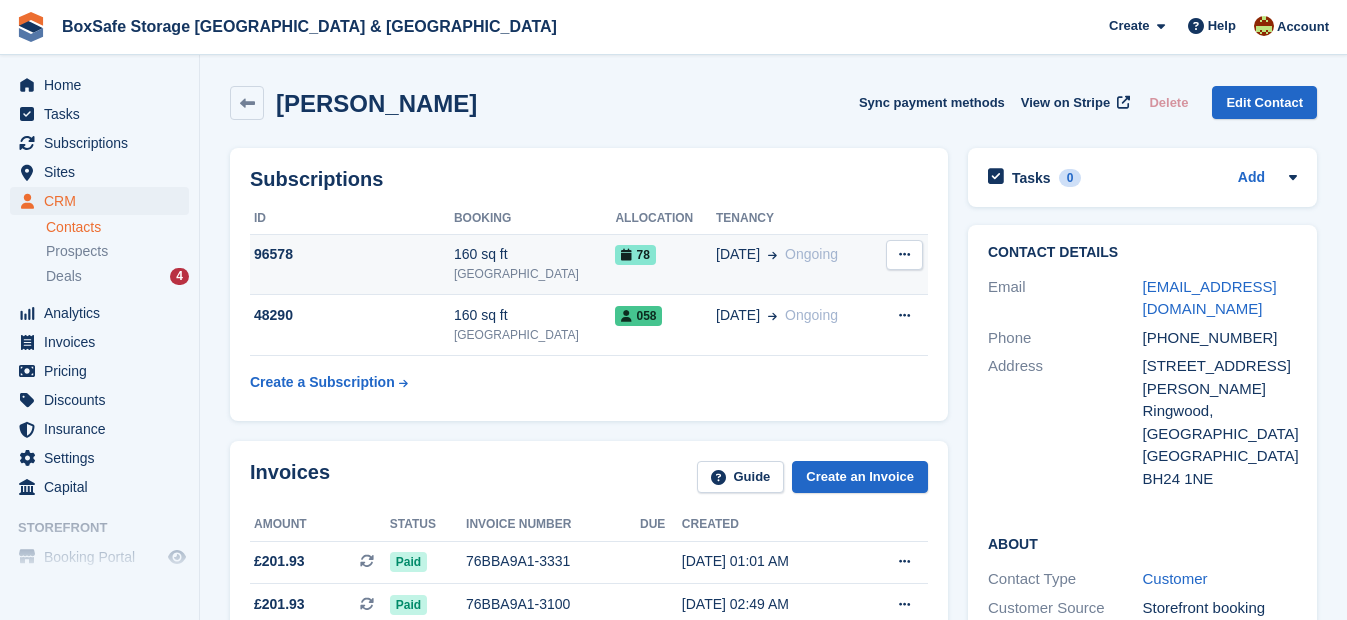 click on "96578" at bounding box center [352, 254] 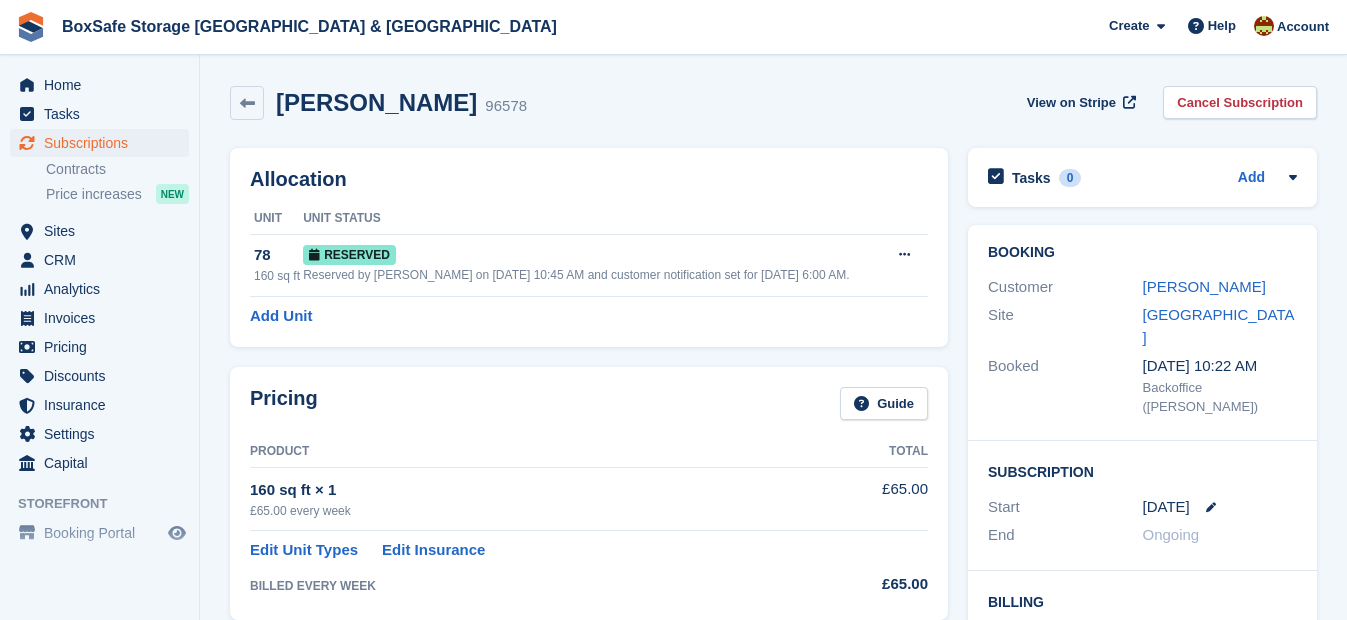 scroll, scrollTop: 0, scrollLeft: 0, axis: both 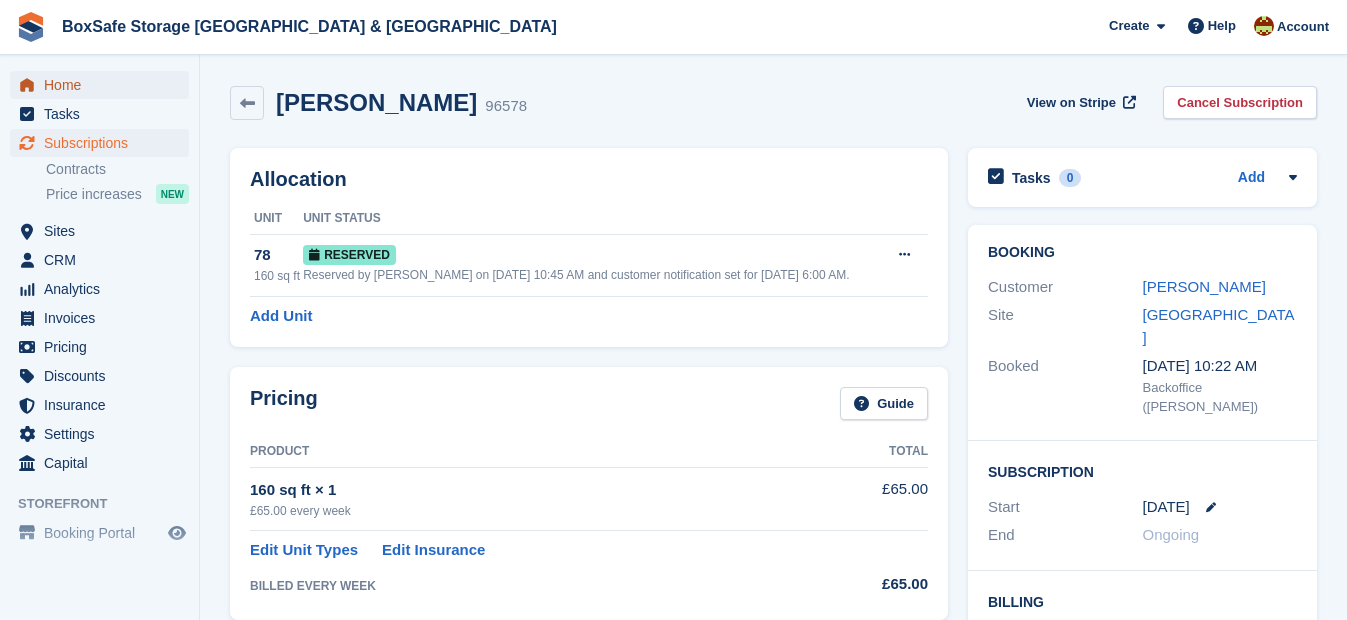 click on "Home" at bounding box center [104, 85] 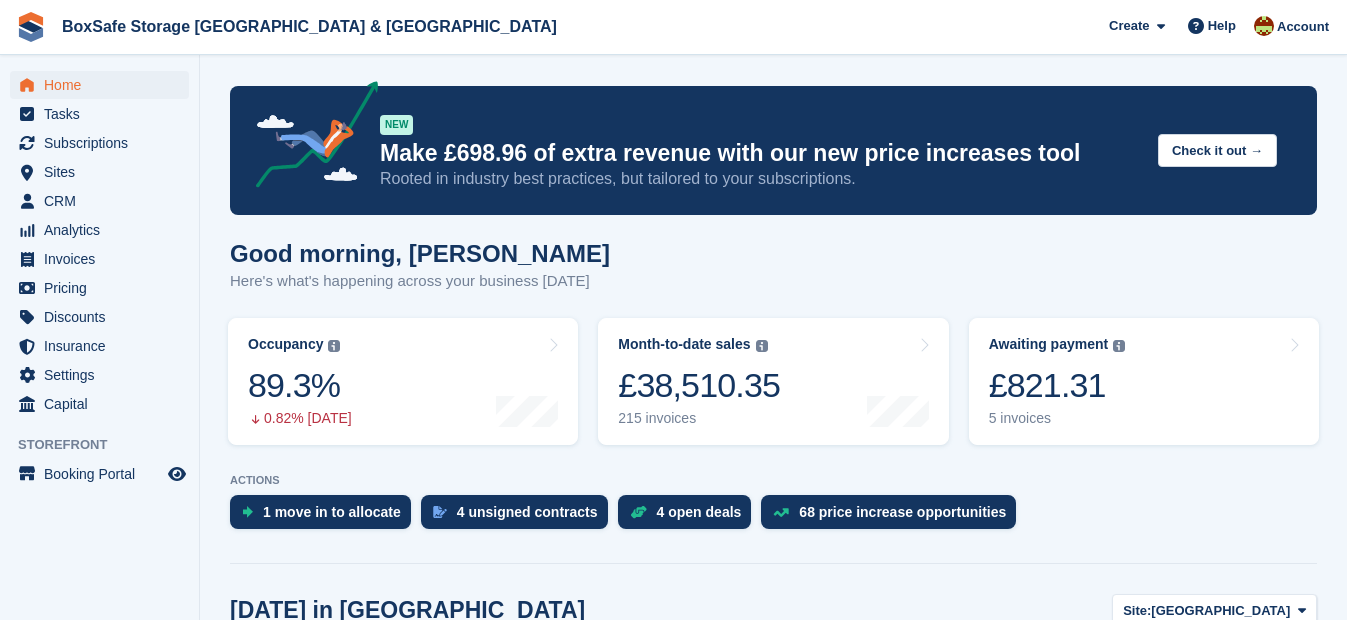 scroll, scrollTop: 0, scrollLeft: 0, axis: both 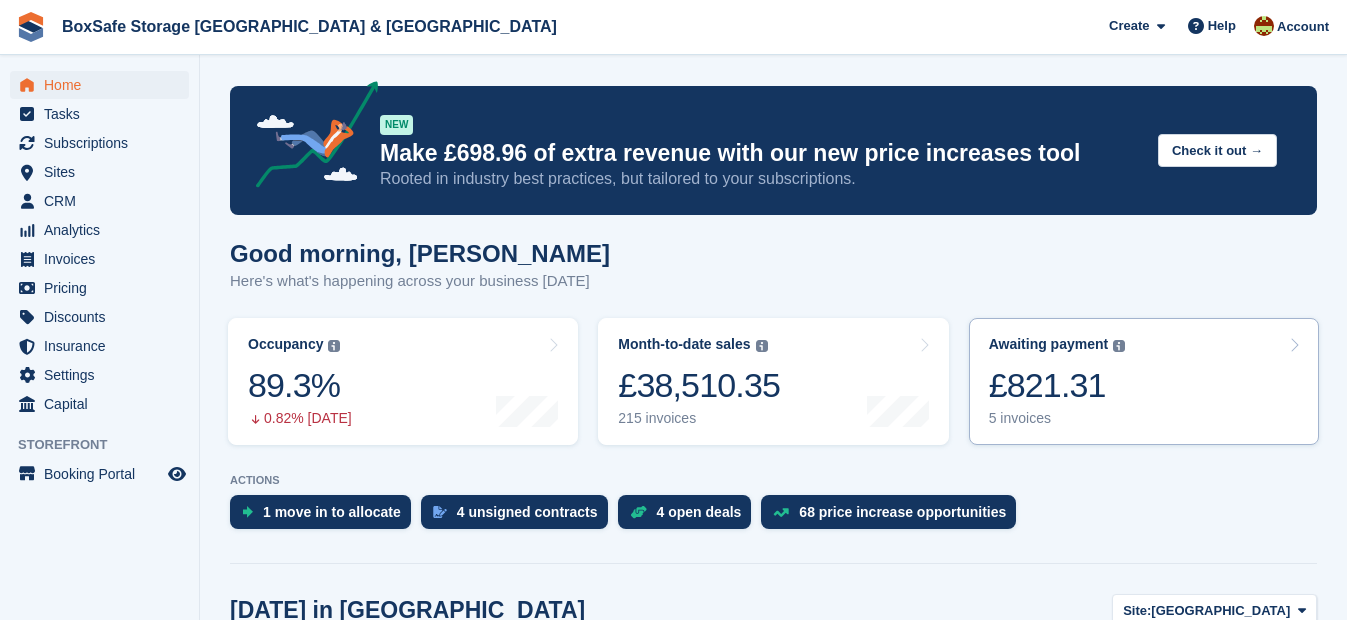 click on "£821.31" at bounding box center (1057, 385) 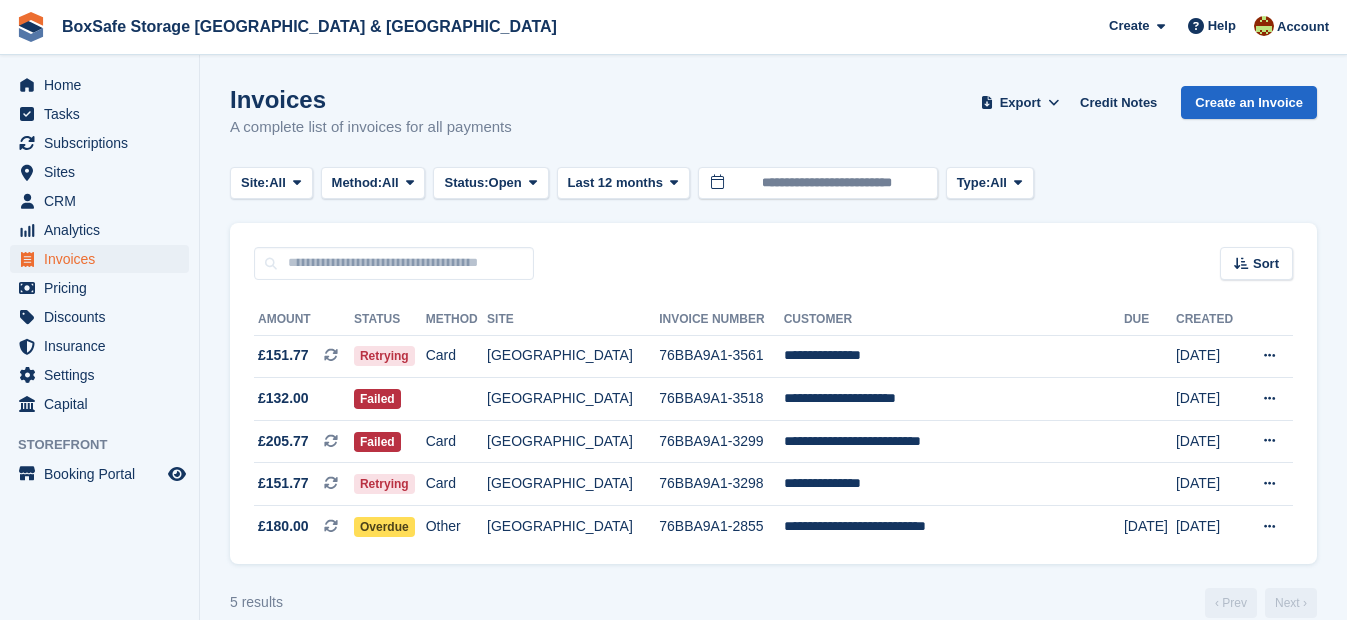 scroll, scrollTop: 0, scrollLeft: 0, axis: both 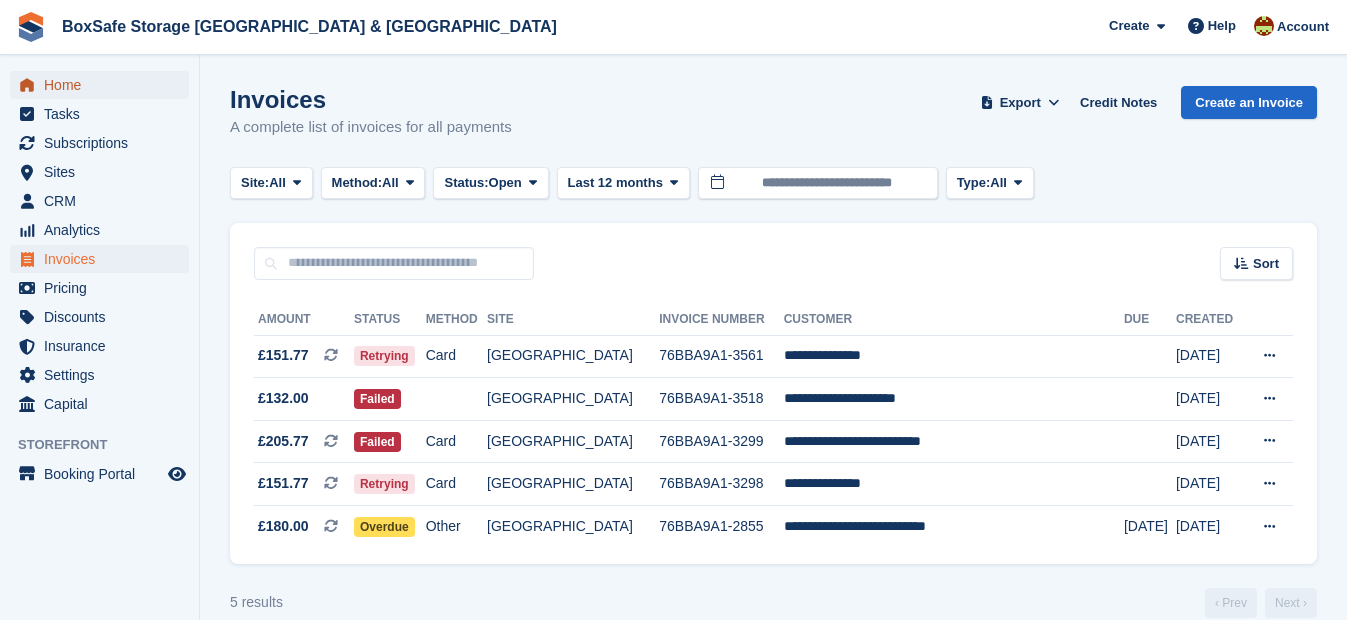 click on "Home" at bounding box center (104, 85) 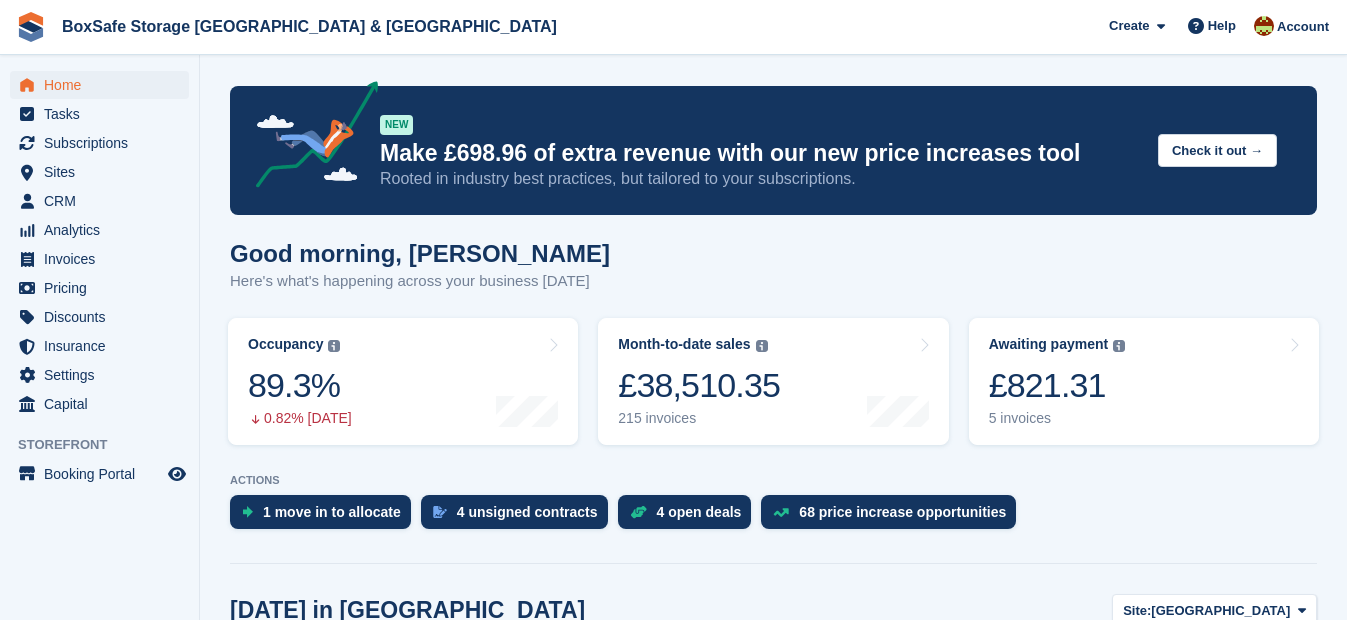 scroll, scrollTop: 0, scrollLeft: 0, axis: both 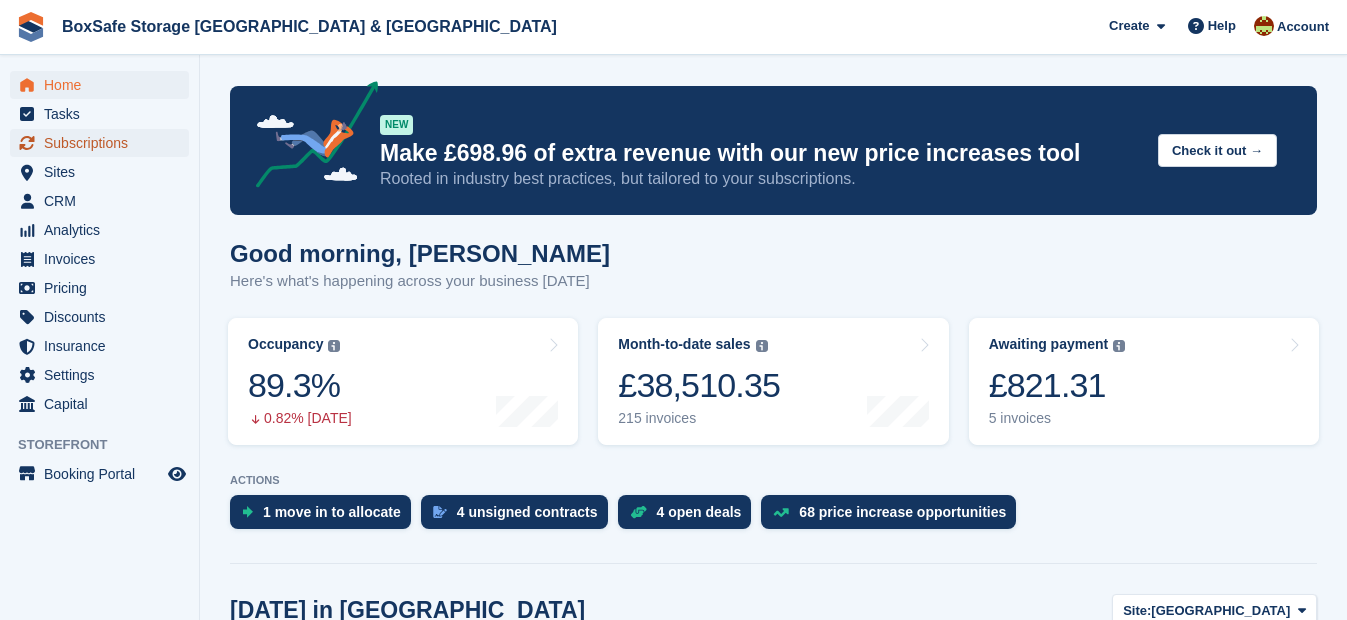 click on "Subscriptions" at bounding box center [104, 143] 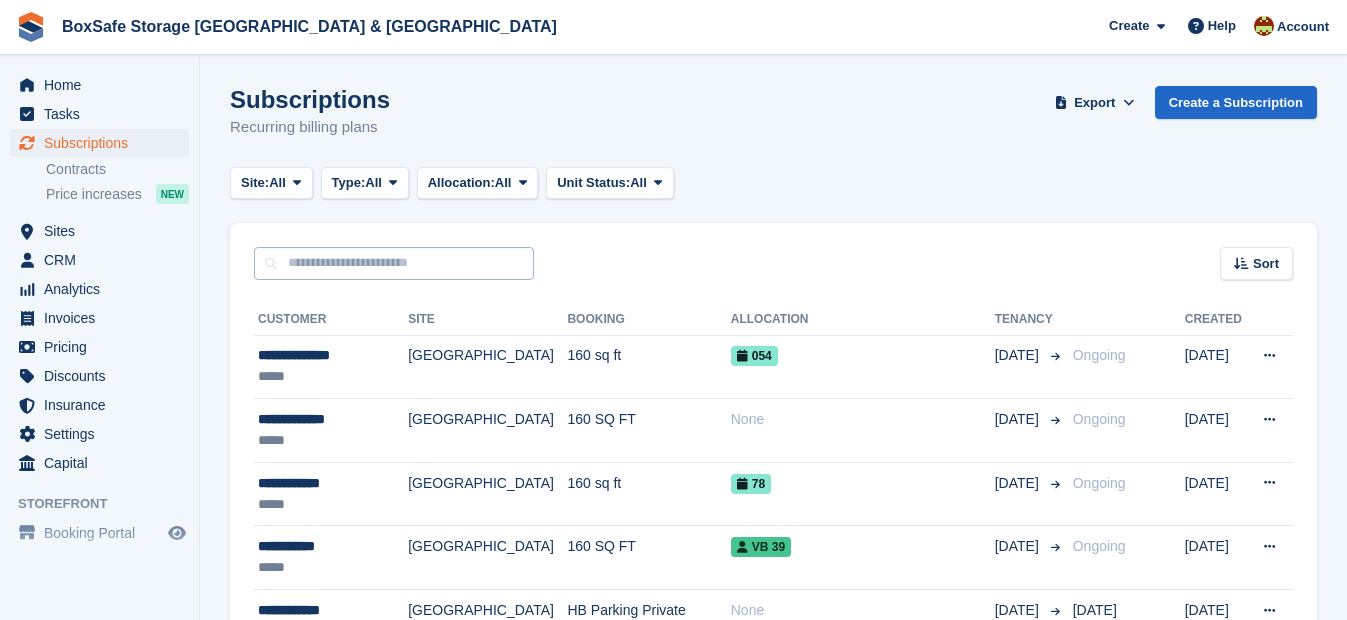 click at bounding box center [394, 263] 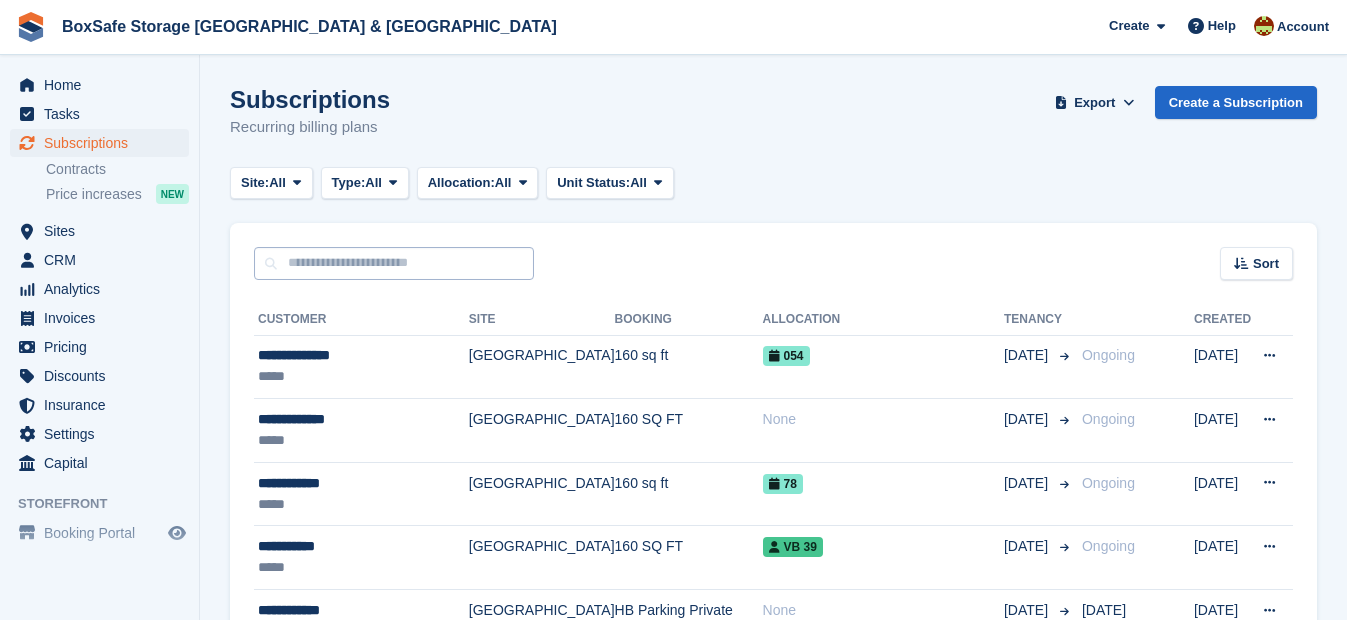 scroll, scrollTop: 0, scrollLeft: 0, axis: both 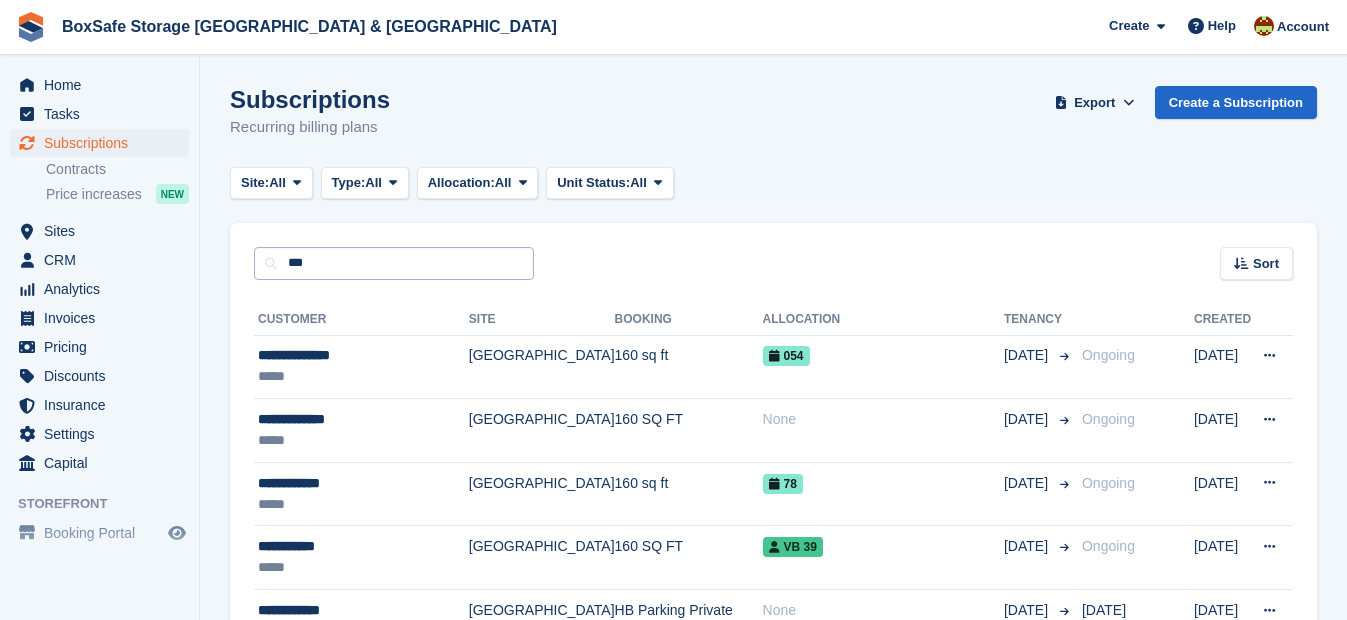 type on "***" 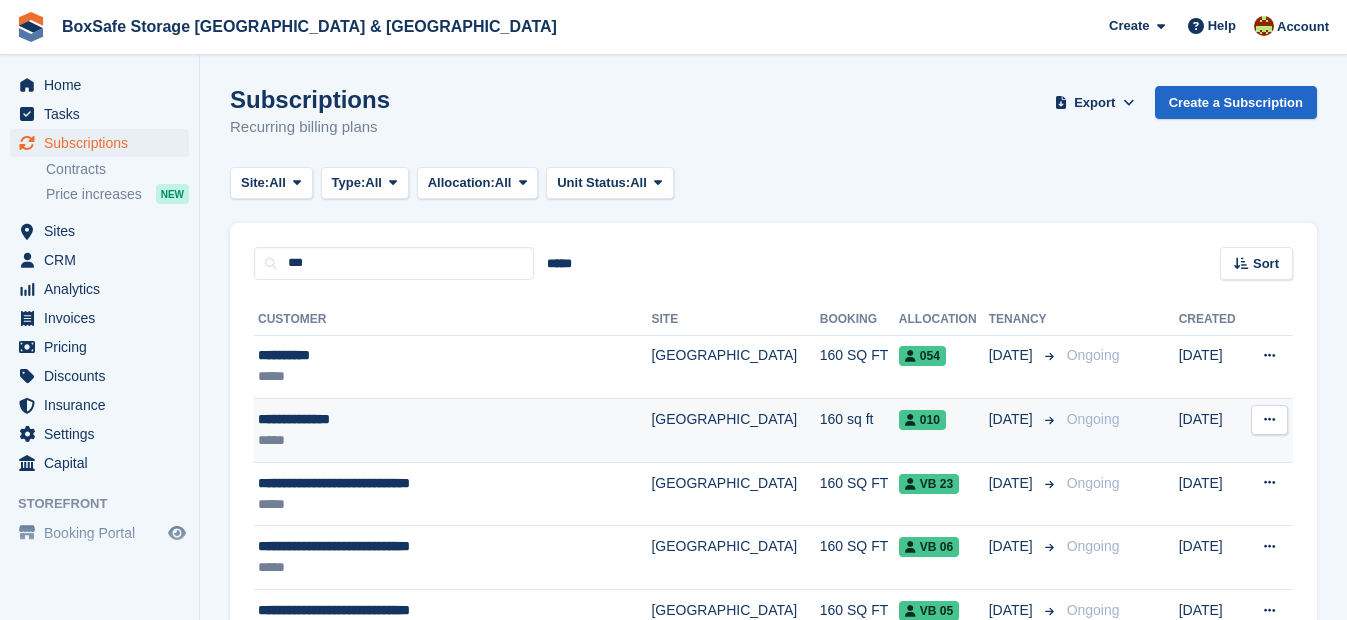 click on "**********" at bounding box center [428, 419] 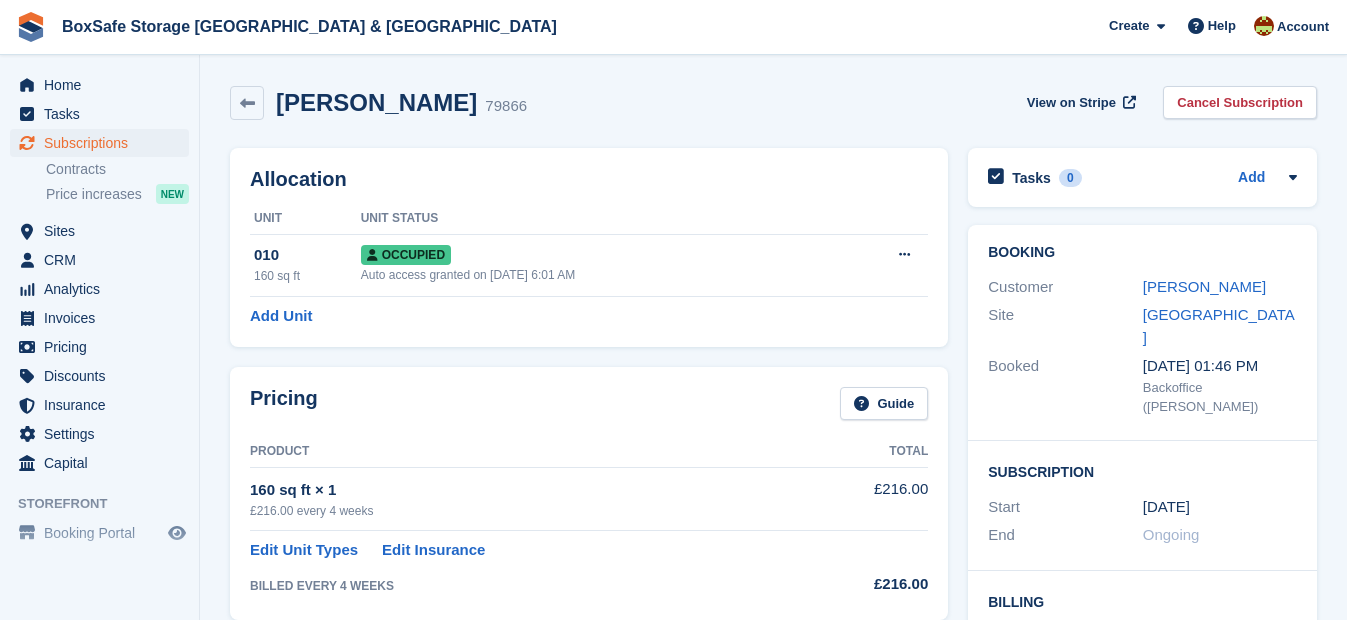 scroll, scrollTop: 0, scrollLeft: 0, axis: both 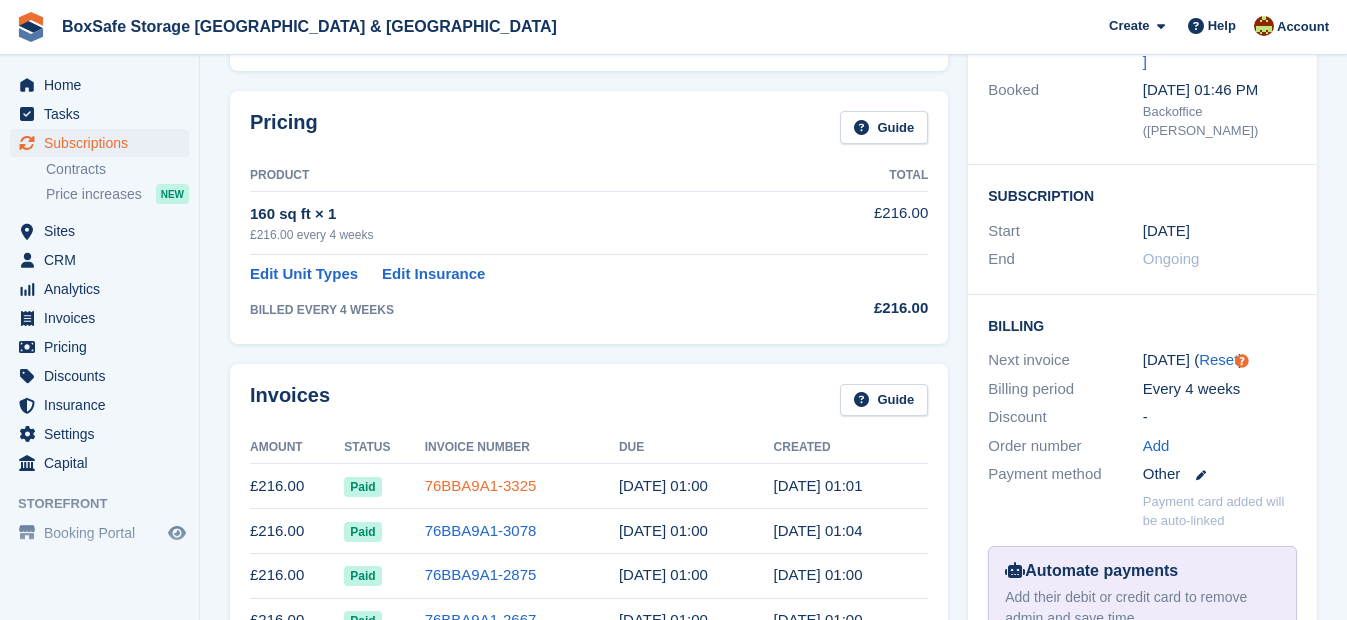 click on "76BBA9A1-3325" at bounding box center (481, 485) 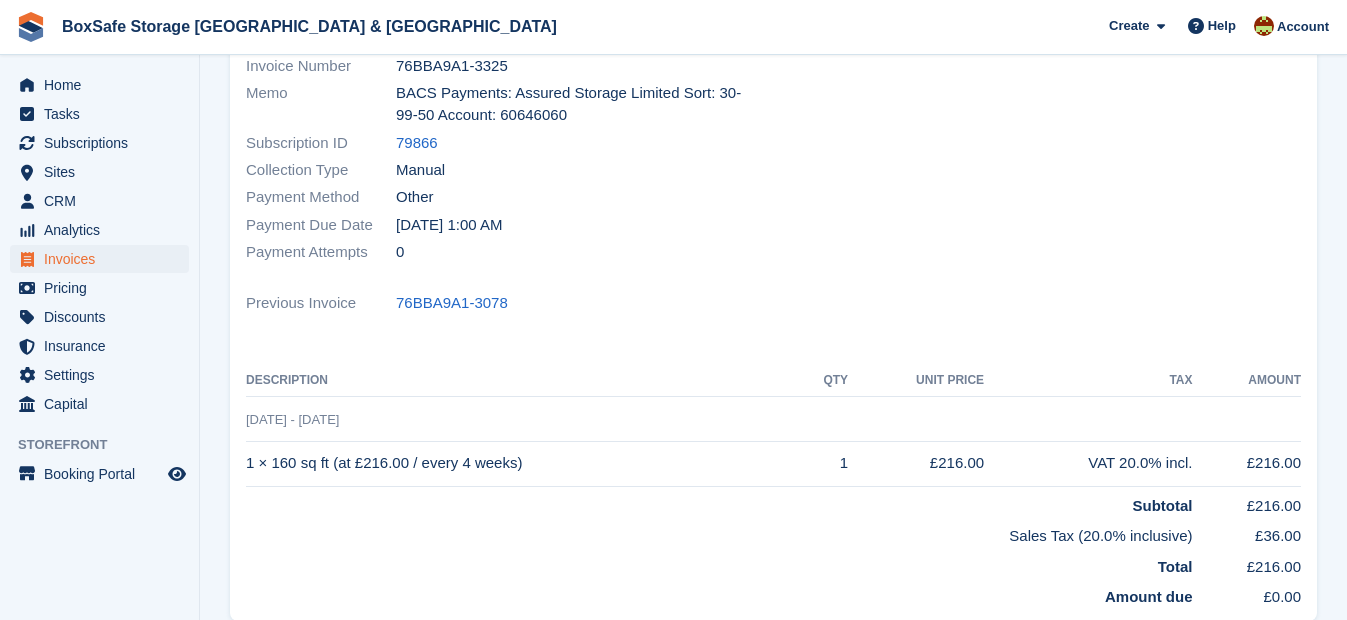 scroll, scrollTop: 0, scrollLeft: 0, axis: both 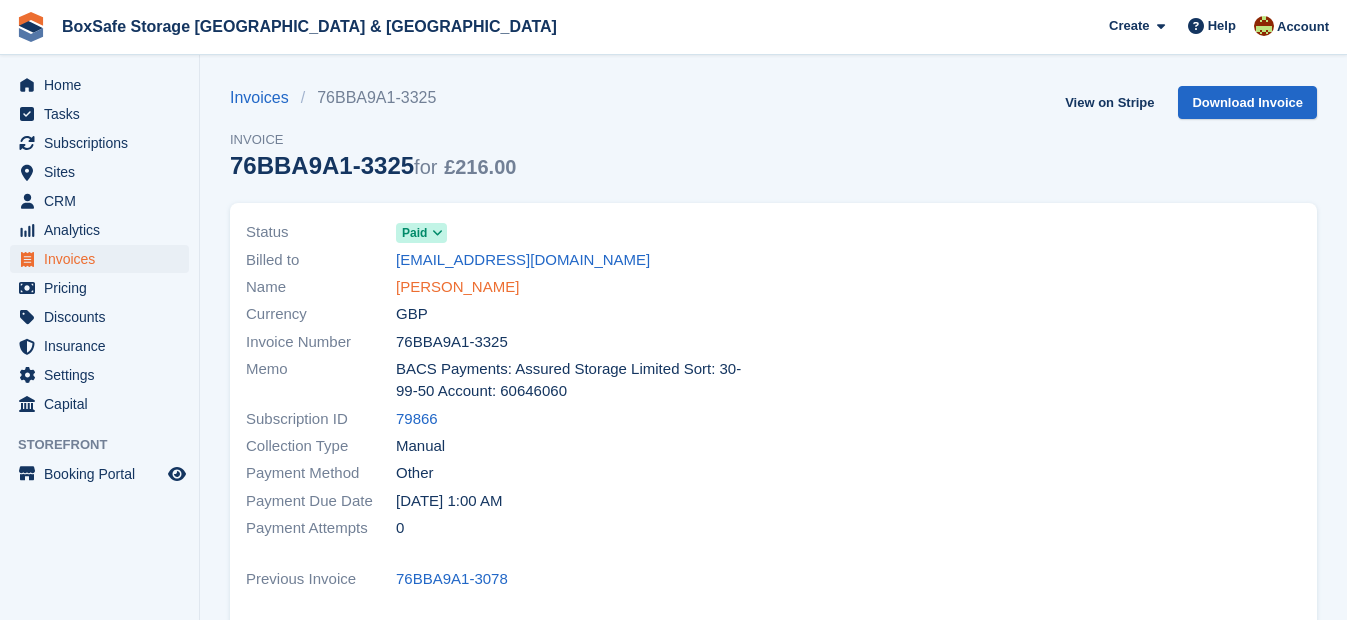 click on "Damian Hopgood" at bounding box center [457, 287] 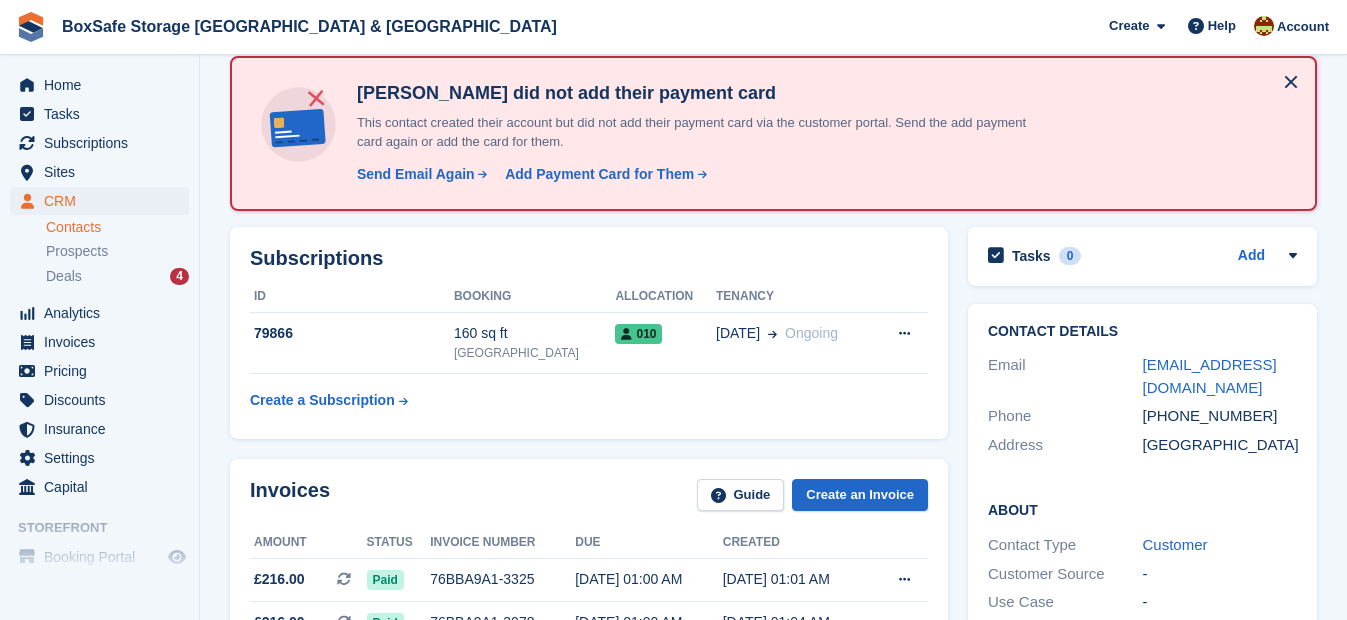 scroll, scrollTop: 76, scrollLeft: 0, axis: vertical 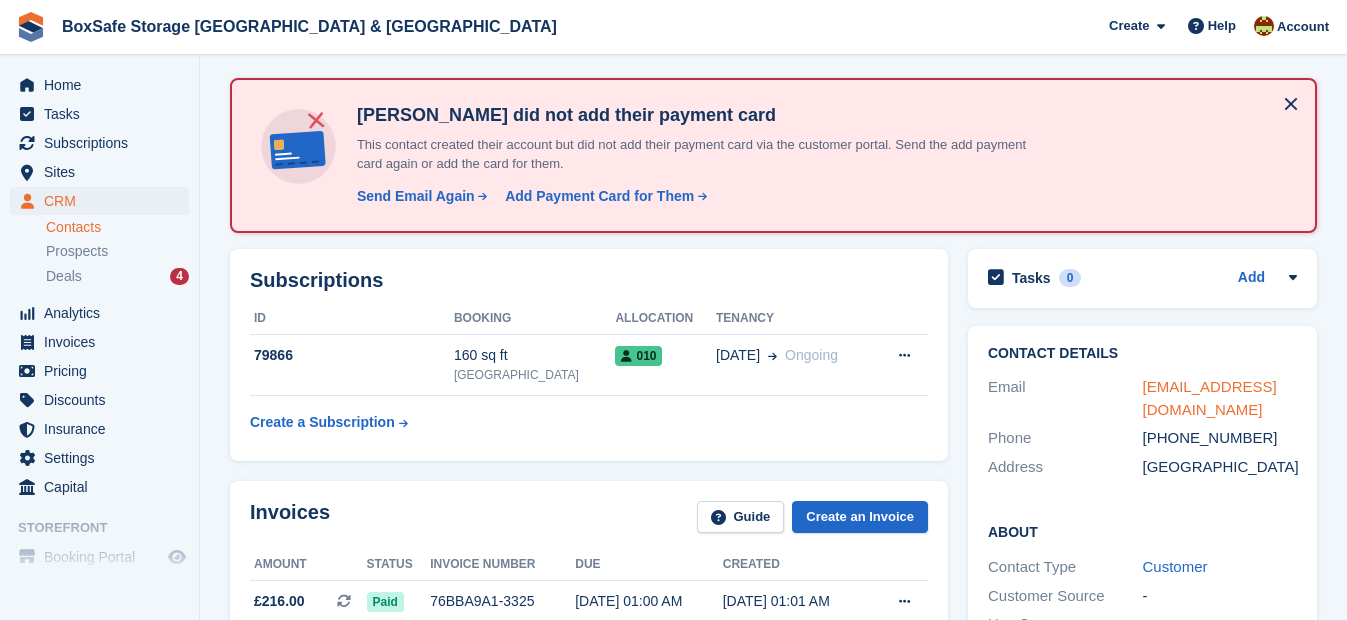 click on "damianh1975@outlook.com" at bounding box center [1210, 398] 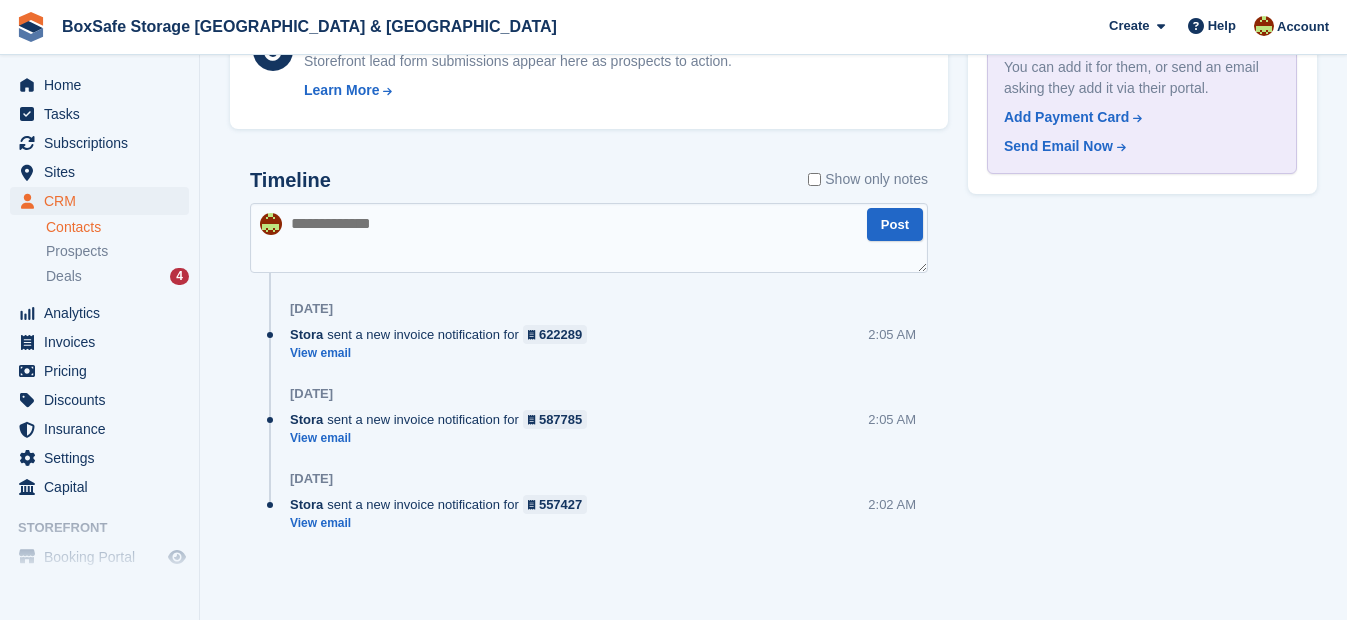 scroll, scrollTop: 0, scrollLeft: 0, axis: both 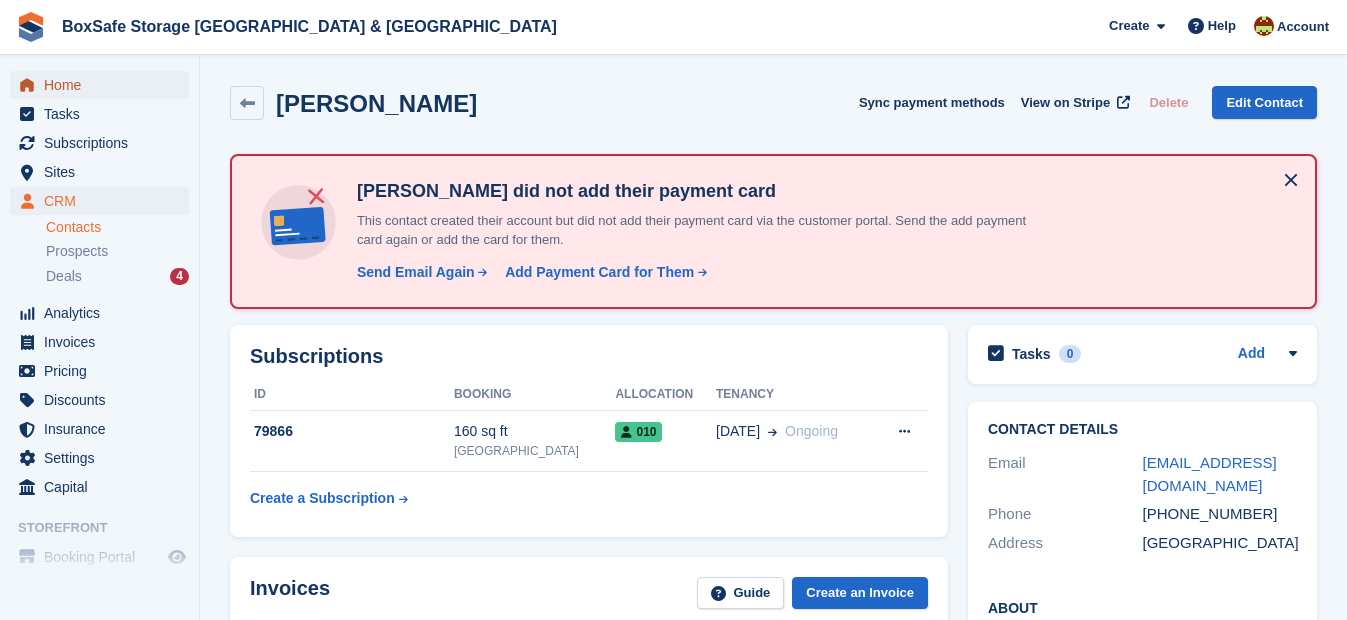 click on "Home" at bounding box center [104, 85] 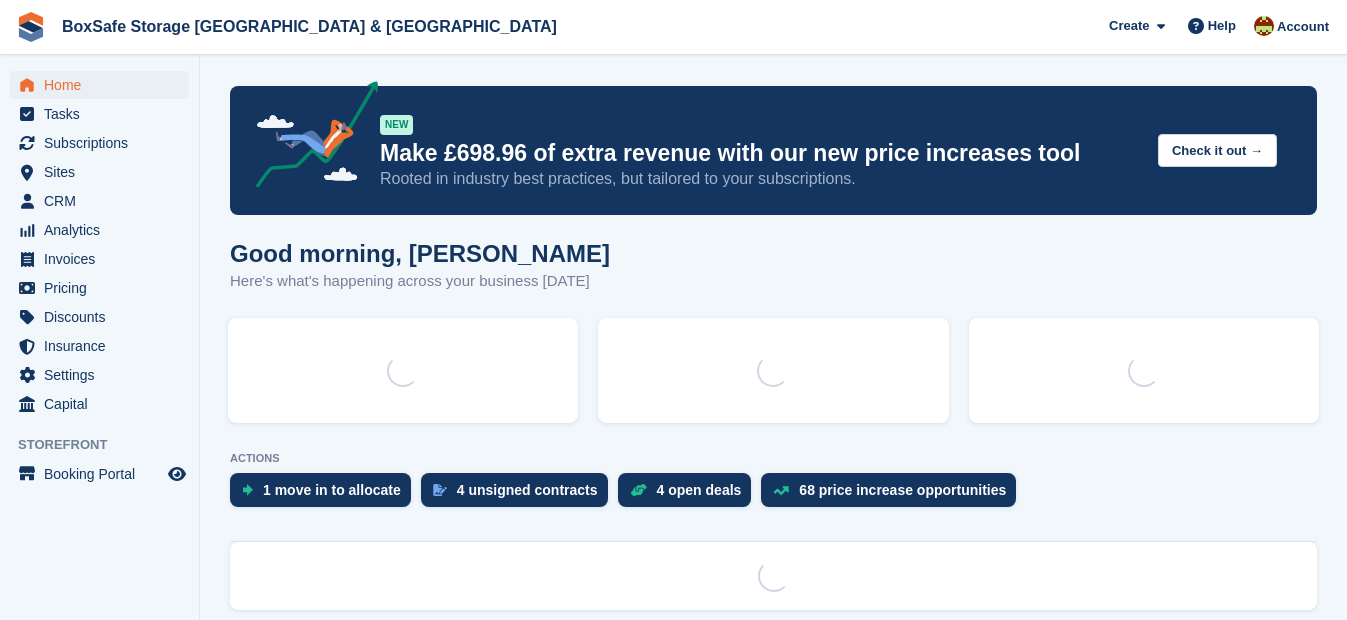 scroll, scrollTop: 0, scrollLeft: 0, axis: both 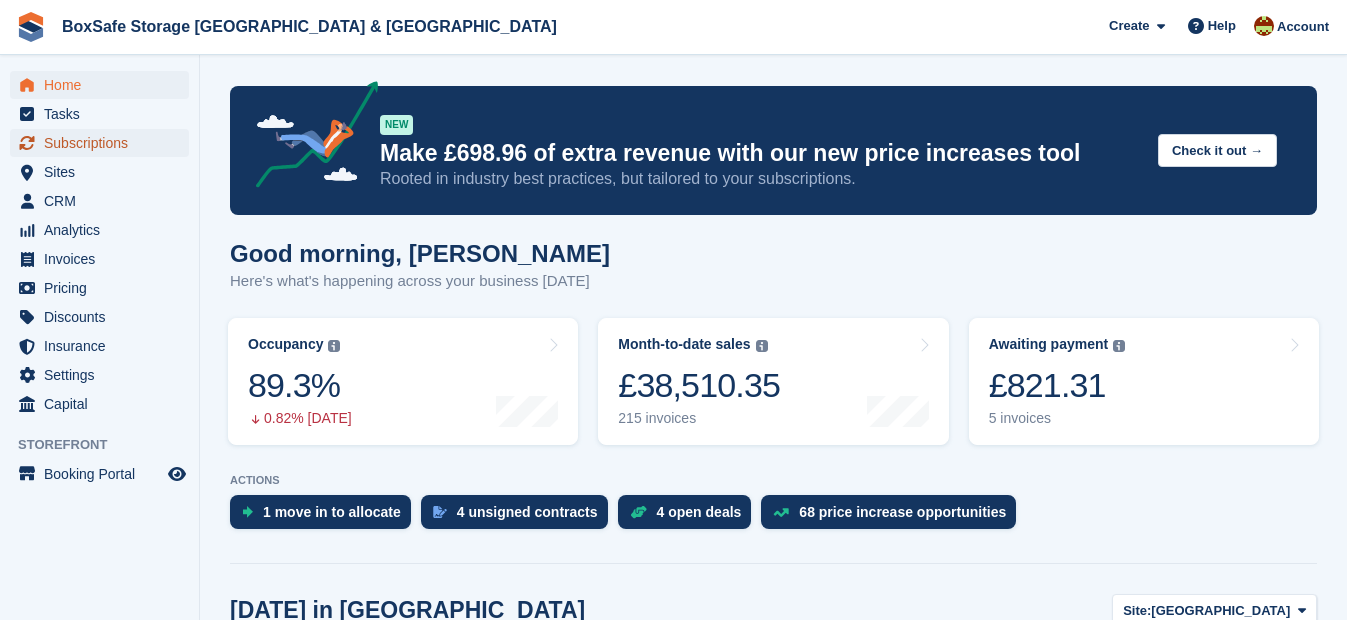 click on "Subscriptions" at bounding box center (104, 143) 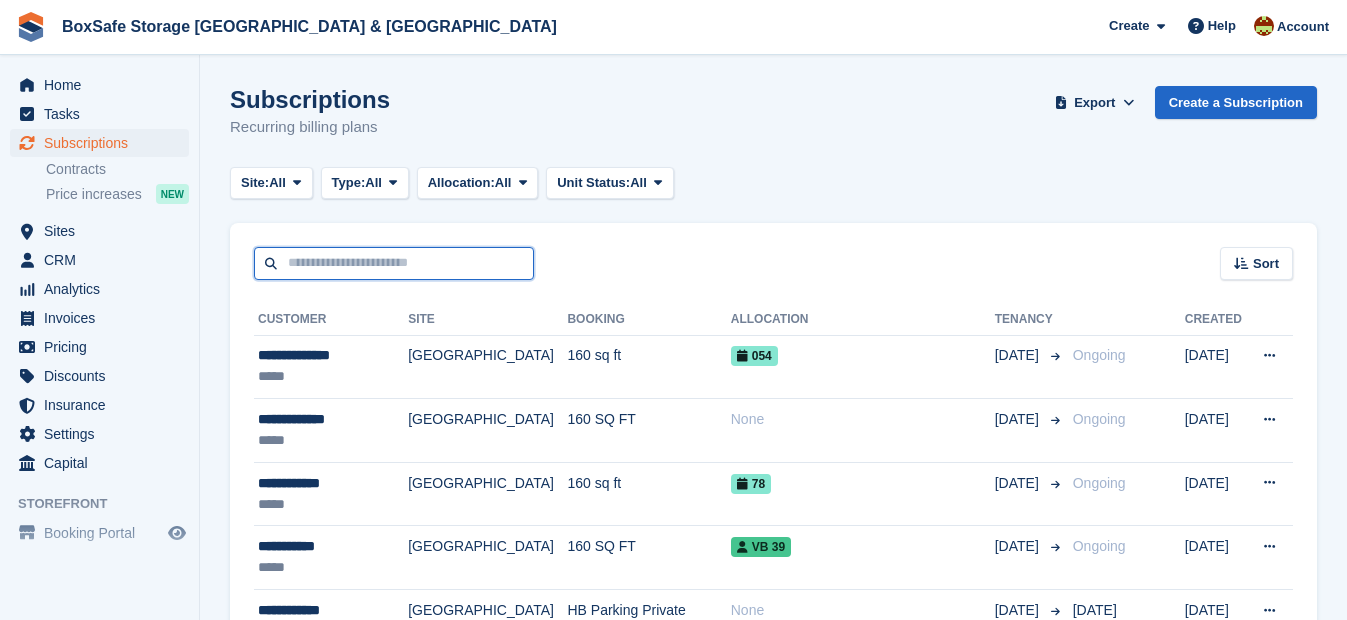 click at bounding box center [394, 263] 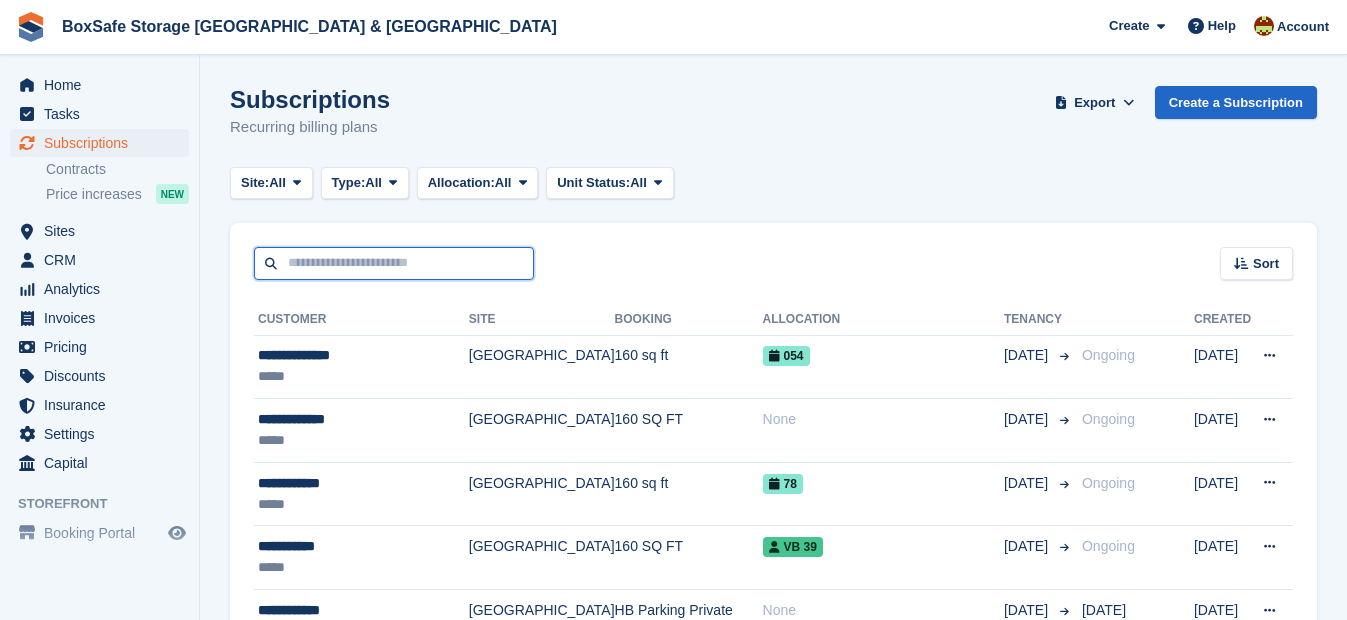scroll, scrollTop: 0, scrollLeft: 0, axis: both 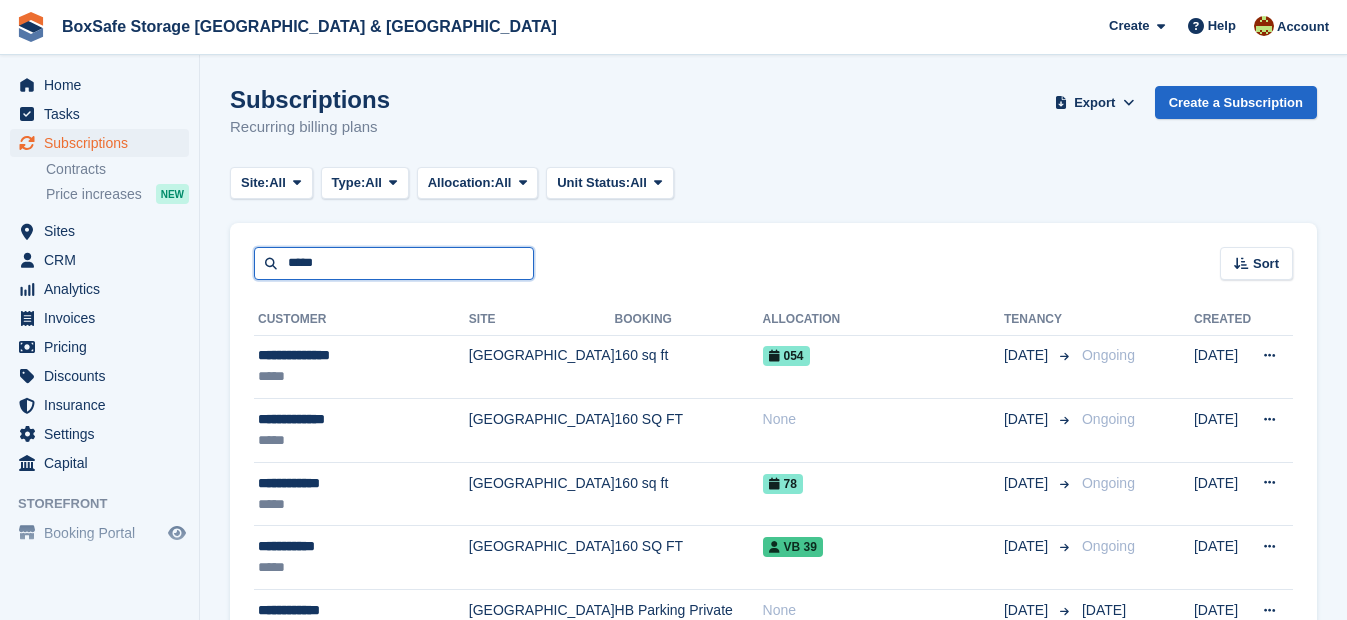 type on "*****" 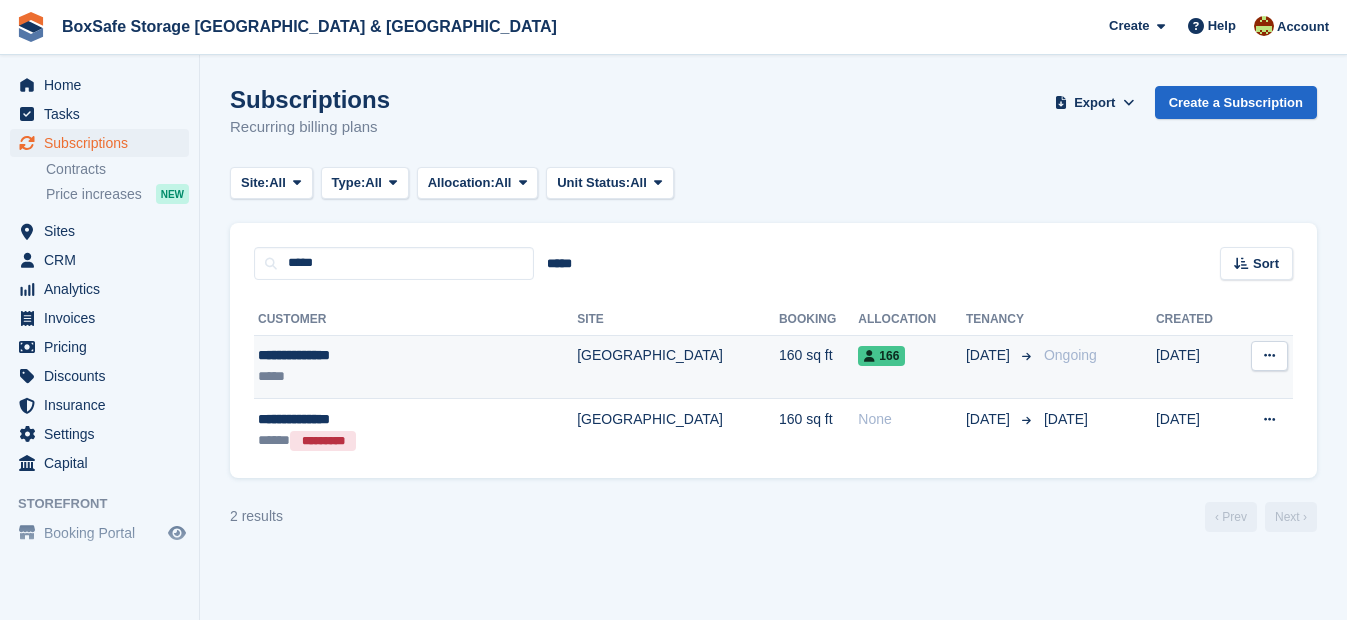click on "**********" at bounding box center [373, 355] 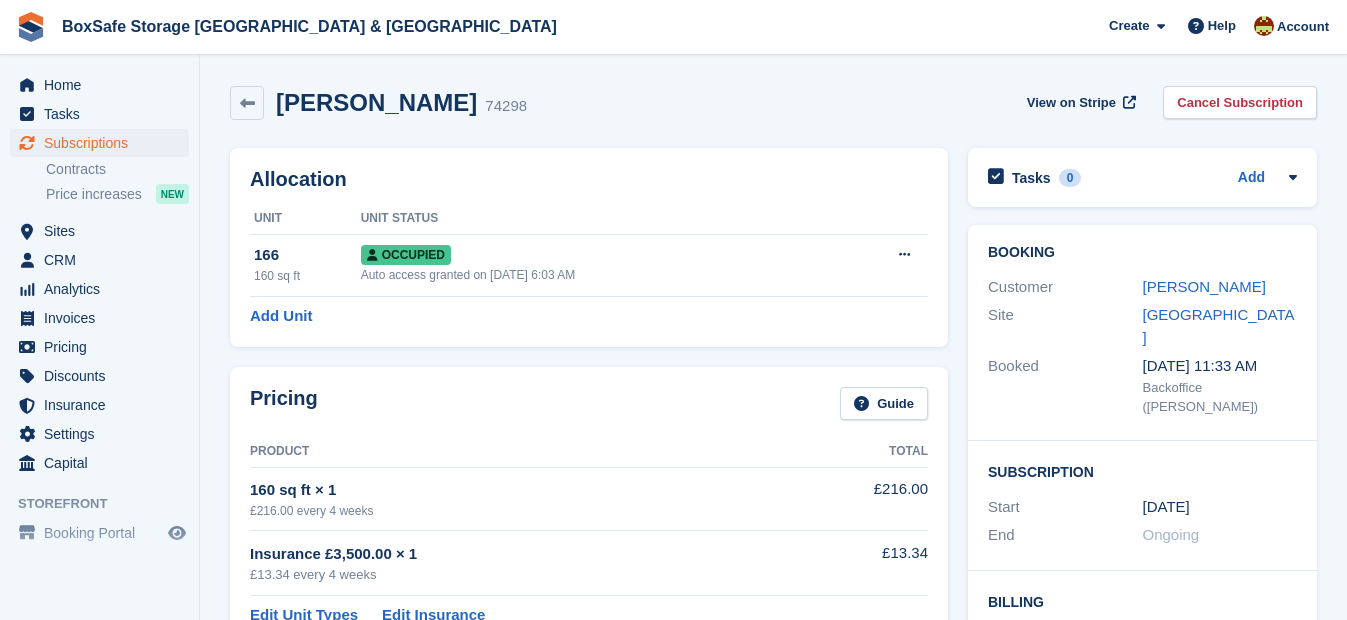 scroll, scrollTop: 0, scrollLeft: 0, axis: both 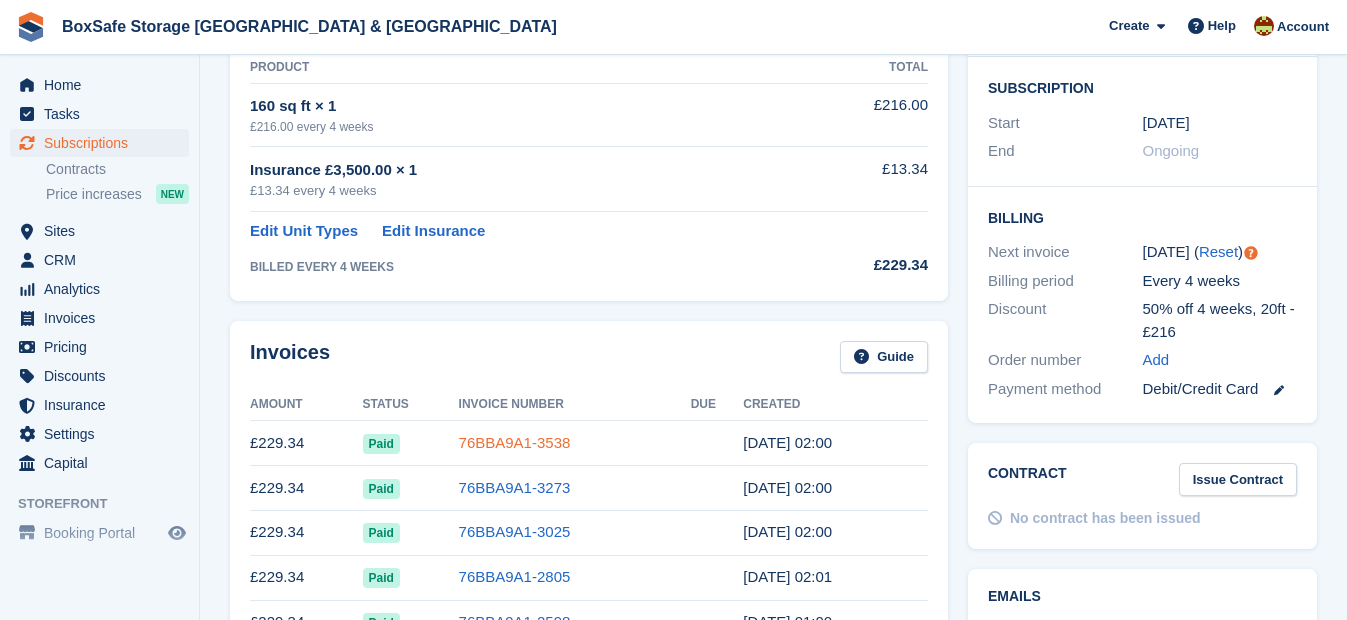 click on "76BBA9A1-3538" at bounding box center (515, 442) 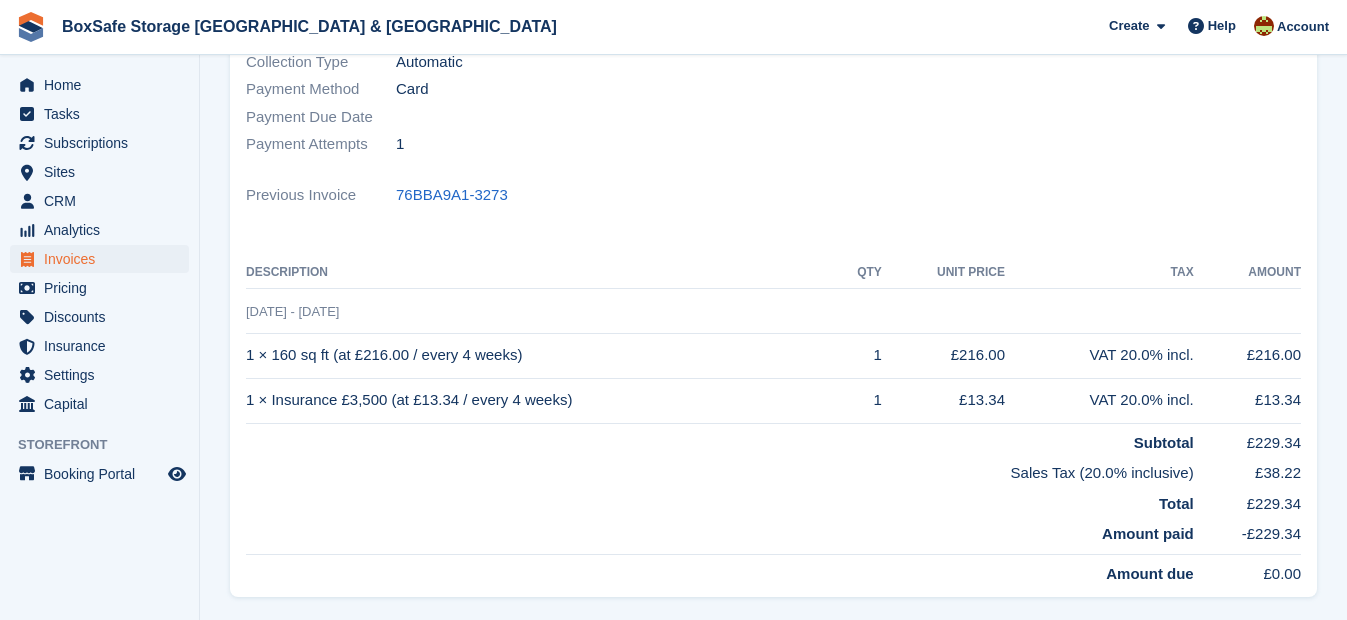scroll, scrollTop: 0, scrollLeft: 0, axis: both 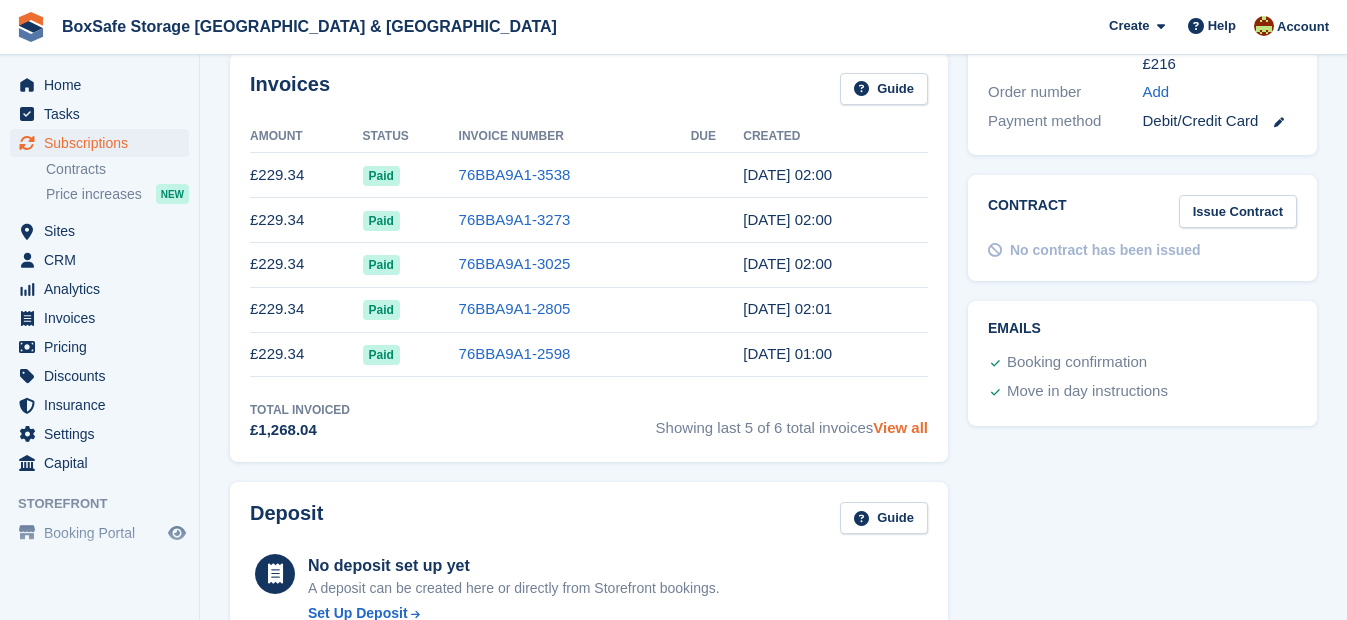 click on "View all" at bounding box center (900, 427) 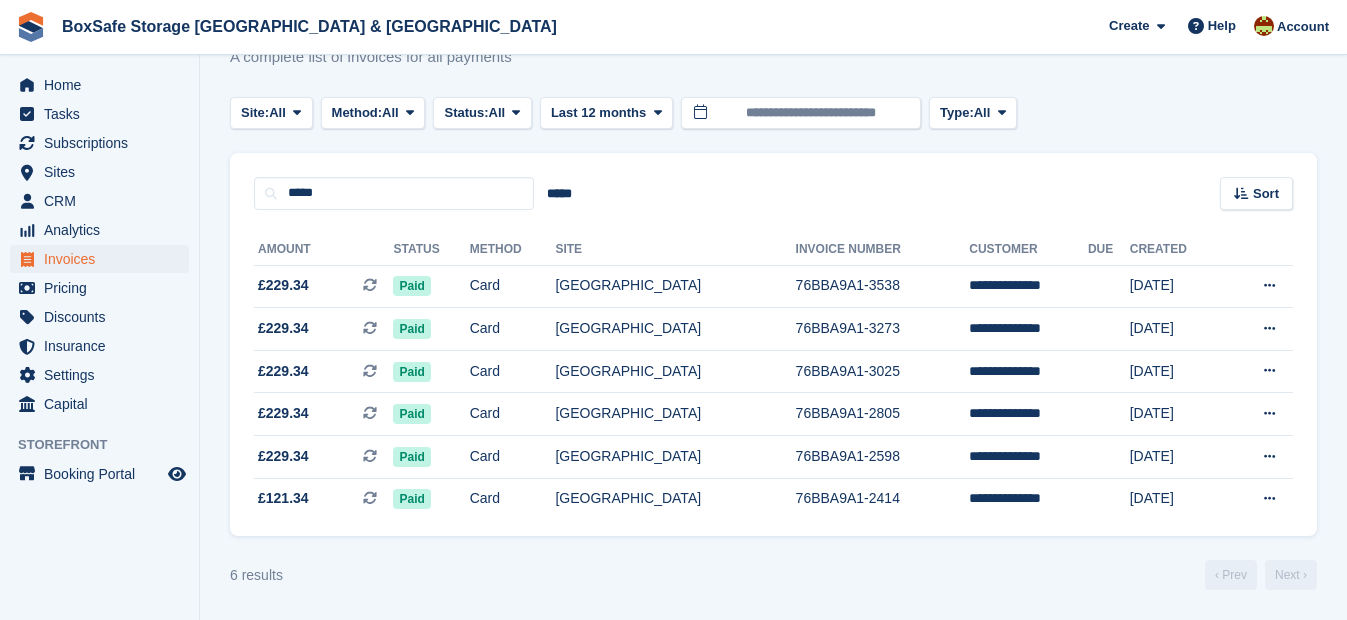 scroll, scrollTop: 0, scrollLeft: 0, axis: both 